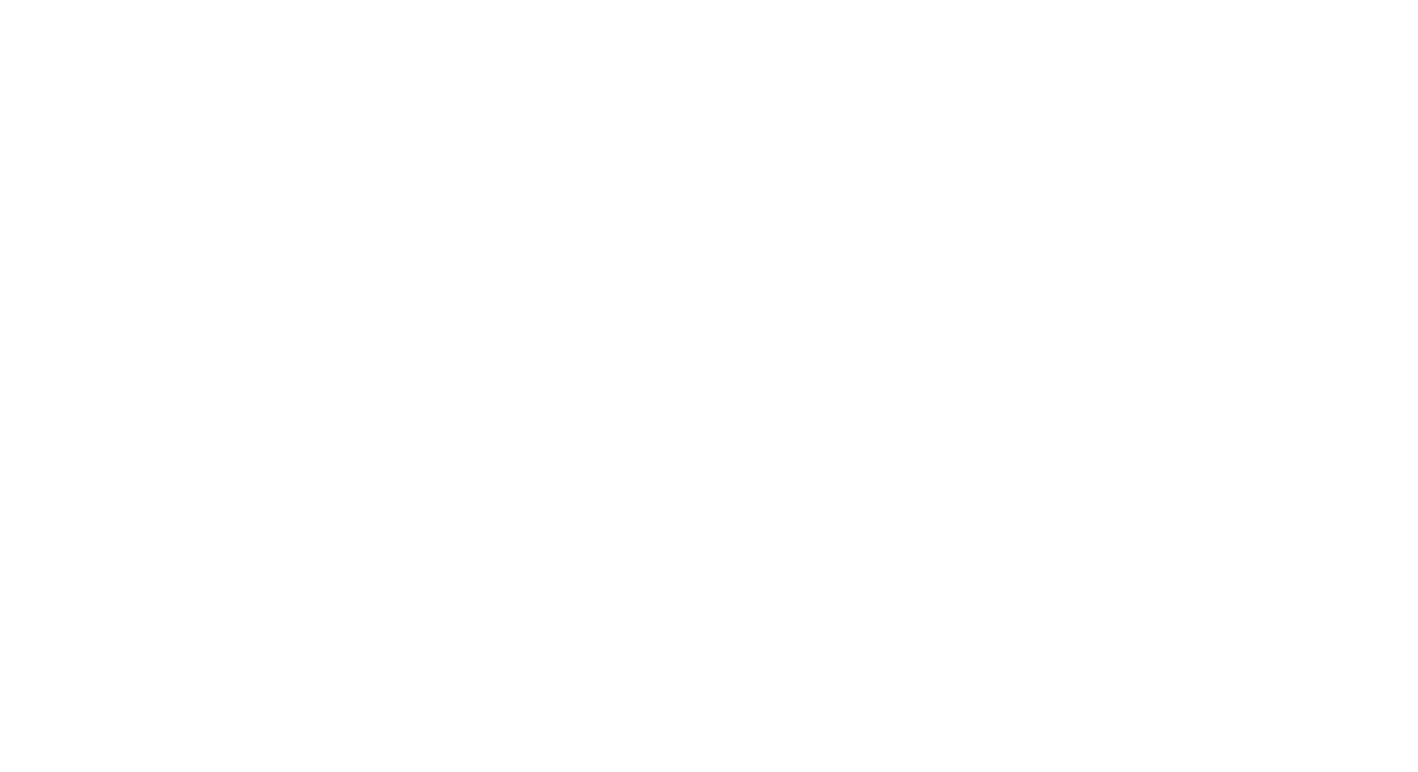 scroll, scrollTop: 0, scrollLeft: 0, axis: both 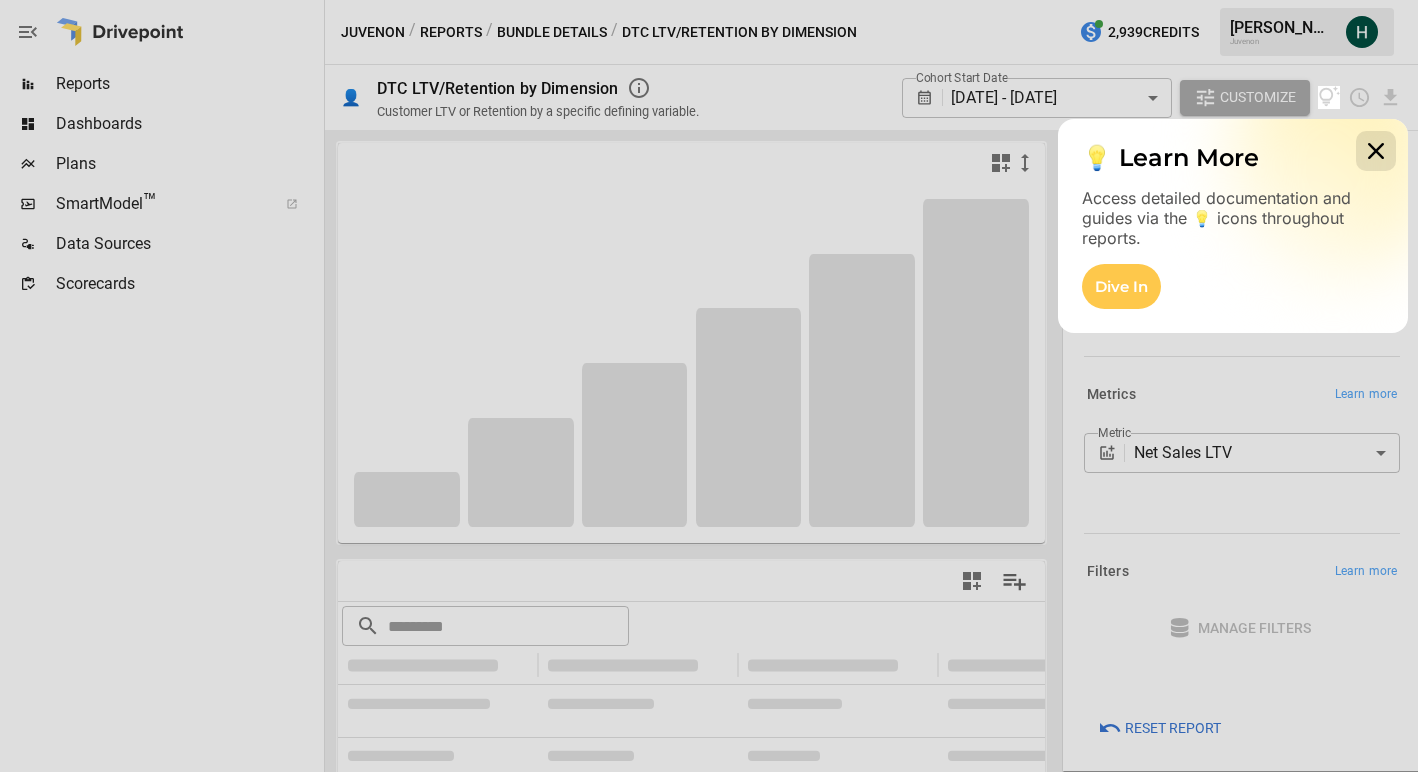 click at bounding box center (1376, 151) 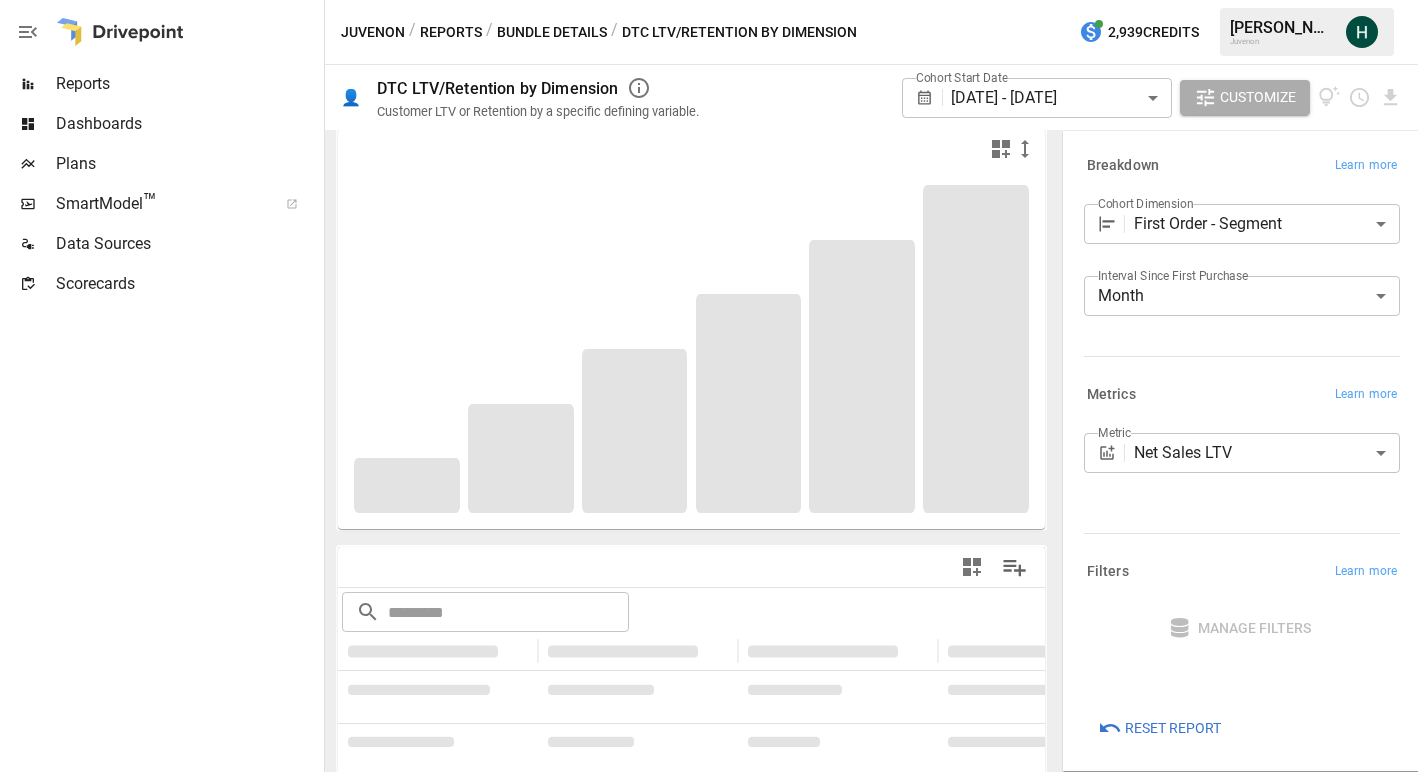 scroll, scrollTop: 0, scrollLeft: 0, axis: both 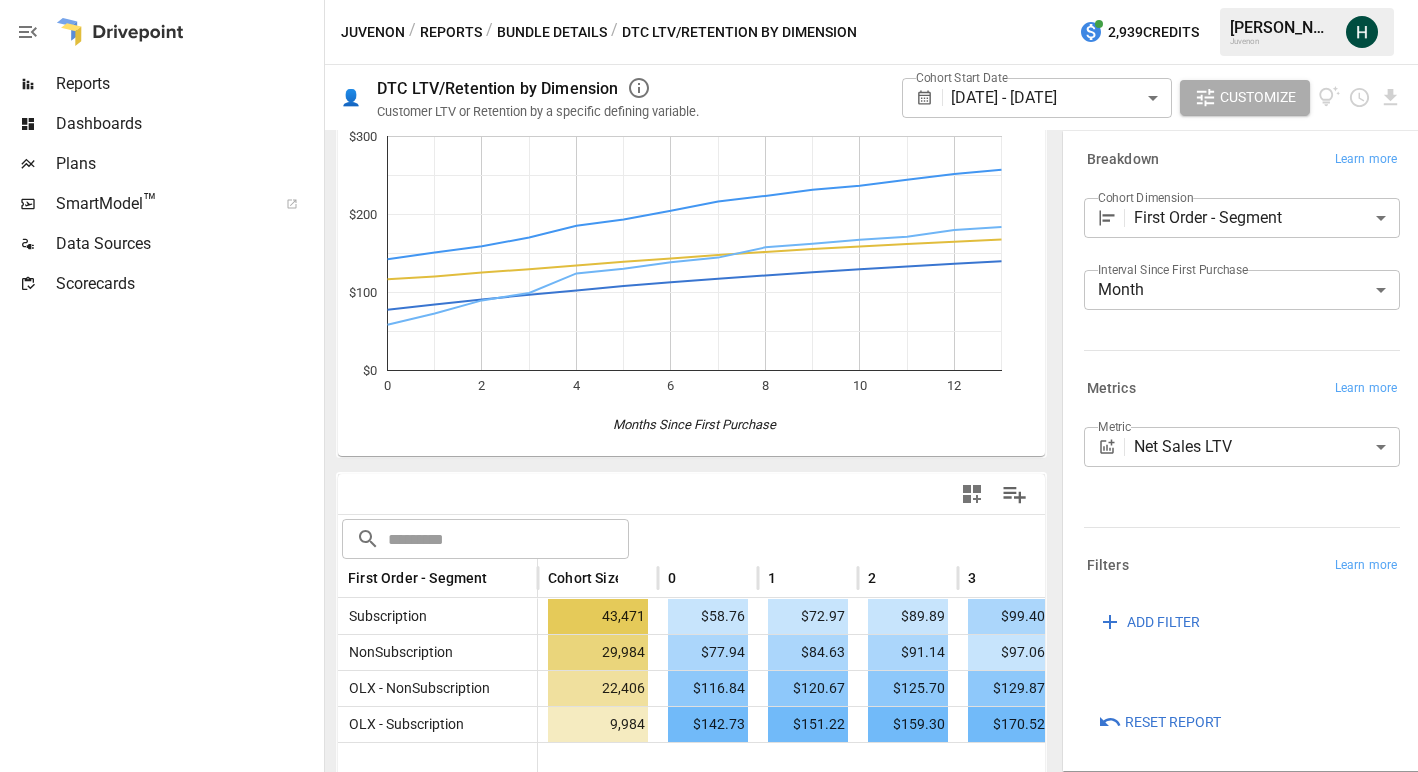 click 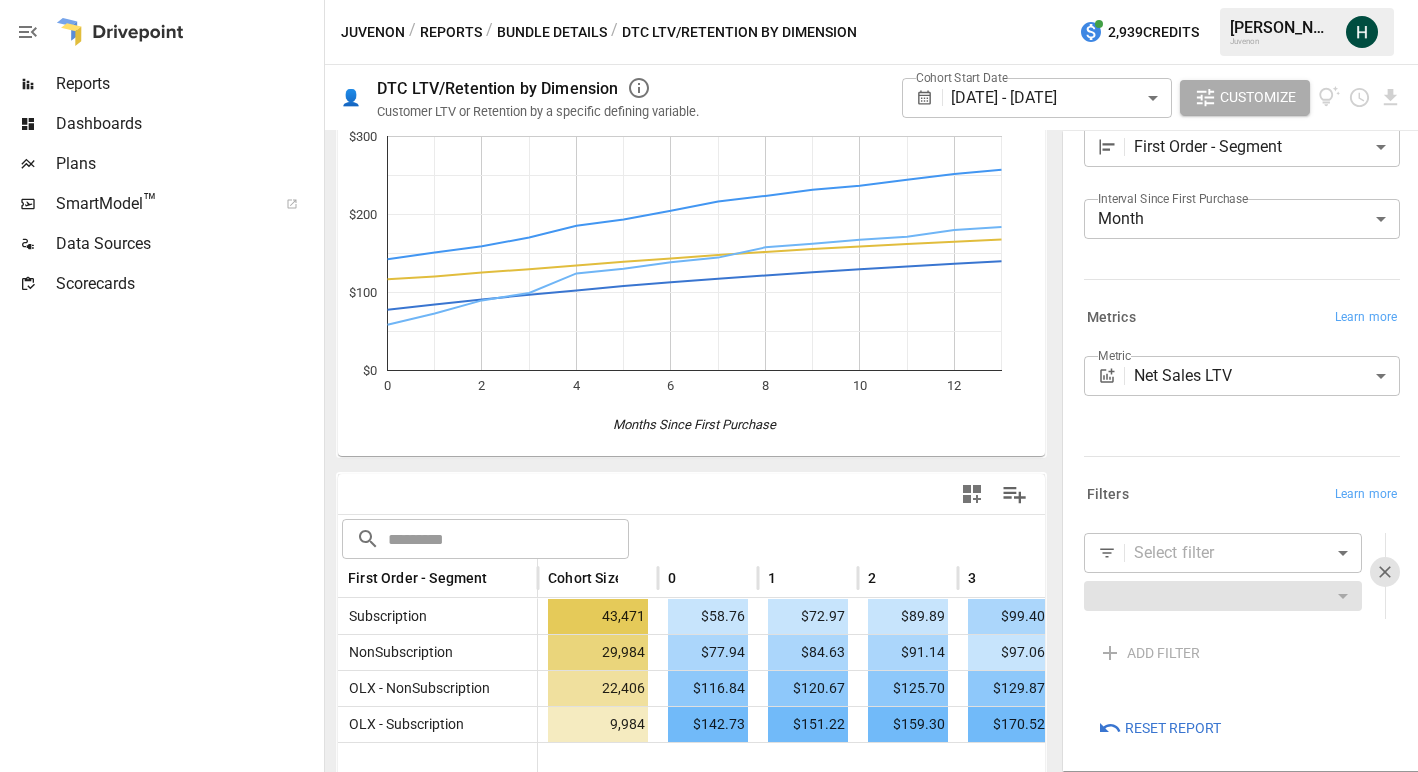 scroll, scrollTop: 84, scrollLeft: 0, axis: vertical 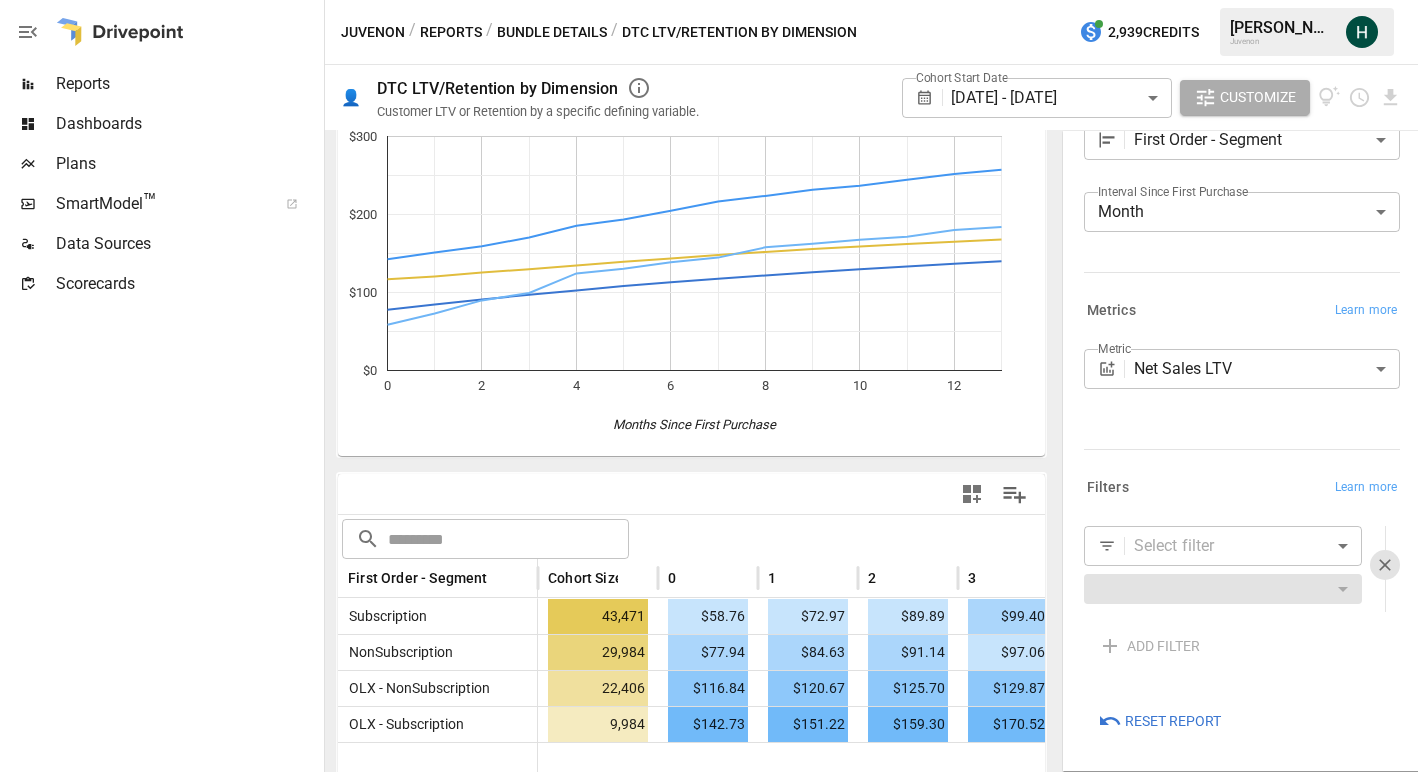click on "**********" at bounding box center [709, 0] 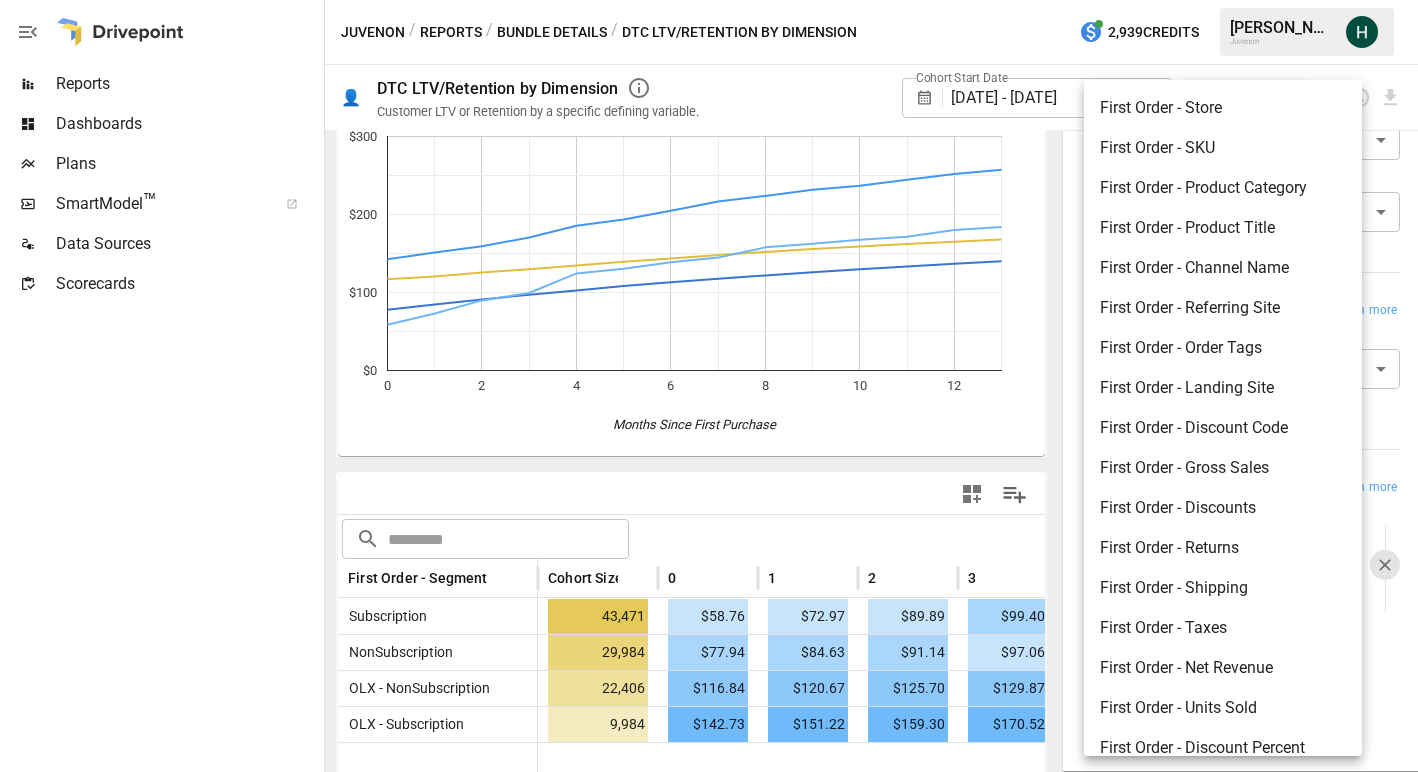 click at bounding box center [709, 386] 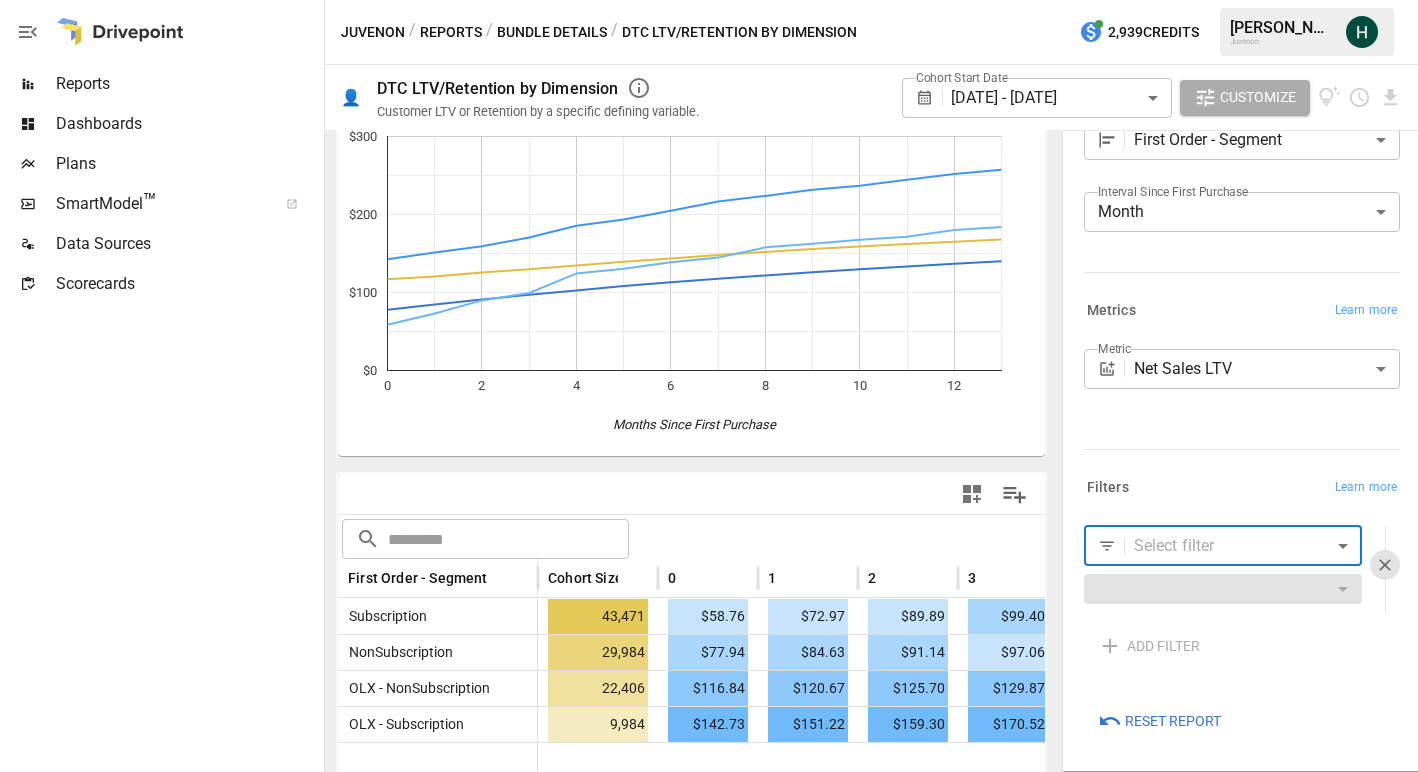 click 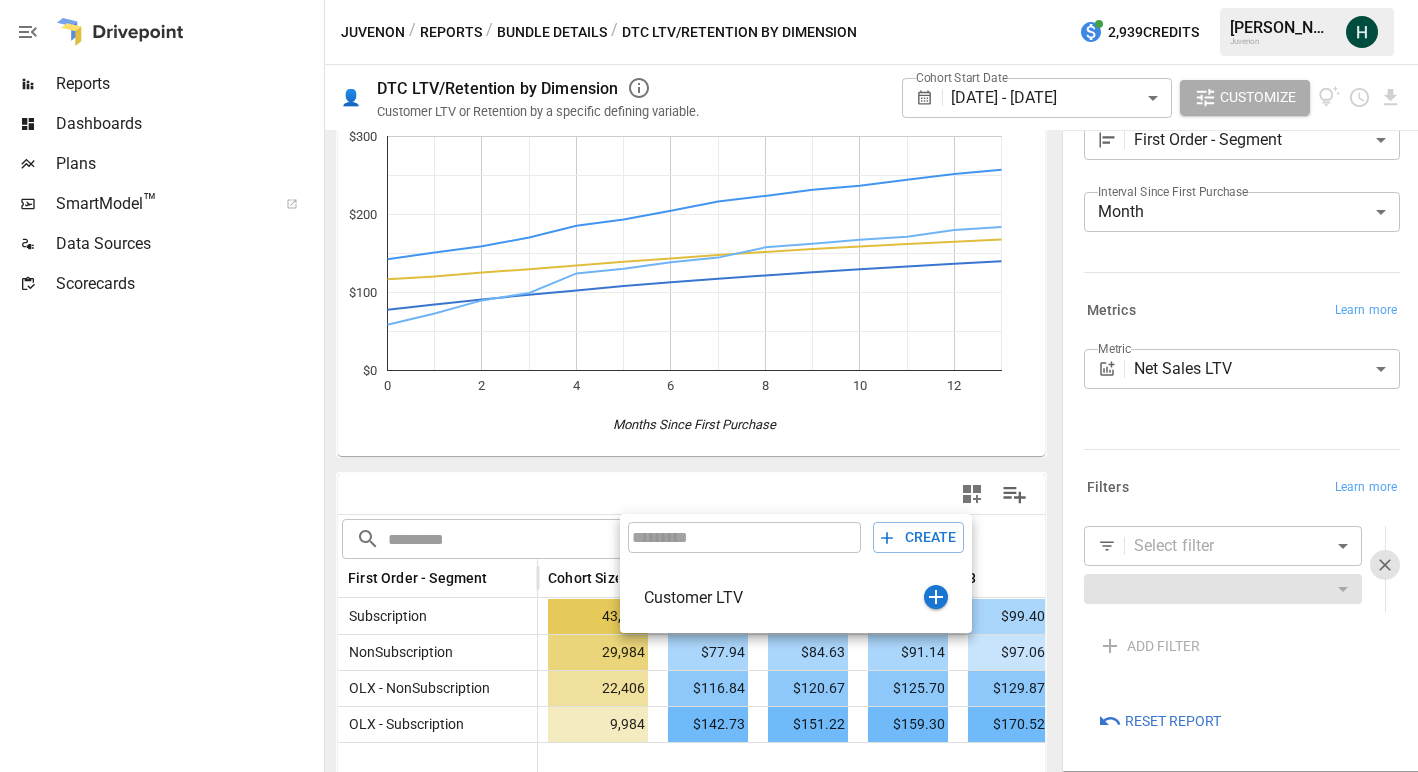 click at bounding box center (709, 386) 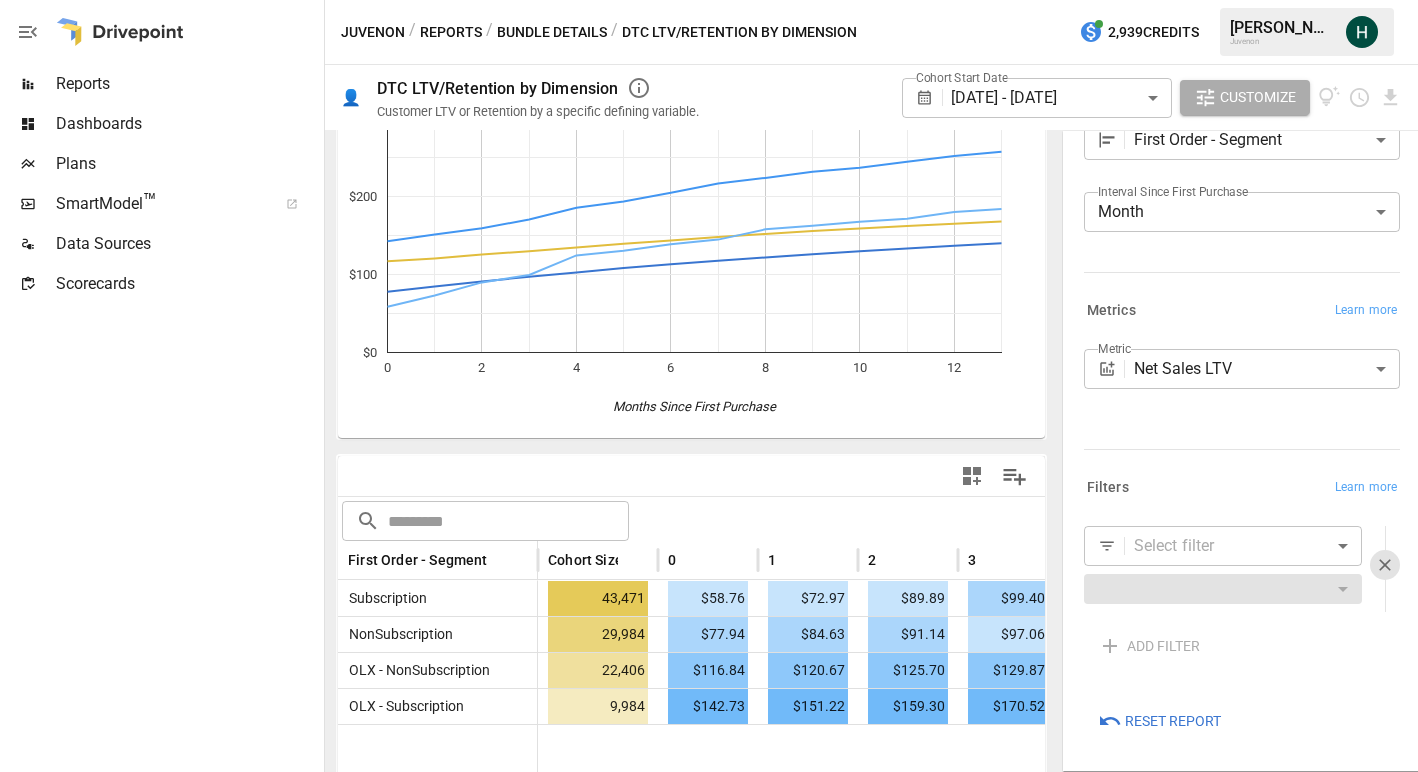 scroll, scrollTop: 106, scrollLeft: 0, axis: vertical 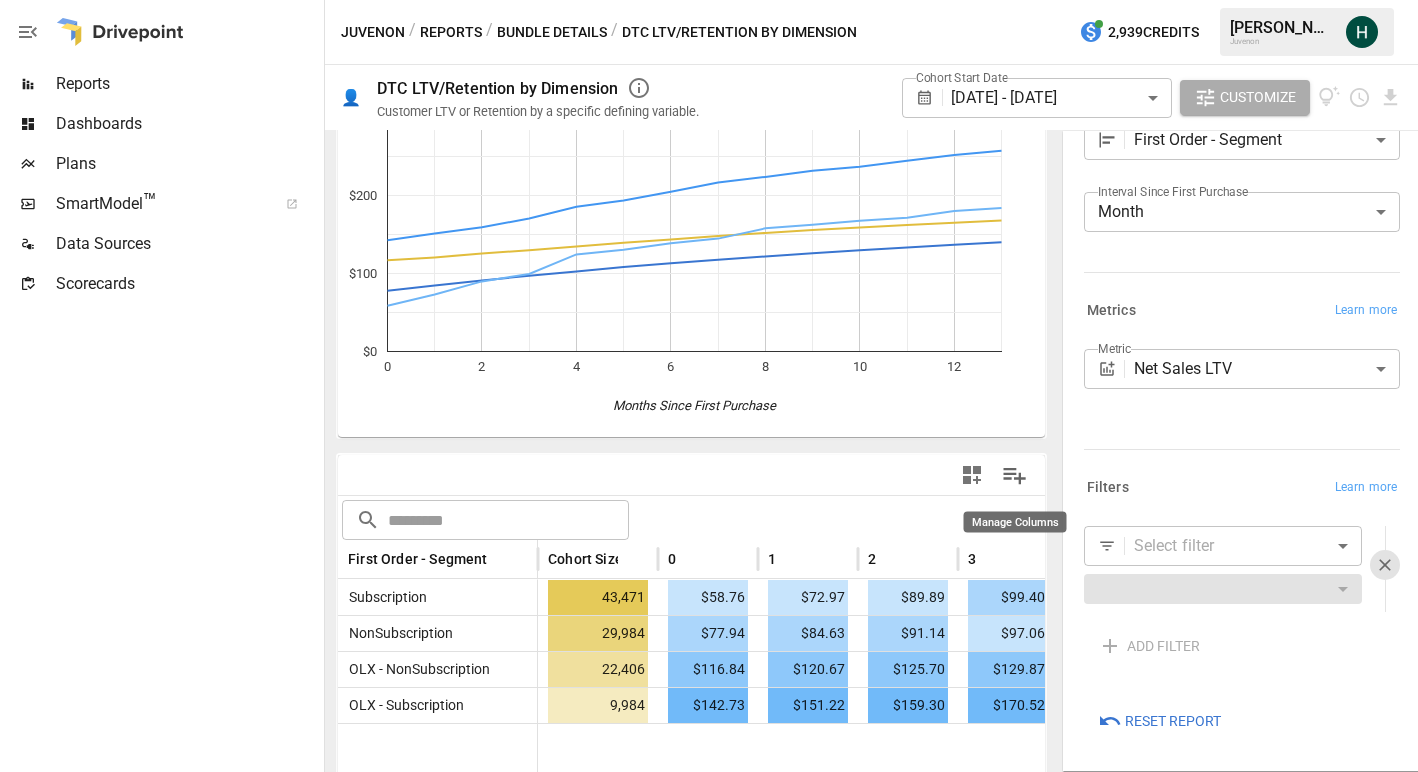click 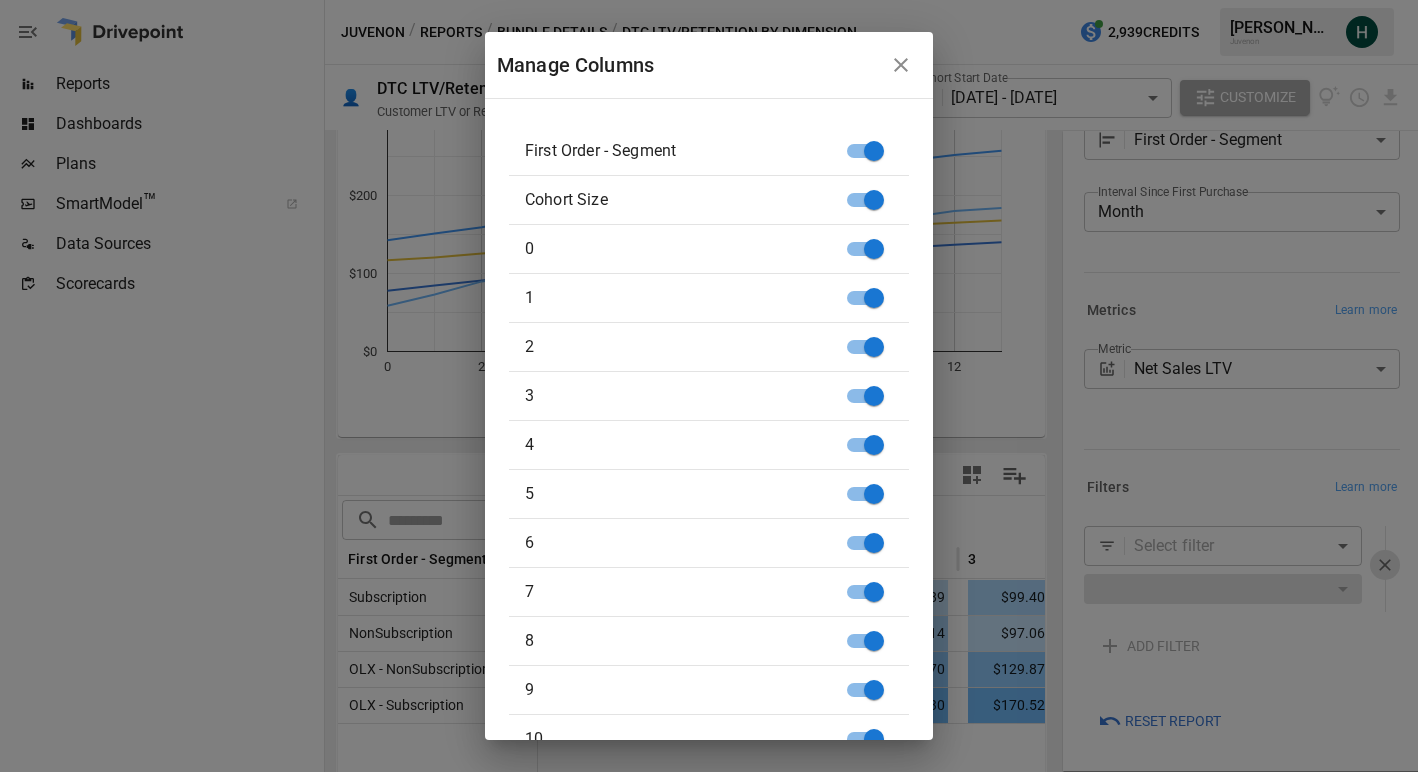 click 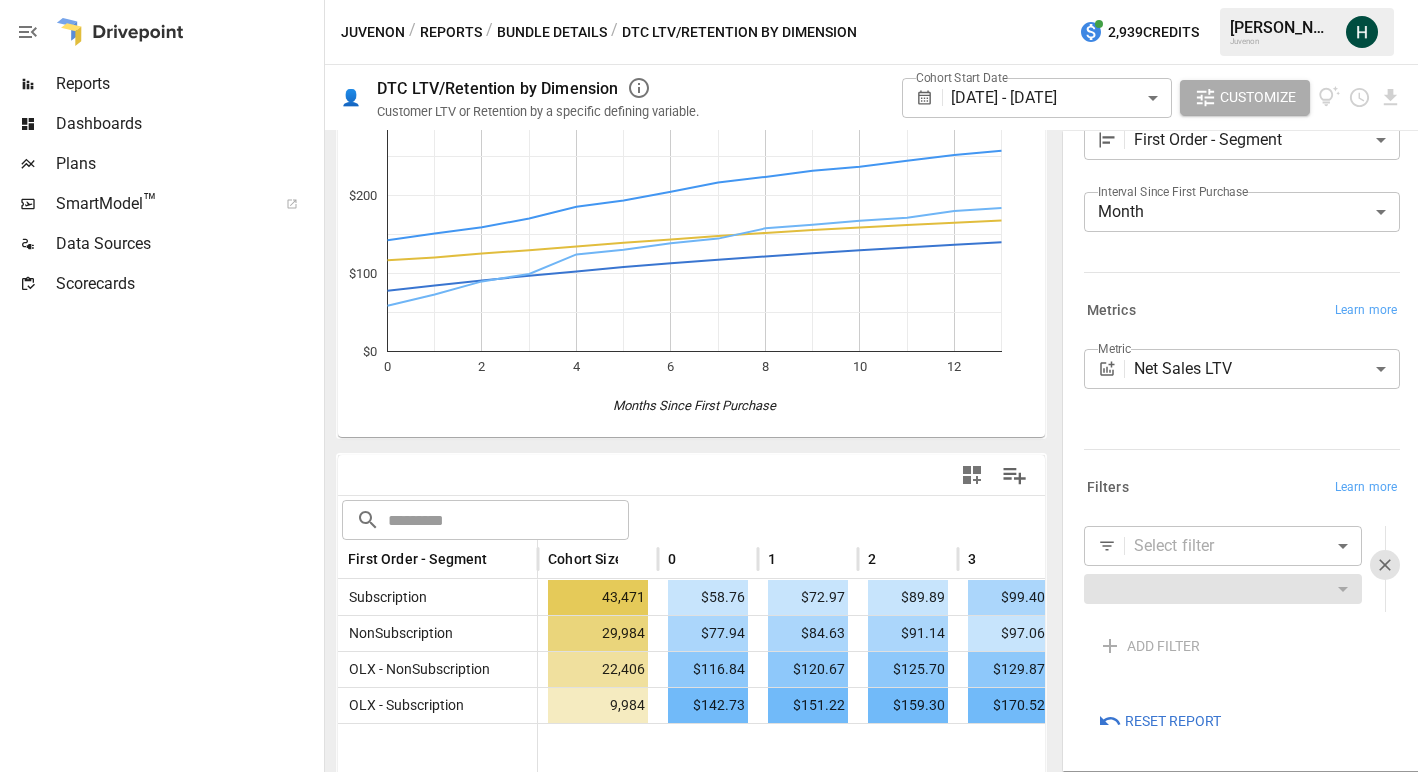 scroll, scrollTop: 0, scrollLeft: 0, axis: both 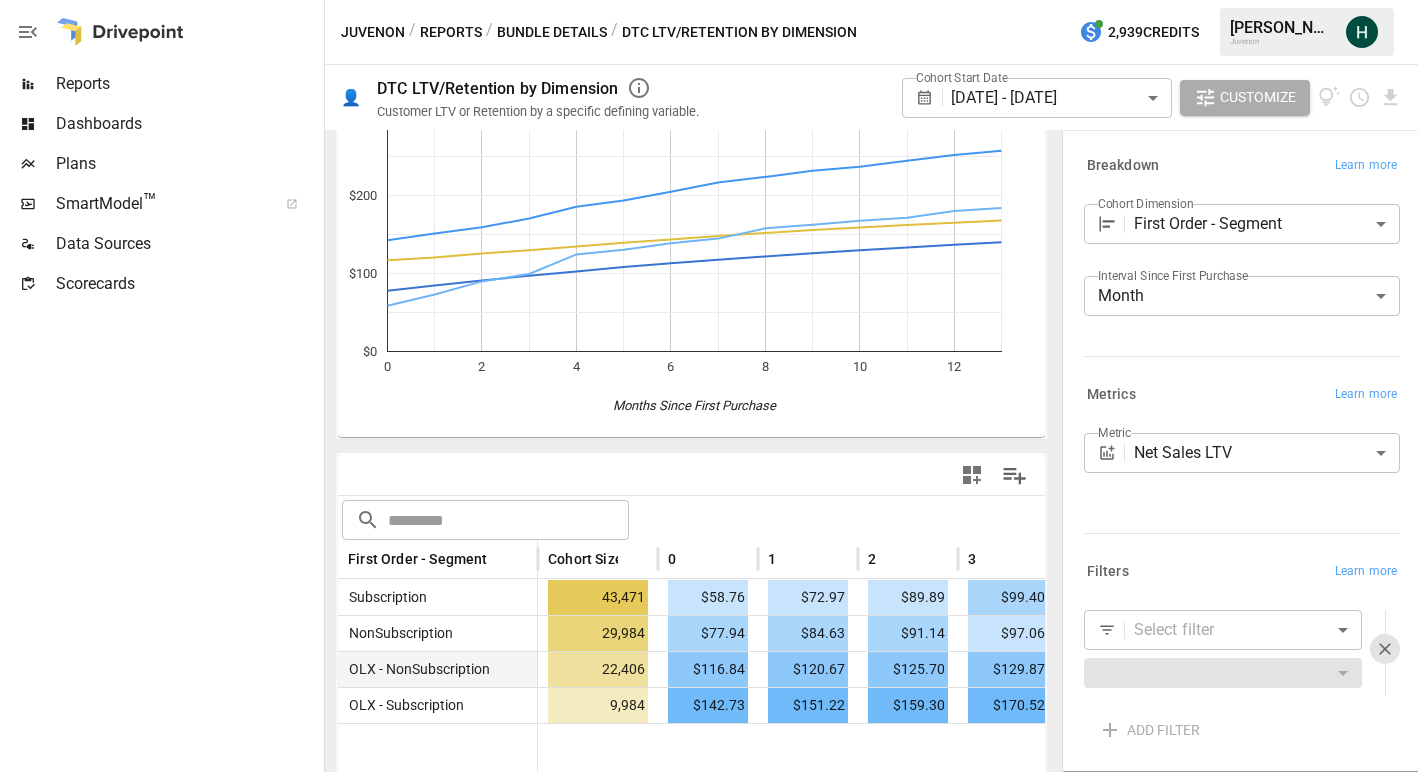 click on "OLX - NonSubscription" at bounding box center [438, 669] 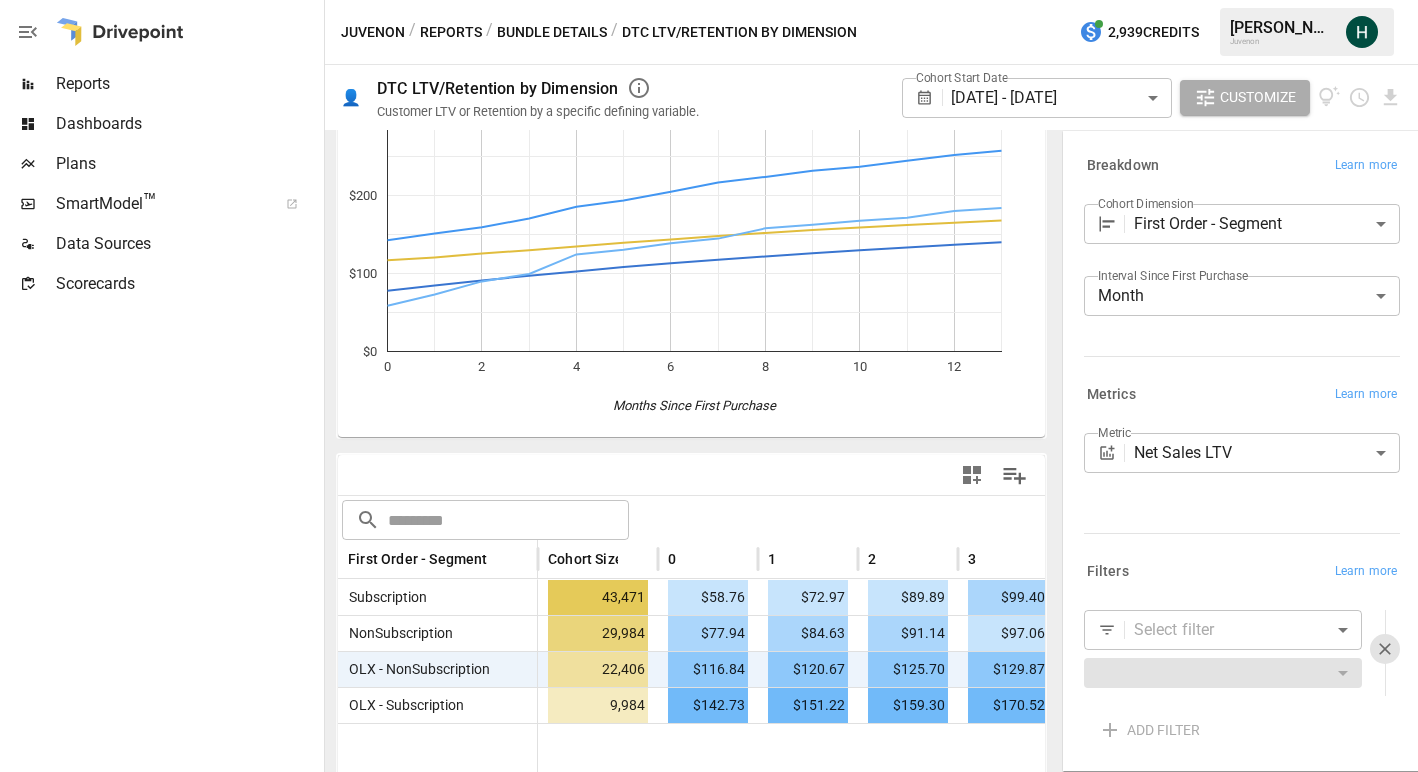 click 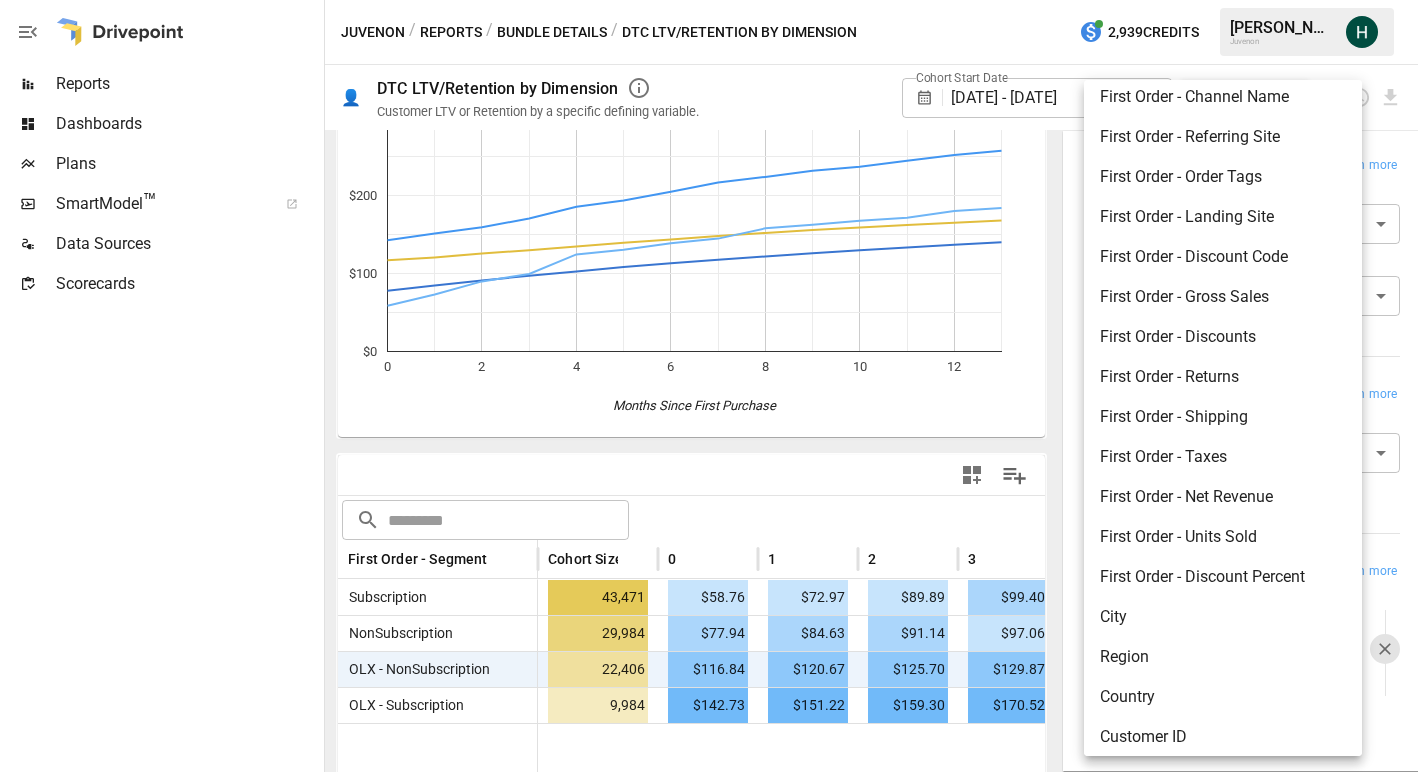 scroll, scrollTop: 175, scrollLeft: 0, axis: vertical 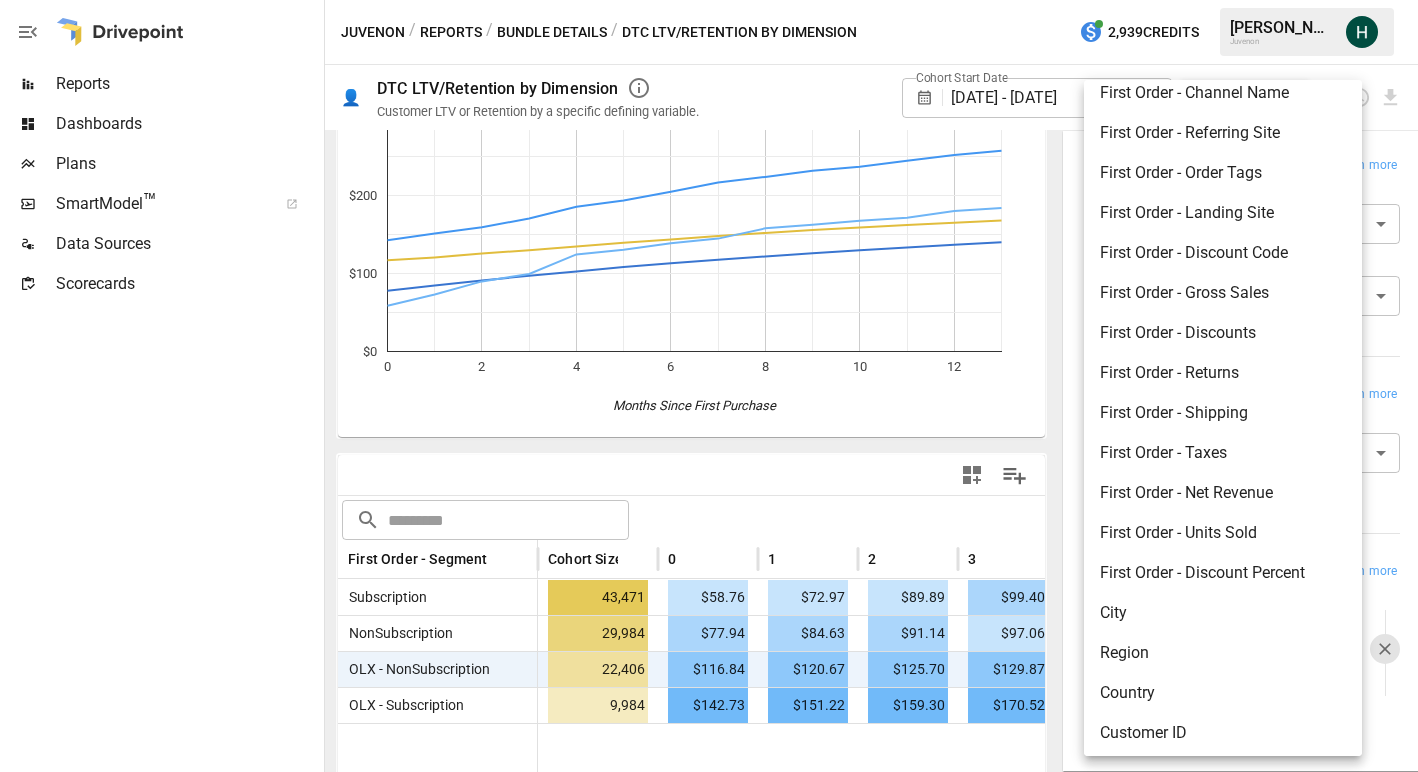 click at bounding box center [709, 386] 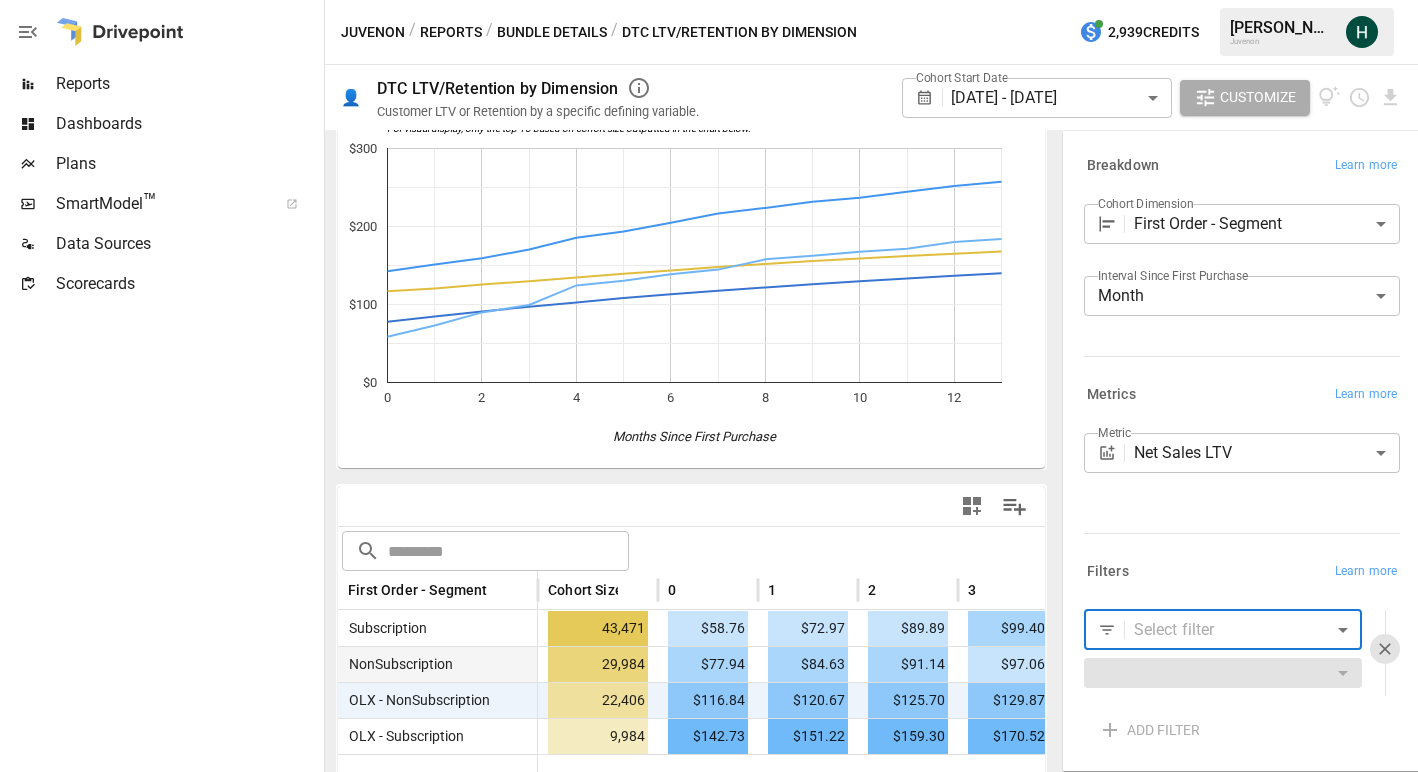 scroll, scrollTop: 74, scrollLeft: 0, axis: vertical 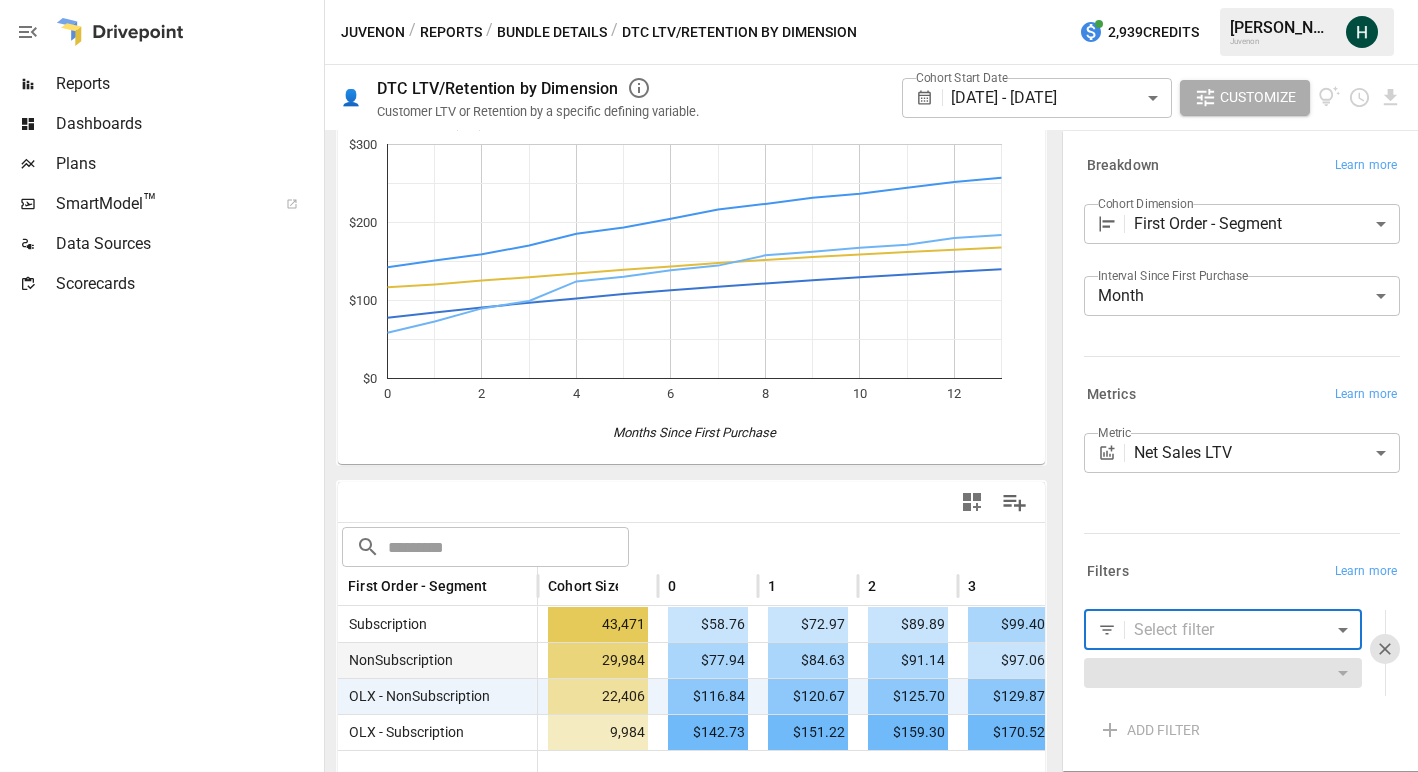 click on "**********" at bounding box center [709, 0] 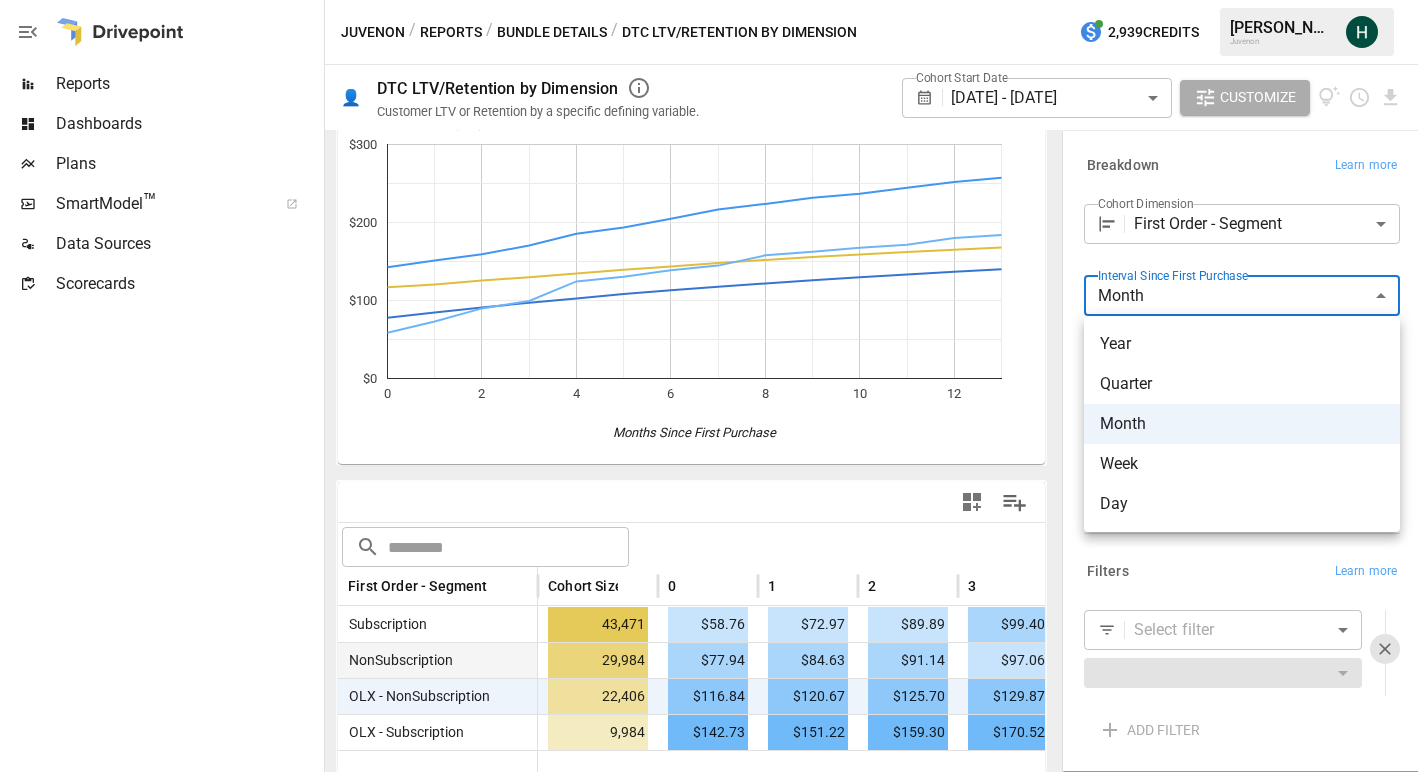 click on "Day" at bounding box center [1242, 504] 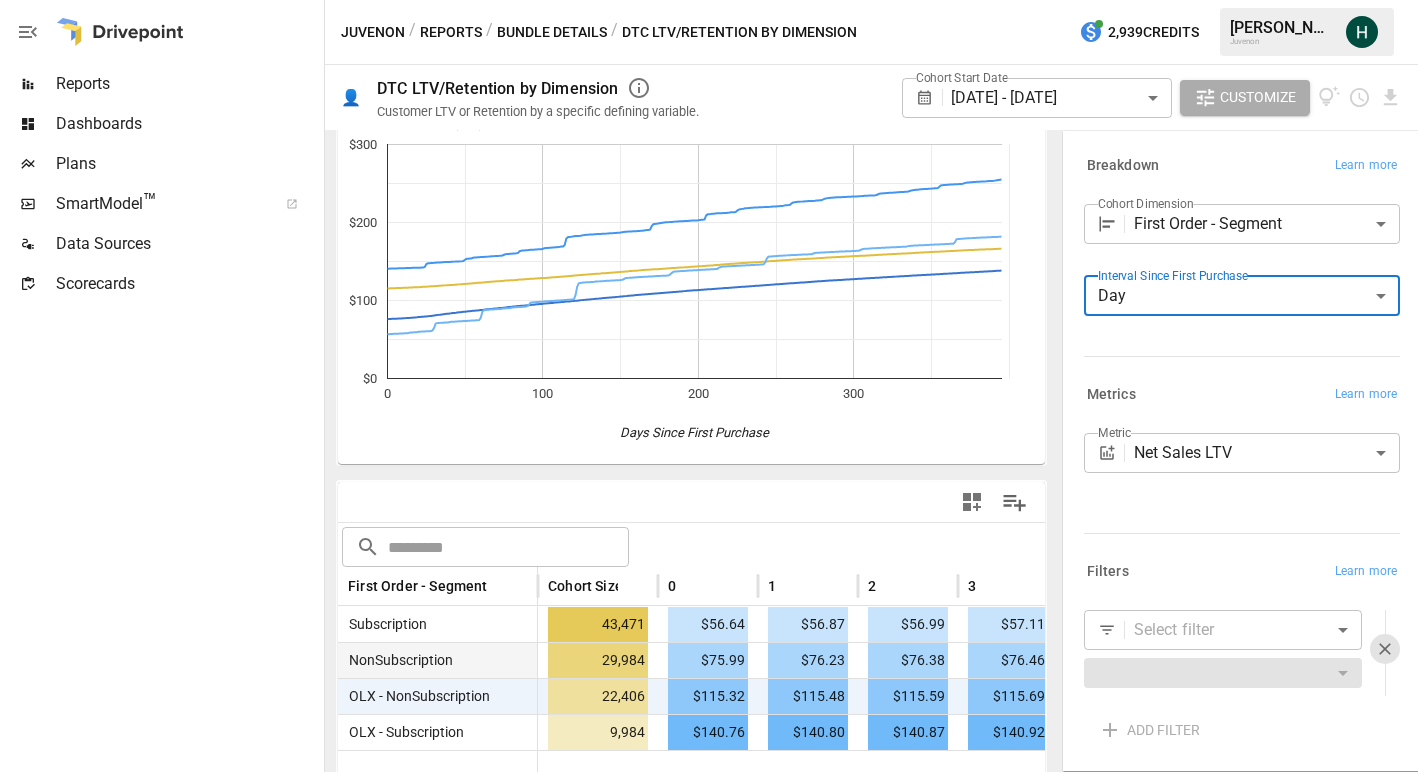 click on "**********" at bounding box center [709, 0] 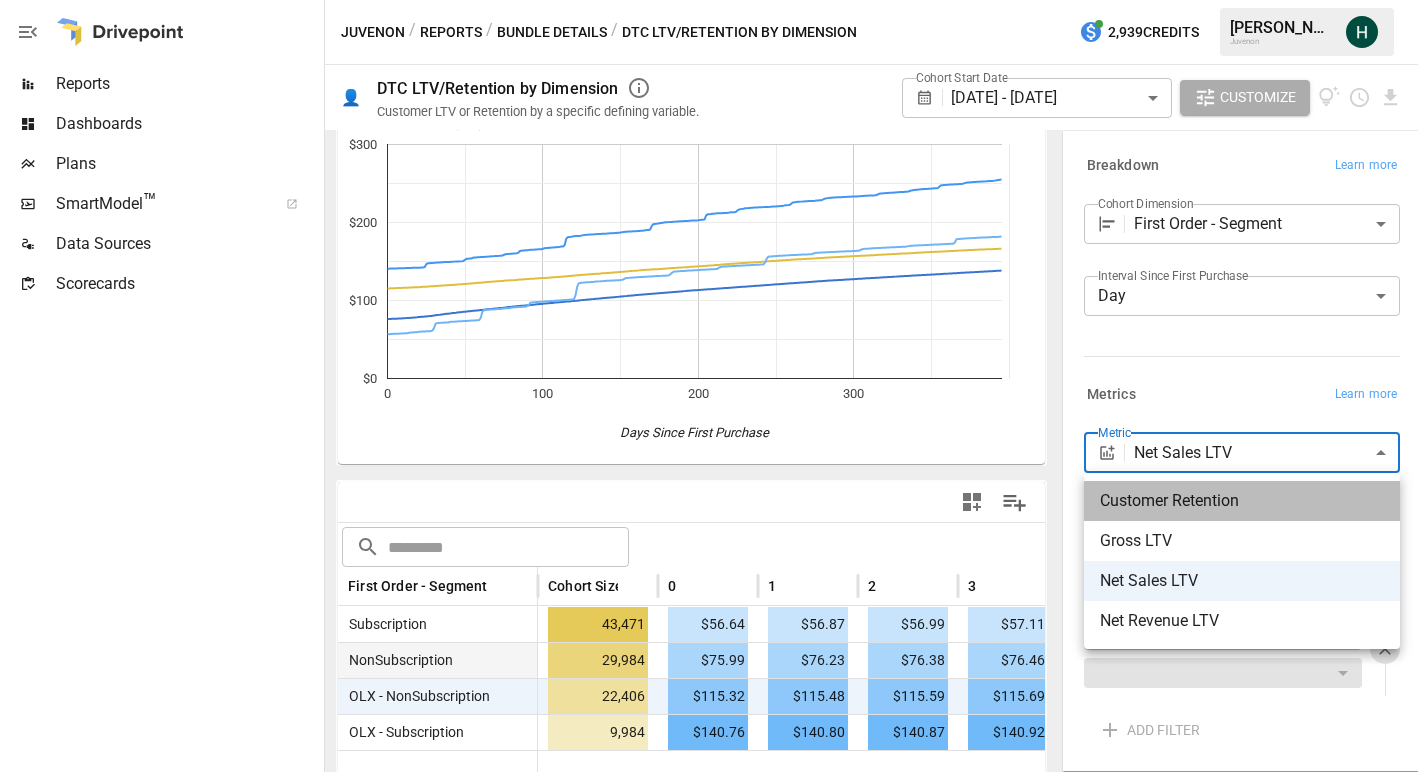 click on "Customer Retention" at bounding box center [1242, 501] 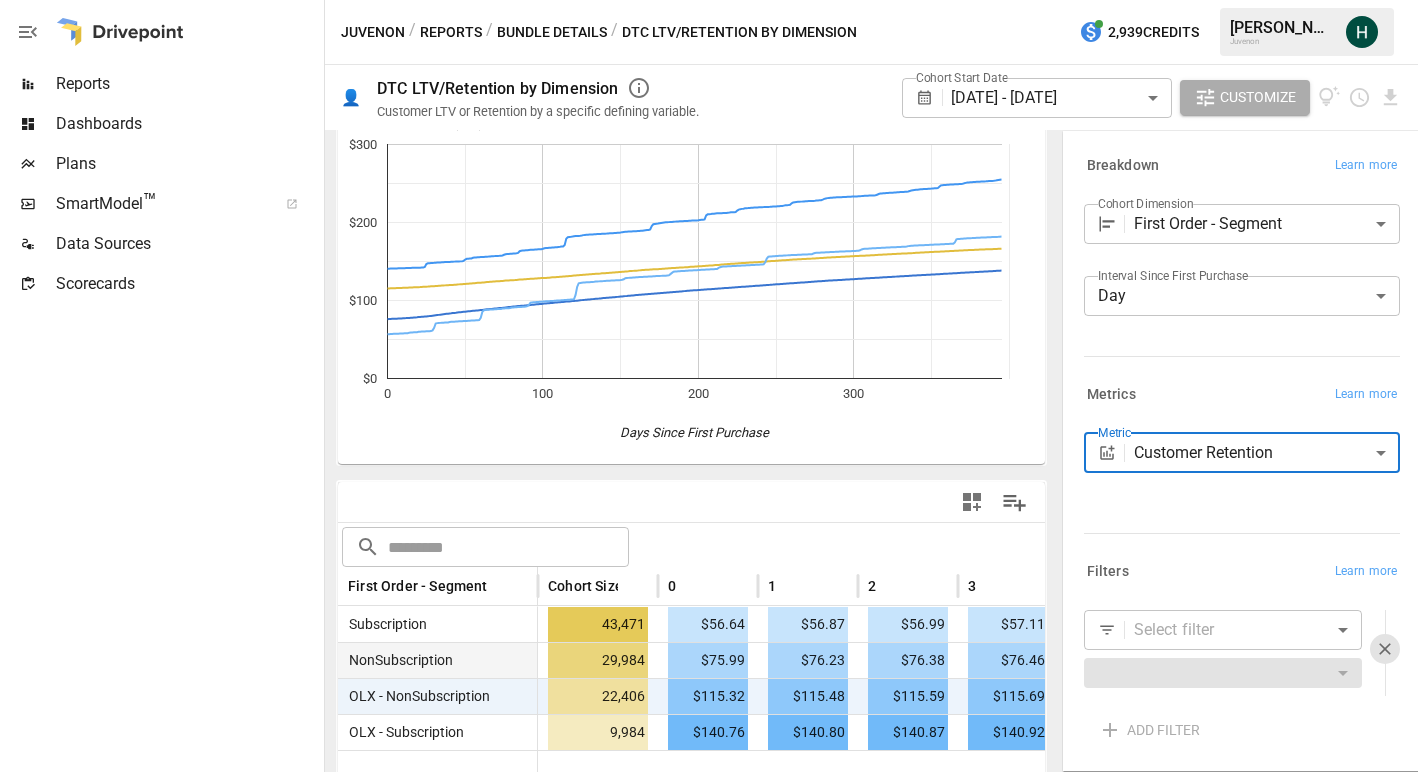 click on "**********" at bounding box center (709, 0) 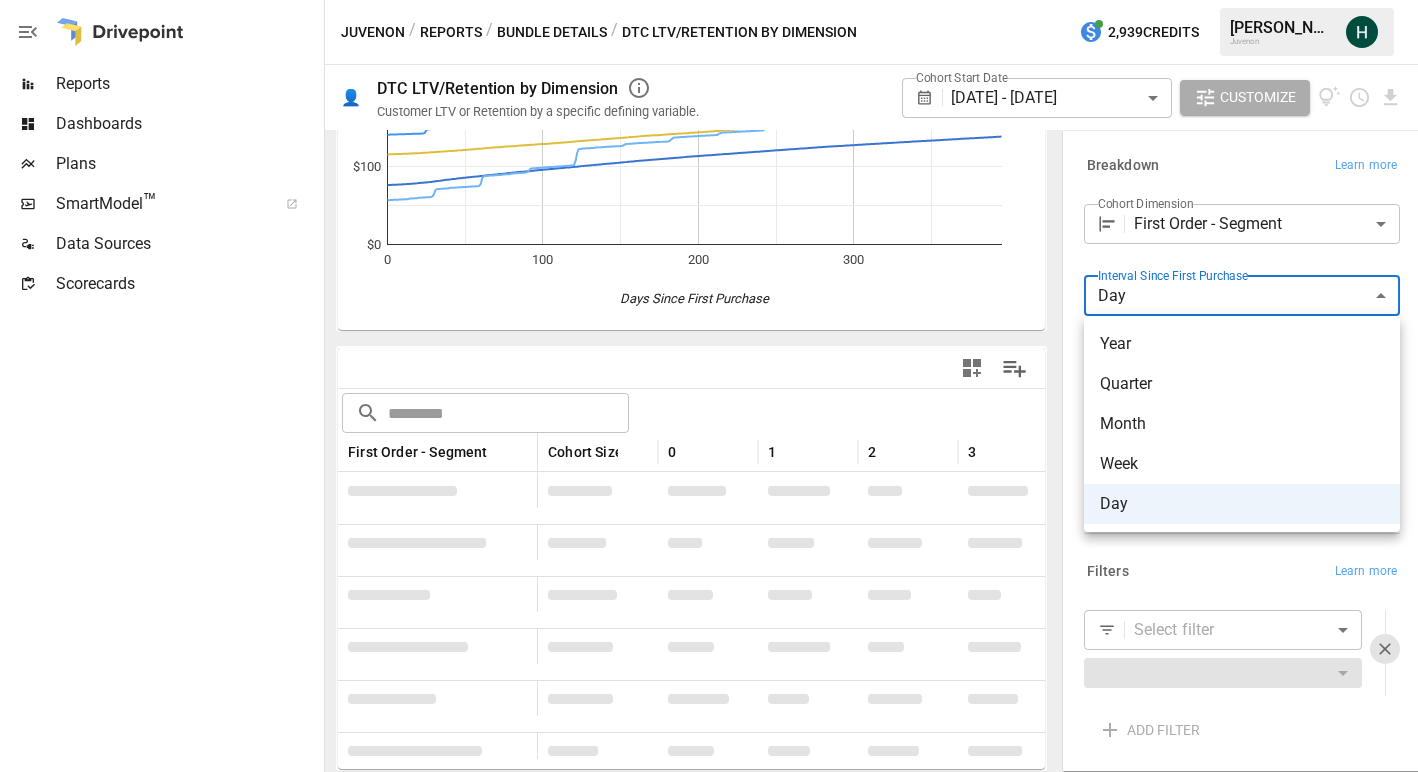 scroll, scrollTop: 79, scrollLeft: 0, axis: vertical 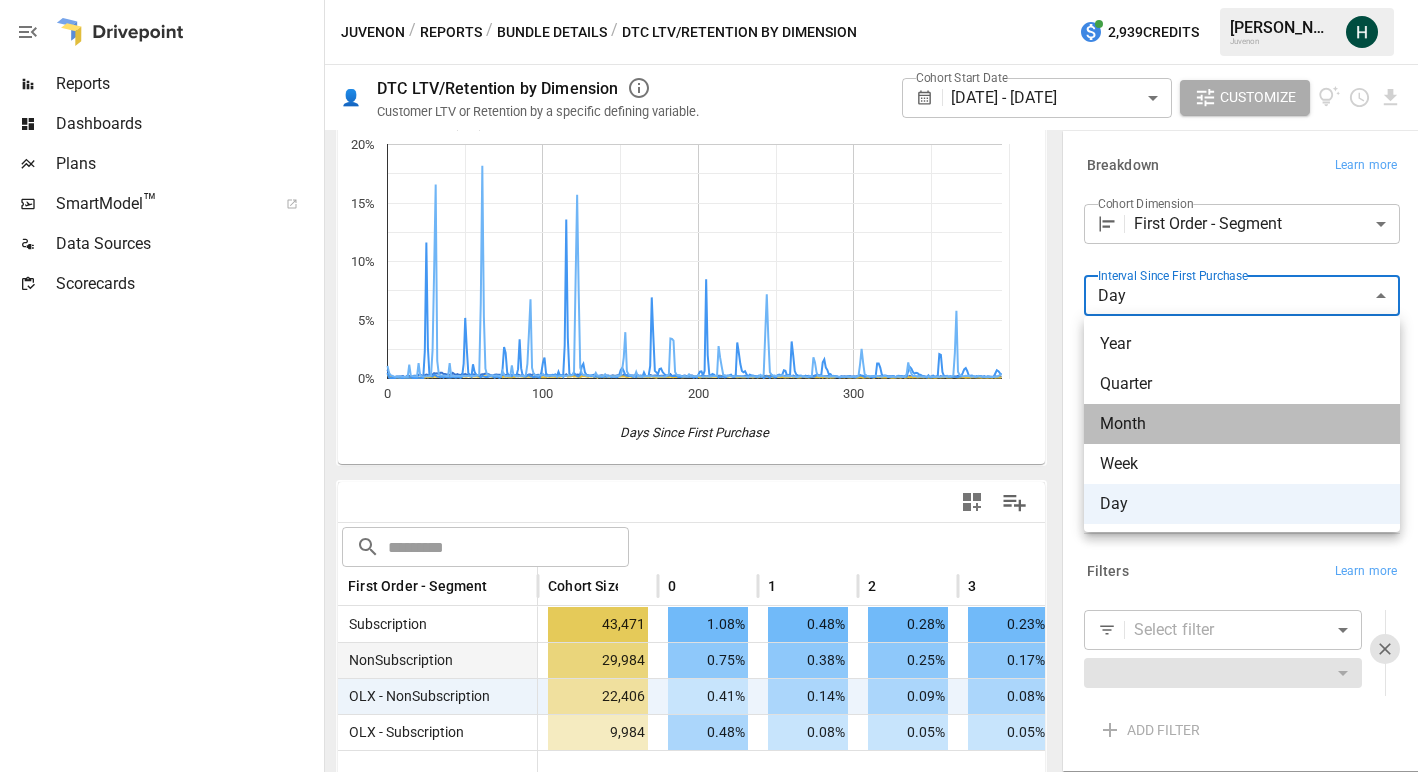 click on "Month" at bounding box center [1242, 424] 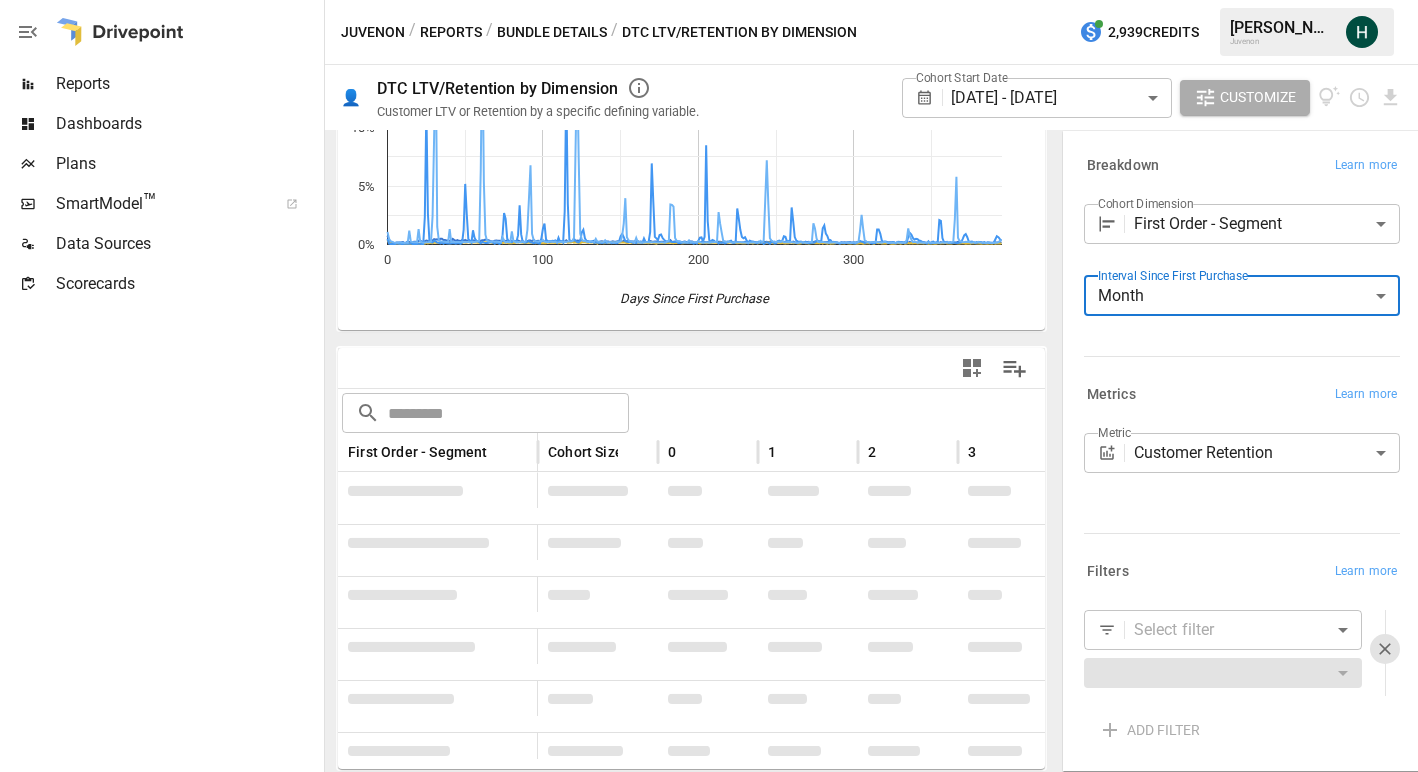 scroll, scrollTop: 79, scrollLeft: 0, axis: vertical 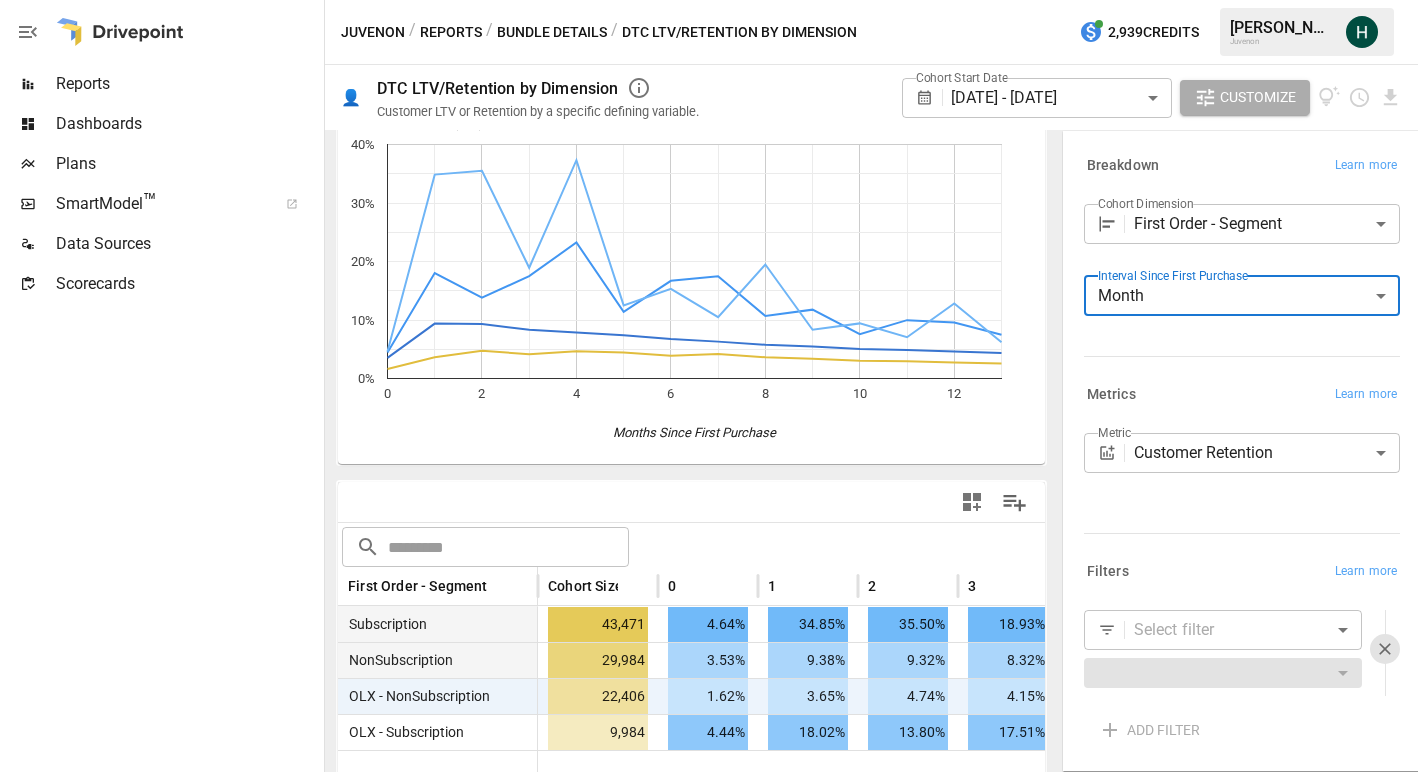 click on "Subscription" at bounding box center (384, 624) 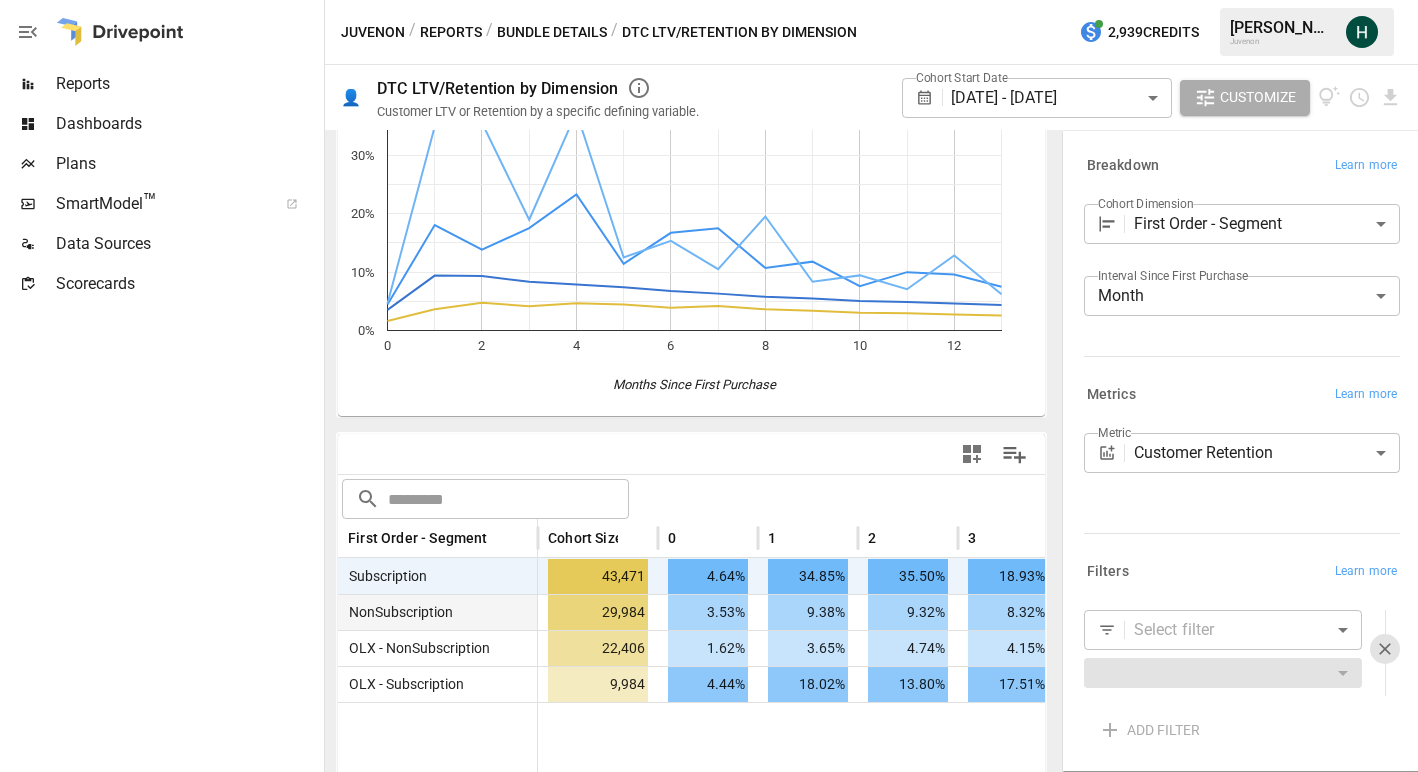 scroll, scrollTop: 104, scrollLeft: 0, axis: vertical 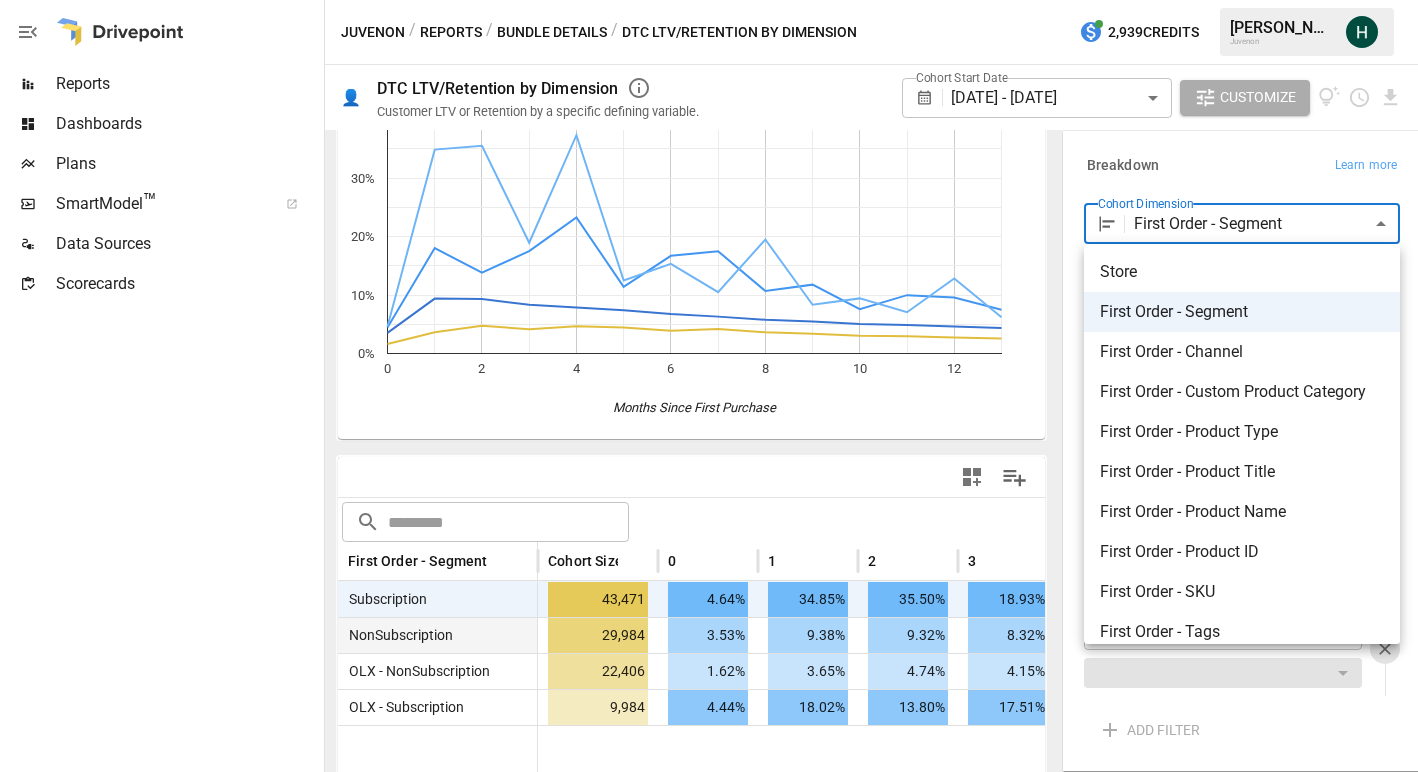 click on "**********" at bounding box center (709, 0) 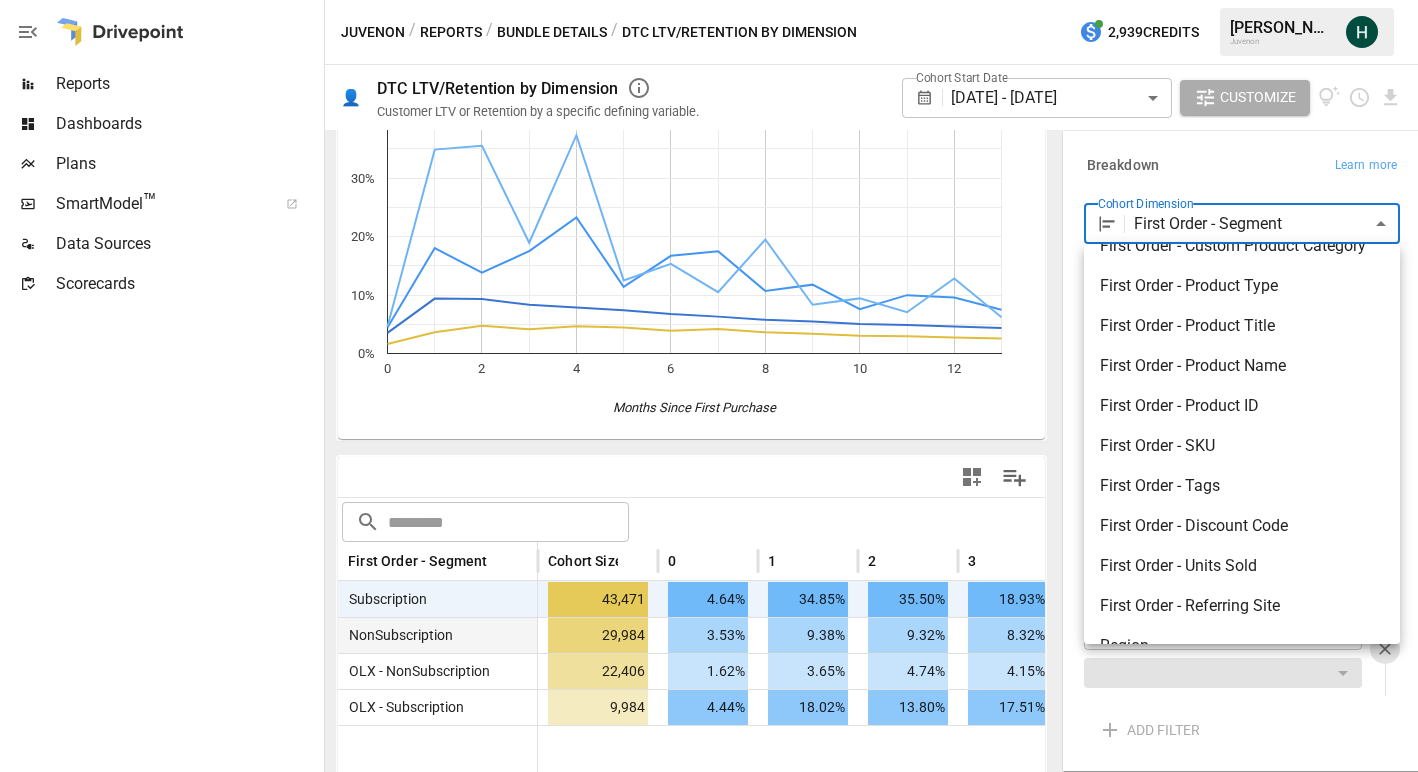 scroll, scrollTop: 165, scrollLeft: 0, axis: vertical 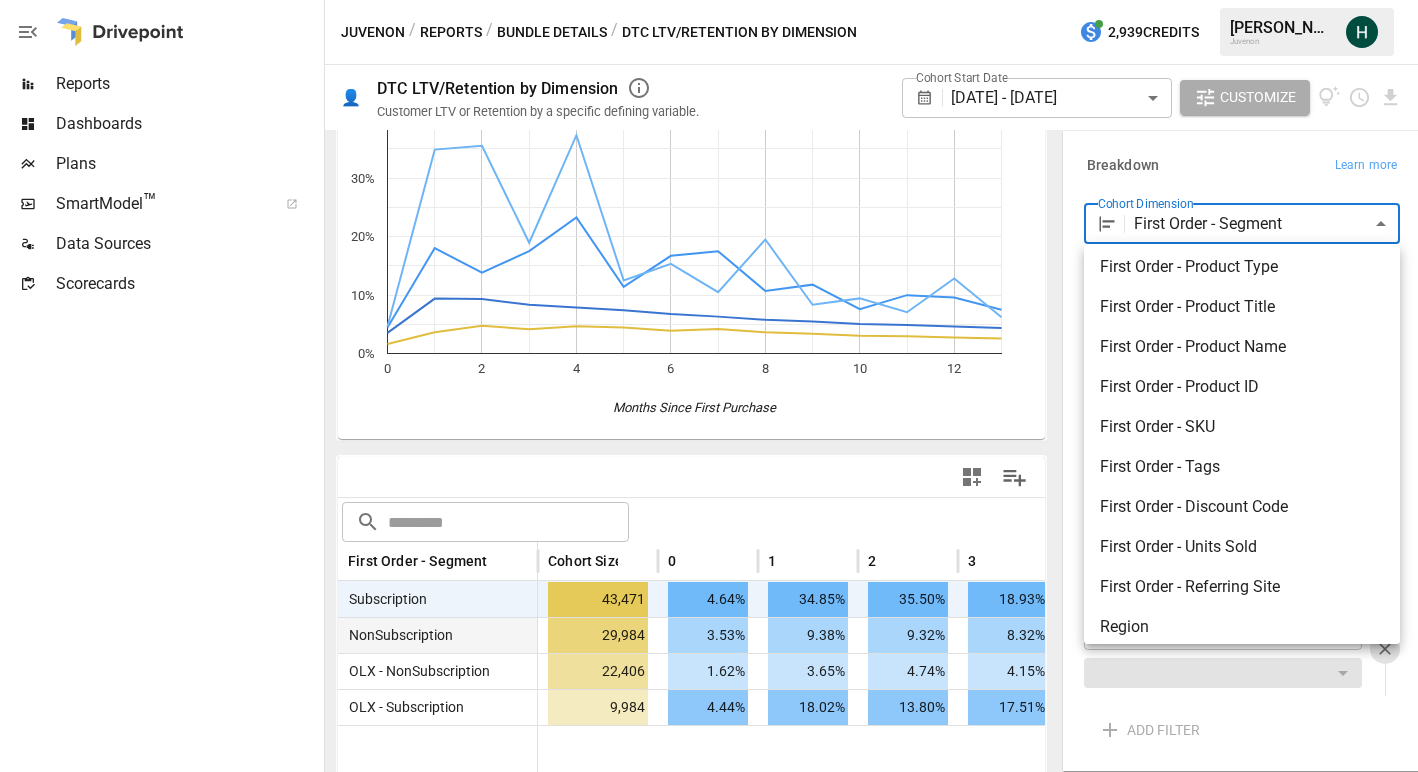 click on "First Order - SKU" at bounding box center [1242, 427] 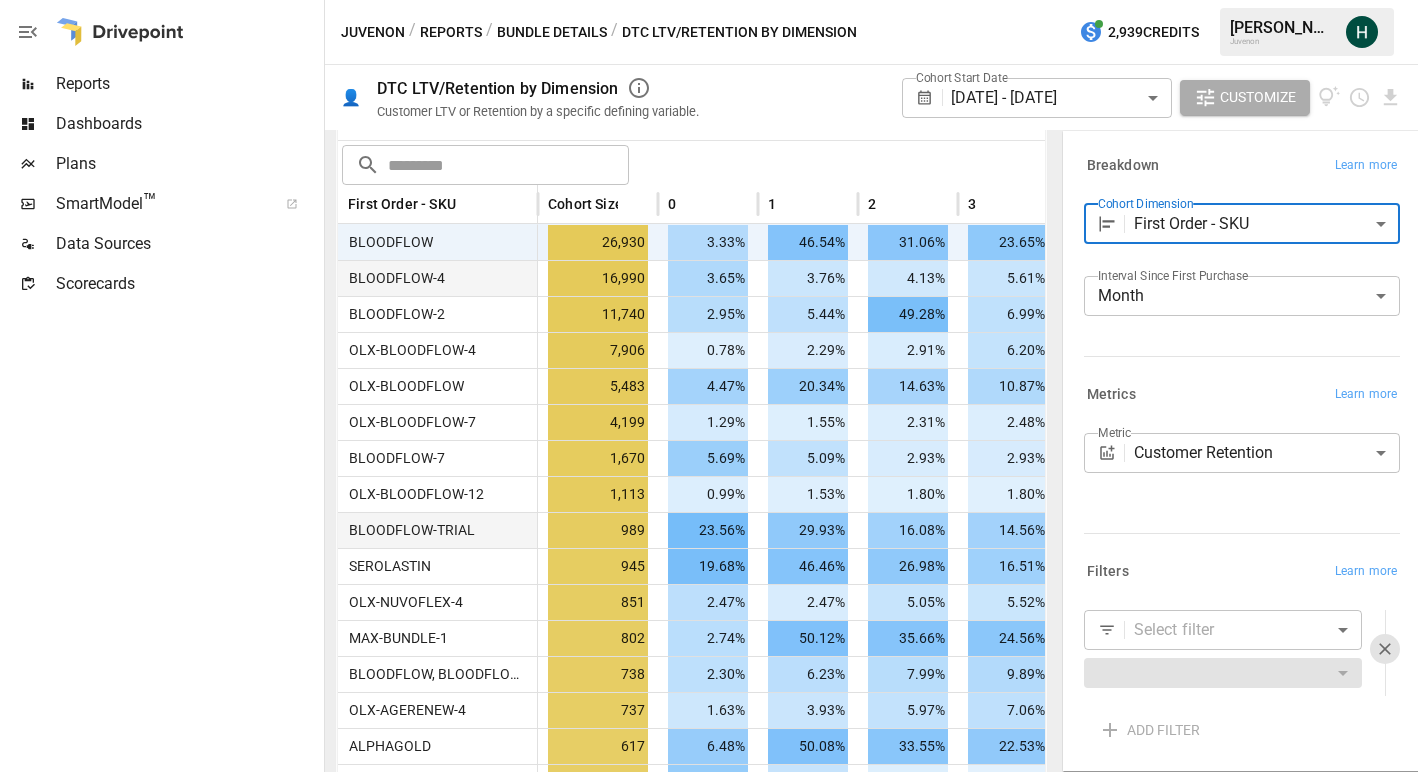 scroll, scrollTop: 0, scrollLeft: 0, axis: both 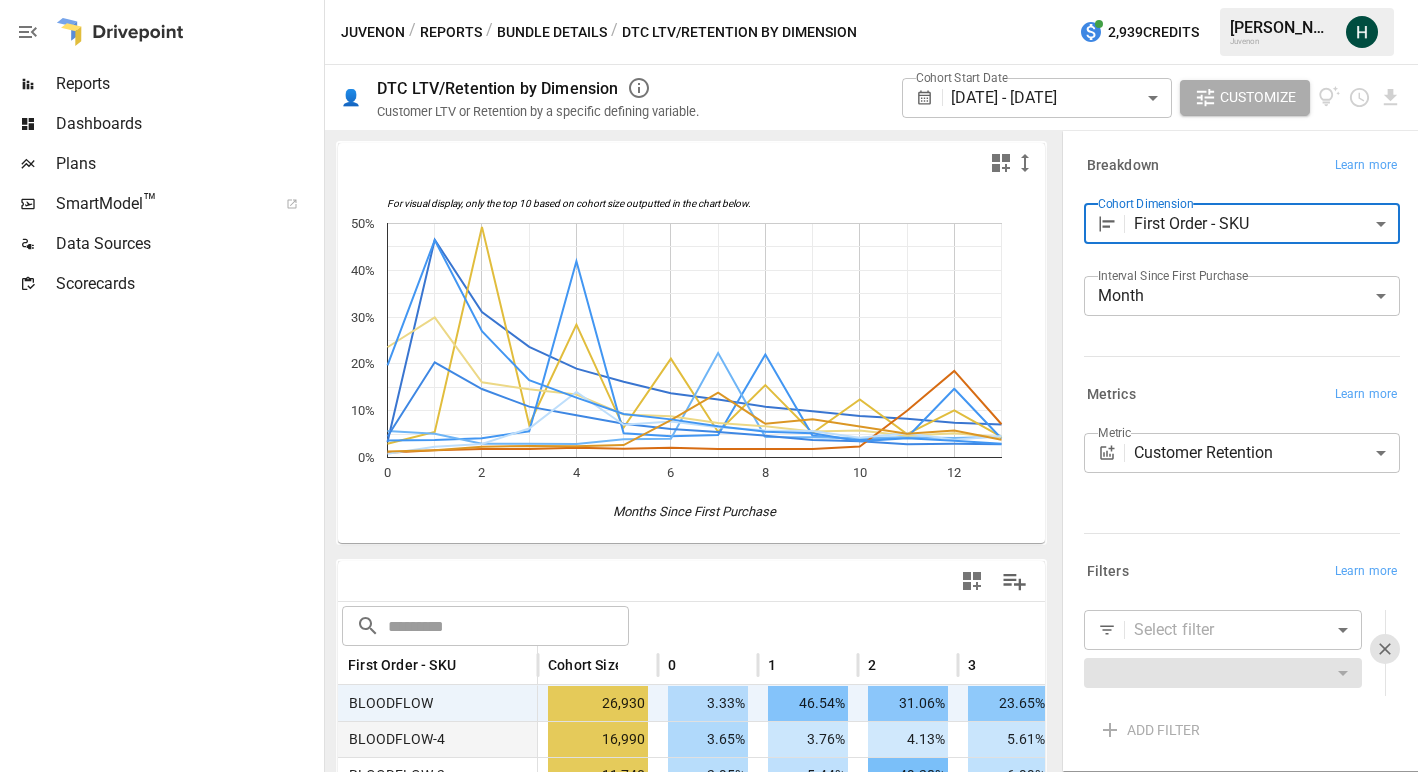click at bounding box center (508, 626) 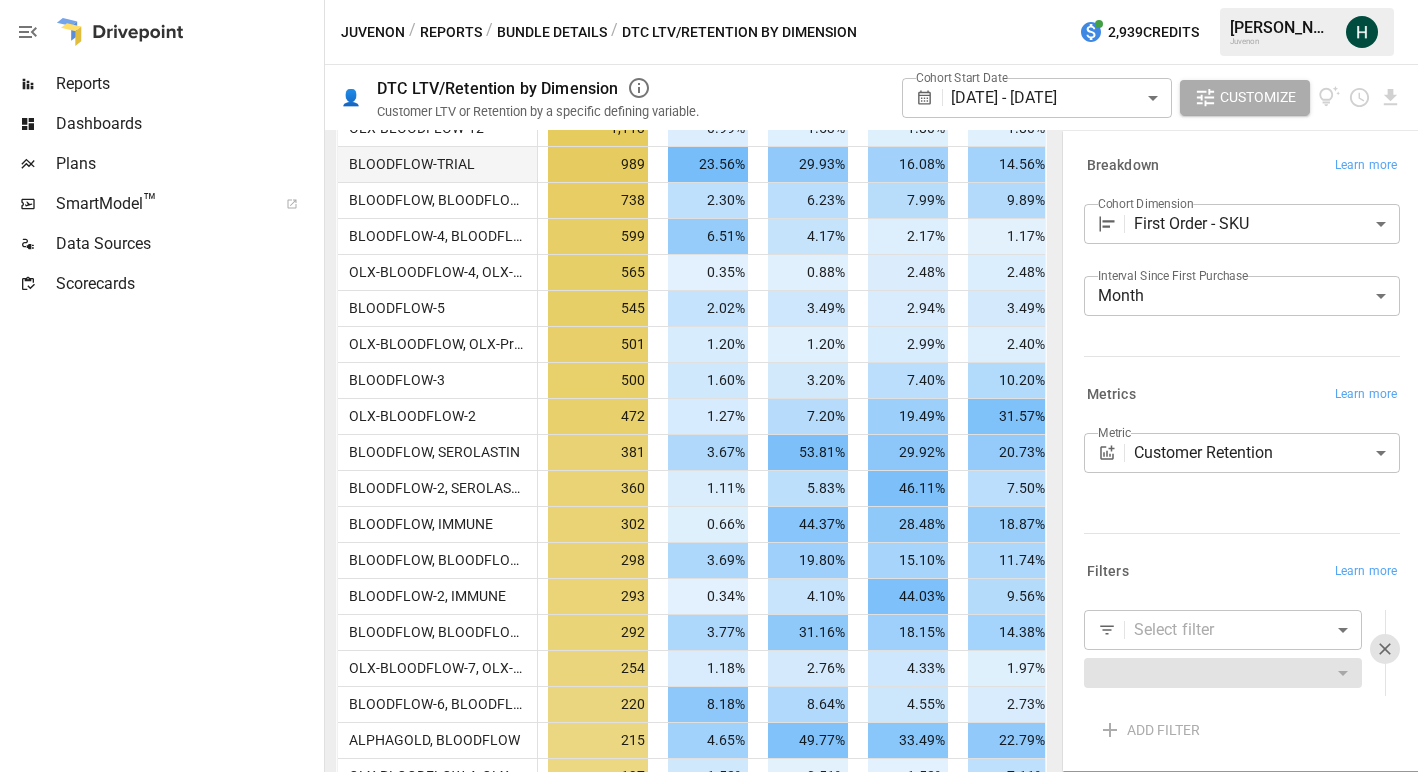 scroll, scrollTop: 0, scrollLeft: 0, axis: both 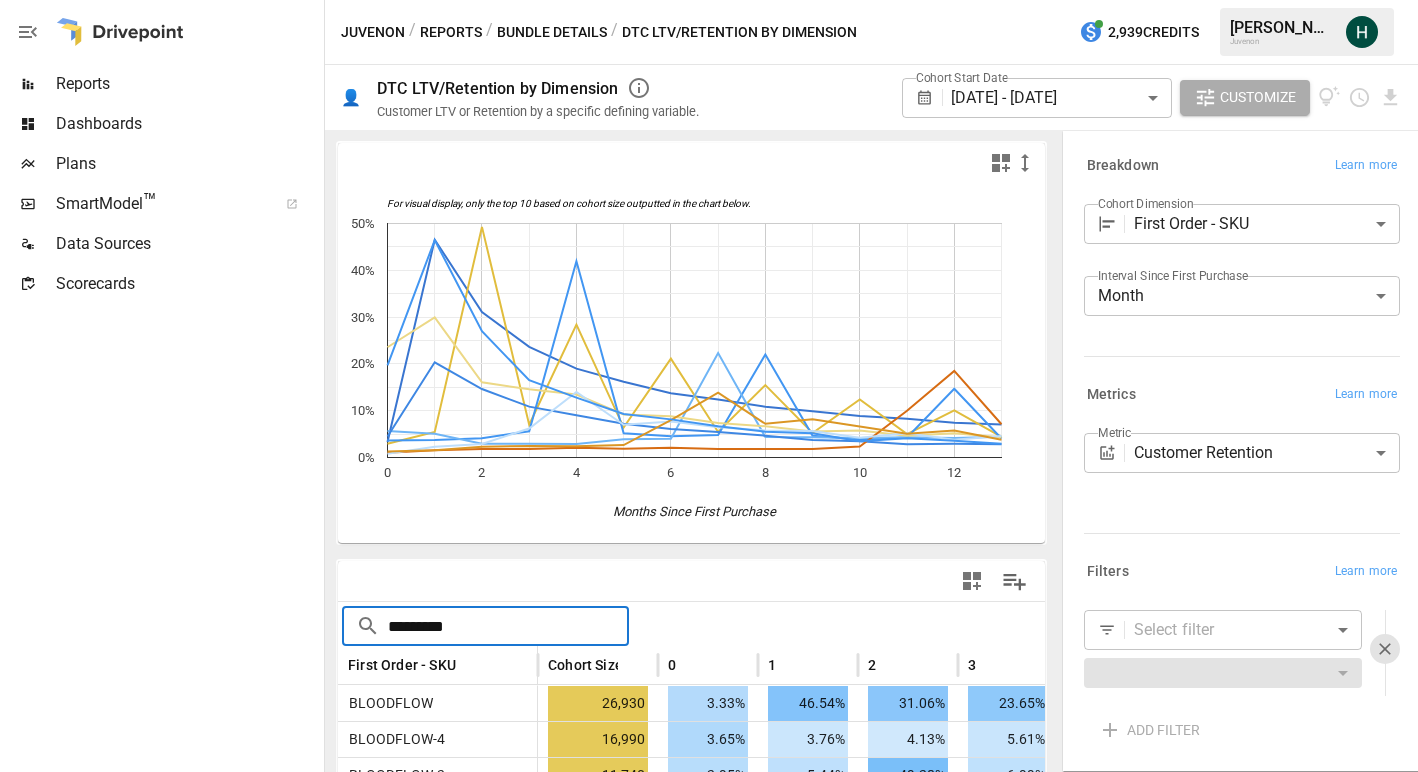 click on "*********" at bounding box center [508, 626] 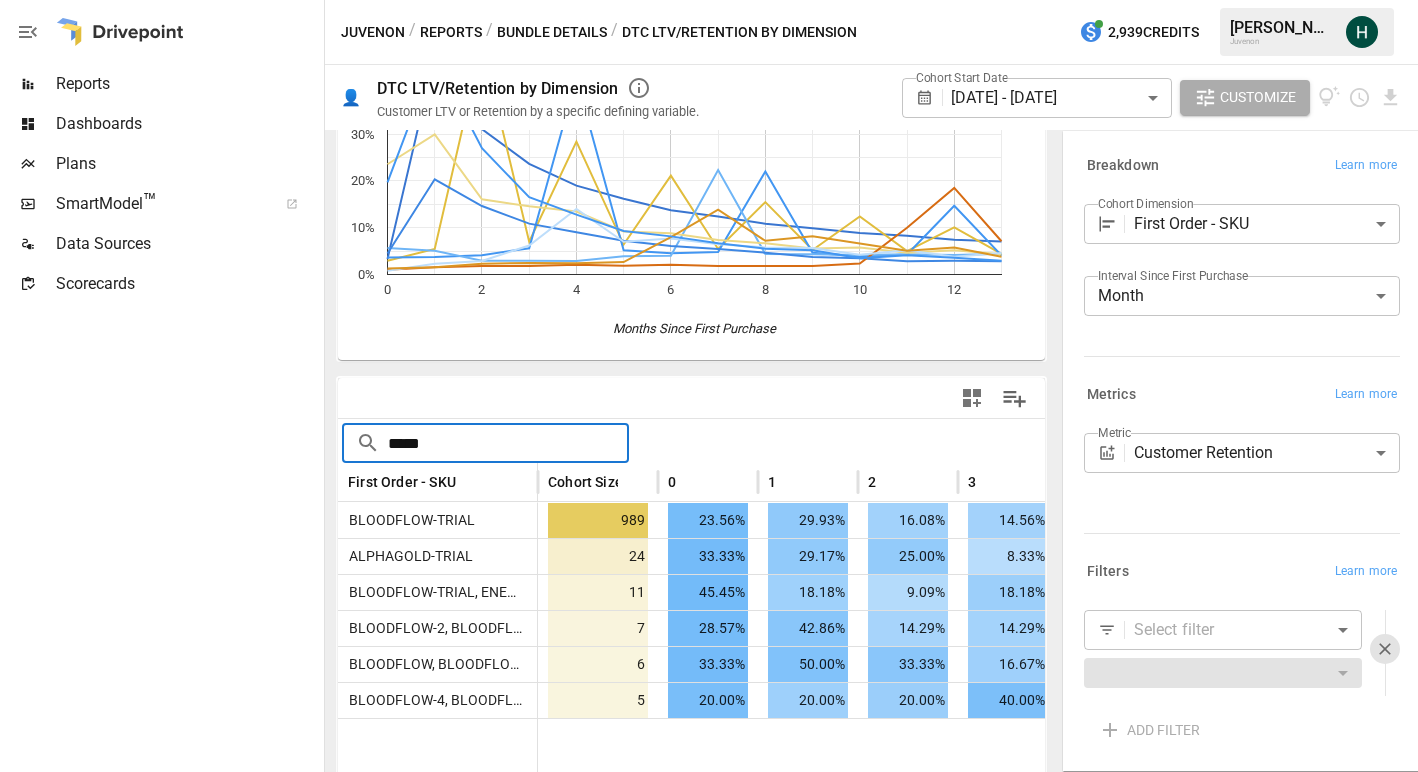 scroll, scrollTop: 202, scrollLeft: 0, axis: vertical 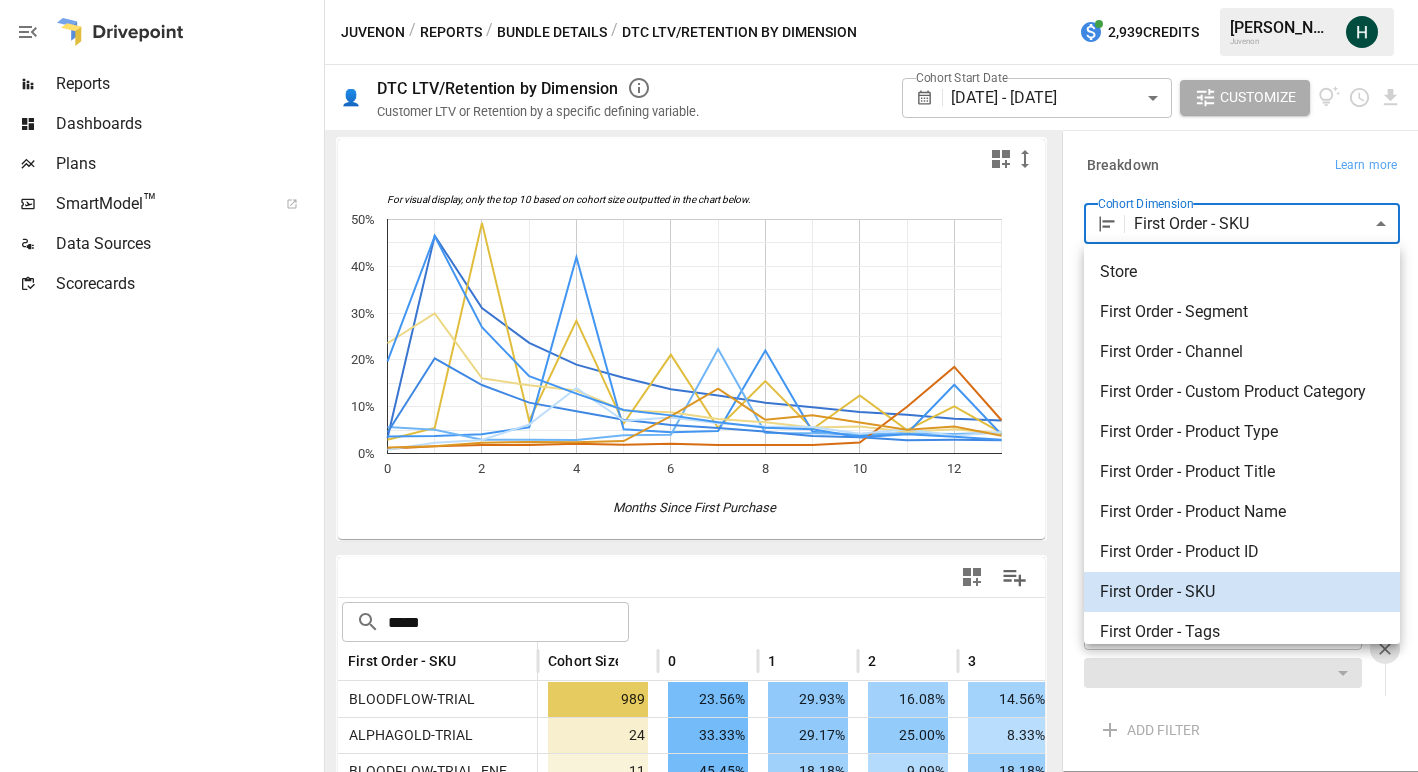 click on "Reports Dashboards Plans SmartModel ™ Data Sources Scorecards Juvenon / Reports / Bundle Details / DTC LTV/Retention by Dimension 2,939  Credits [PERSON_NAME] Juvenon 👤 DTC LTV/Retention by Dimension Customer LTV or Retention by a specific defining variable. Cohort Start Date [DATE] - [DATE] ****** ​ Customize For visual display, only the top 10 based on cohort size outputted in the chart below. 0 2 4 6 8 10 12 0% 10% 20% 30% 40% 50% Months Since First Purchase 50% ​ ***** ​ First Order - SKU  Cohort Size   0   1   2   3   4   5 BLOODFLOW-TRIAL 989 23.56% 29.93% 16.08% 14.56% 13.45% 9.20% ALPHAGOLD-TRIAL 24 33.33% 29.17% 25.00% 8.33% 25.00% 8.33% BLOODFLOW-TRIAL, ENERGY-2 11 45.45% 18.18% 9.09% 18.18% 0.00% 9.09% BLOODFLOW-2, BLOODFLOW-TRIAL 7 28.57% 42.86% 14.29% 14.29% 28.57% 14.29% BLOODFLOW, BLOODFLOW-TRIAL 6 33.33% 50.00% 33.33% 16.67% 33.33% 16.67% BLOODFLOW-4, BLOODFLOW-TRIAL 5 20.00% 20.00% 20.00% 40.00% 60.00% 40.00% Breakdown Learn more Cohort Dimension First Order - SKU ​ Month" at bounding box center [709, 0] 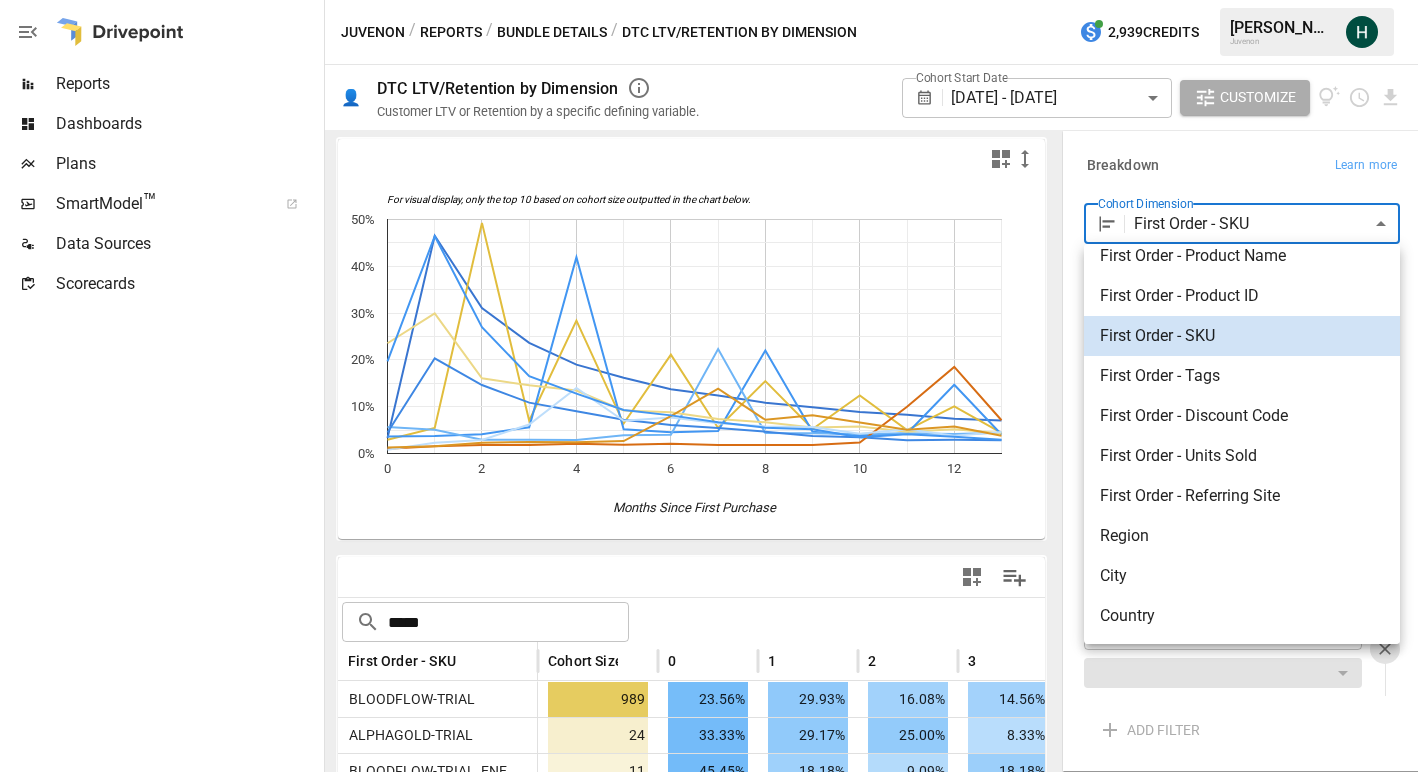 scroll, scrollTop: 0, scrollLeft: 0, axis: both 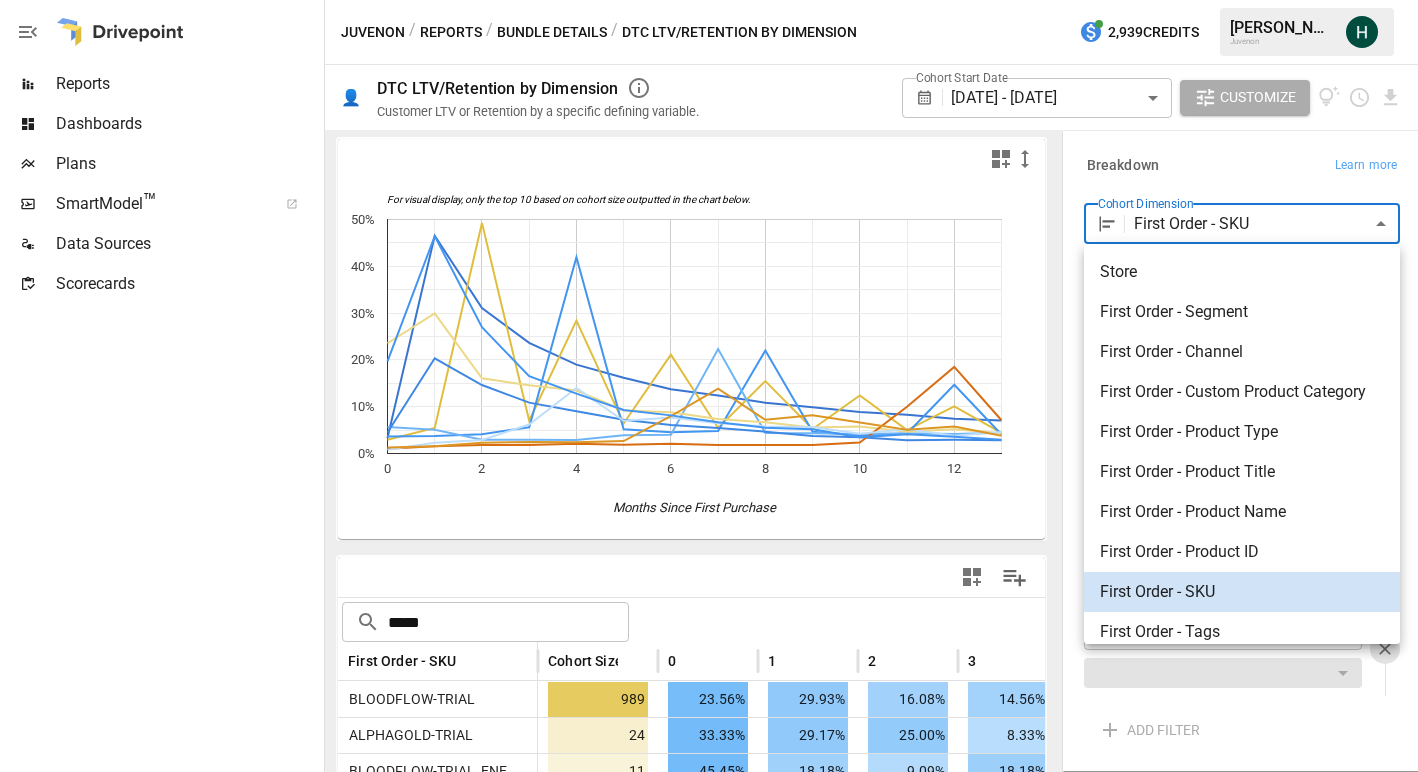 click at bounding box center [709, 386] 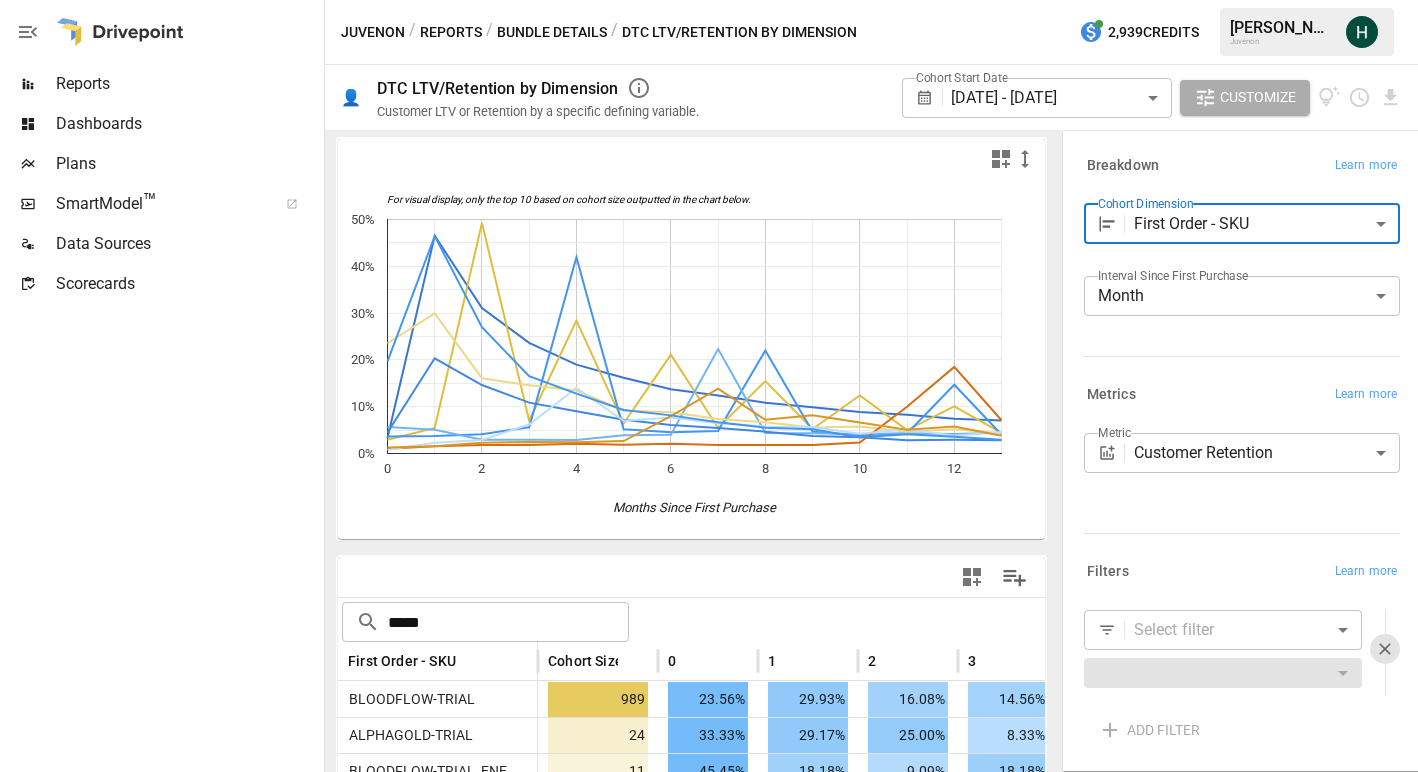 scroll, scrollTop: 84, scrollLeft: 0, axis: vertical 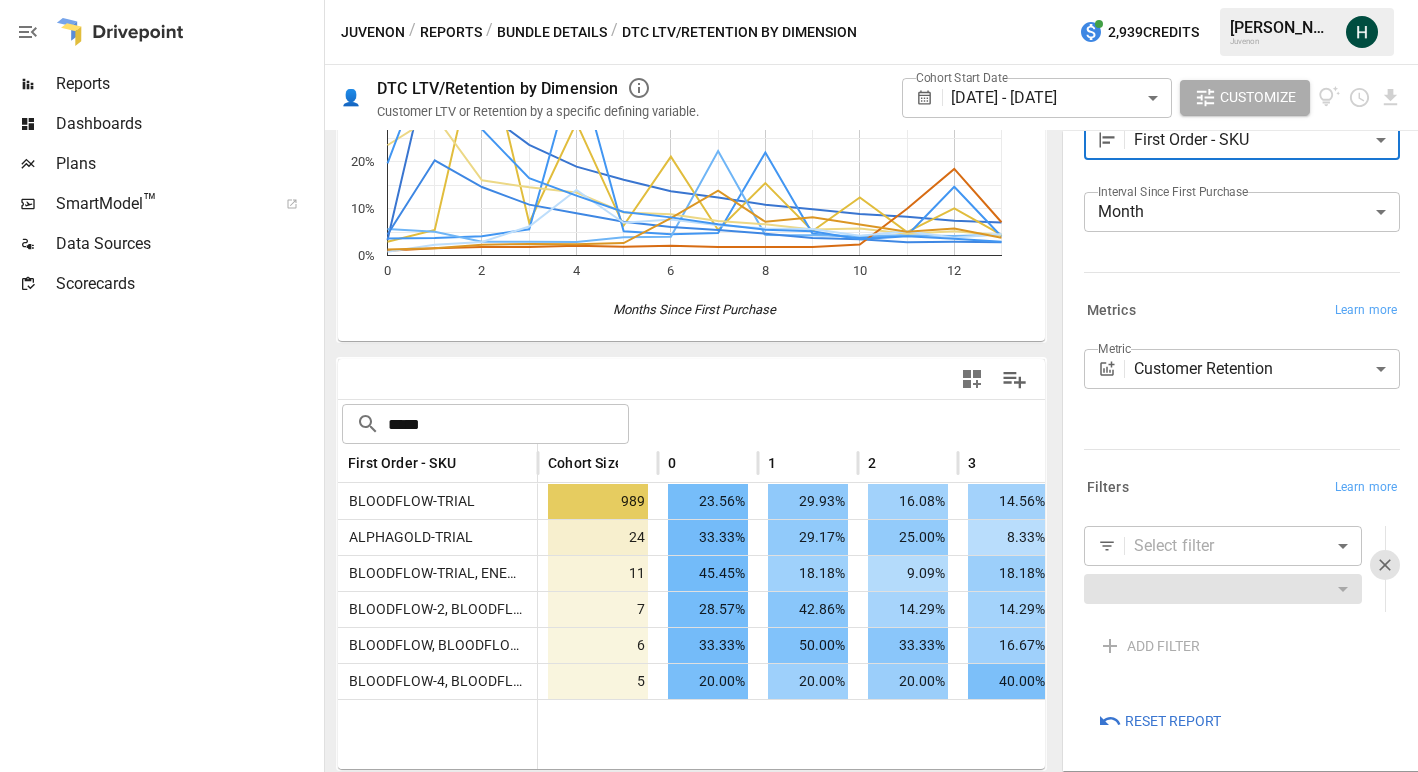 click on "*****" at bounding box center [508, 424] 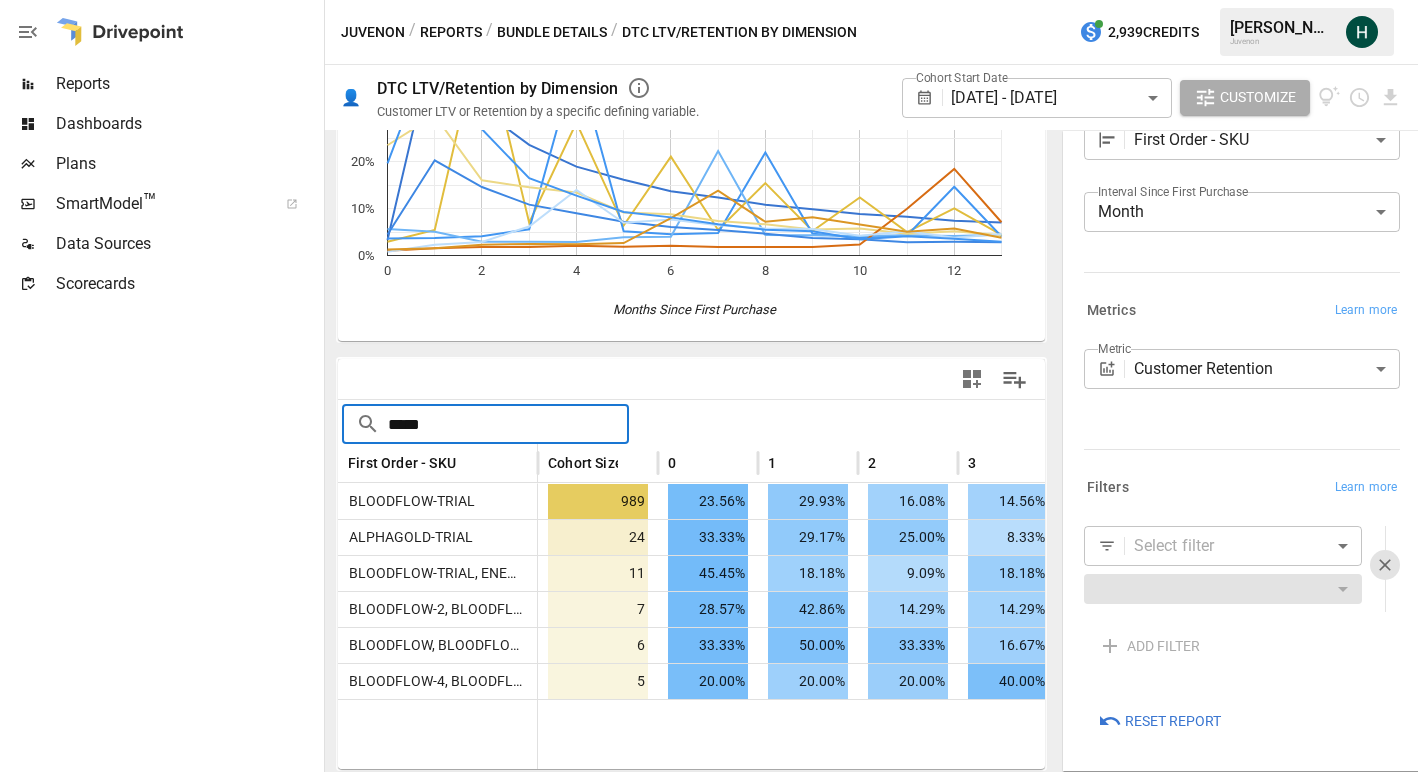 click on "*****" at bounding box center (508, 424) 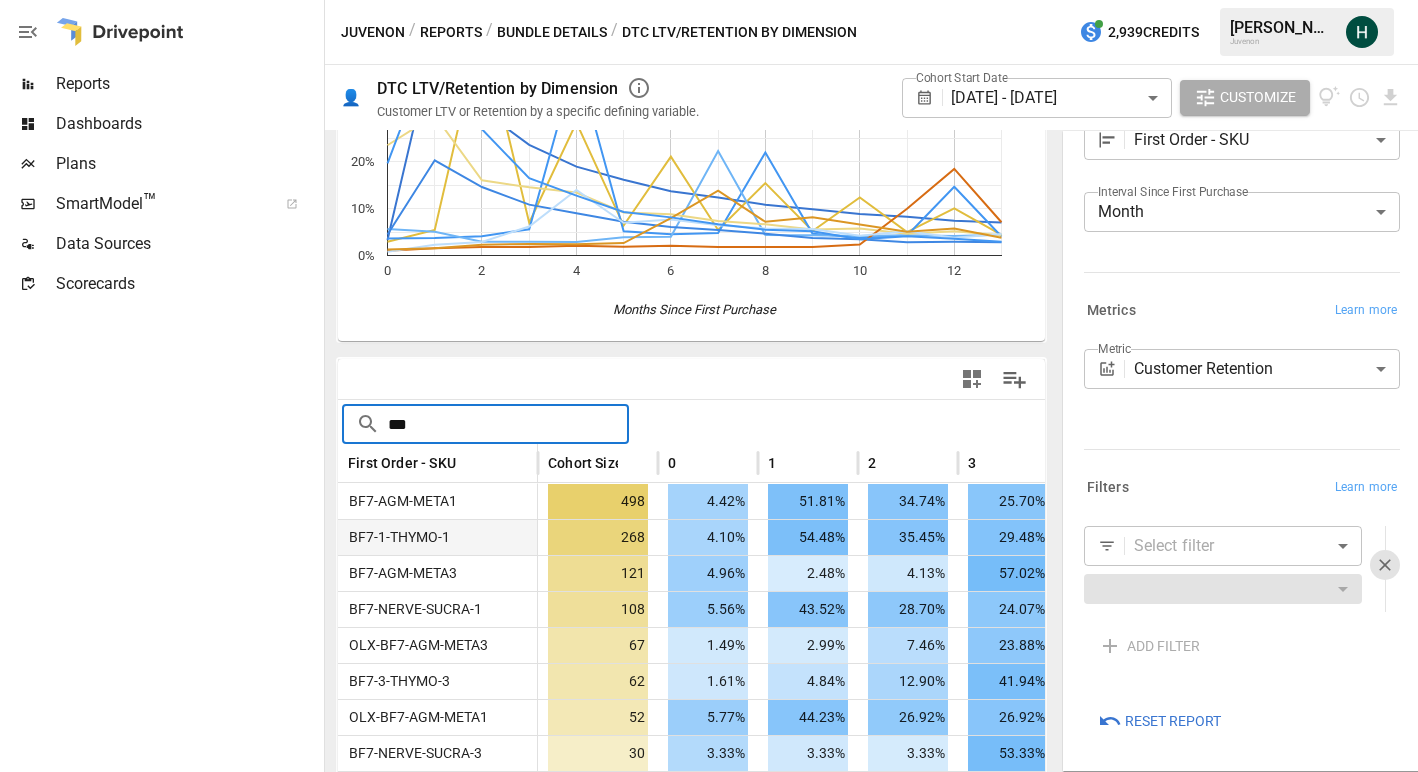 click on "BF7-1-THYMO-1" at bounding box center [395, 537] 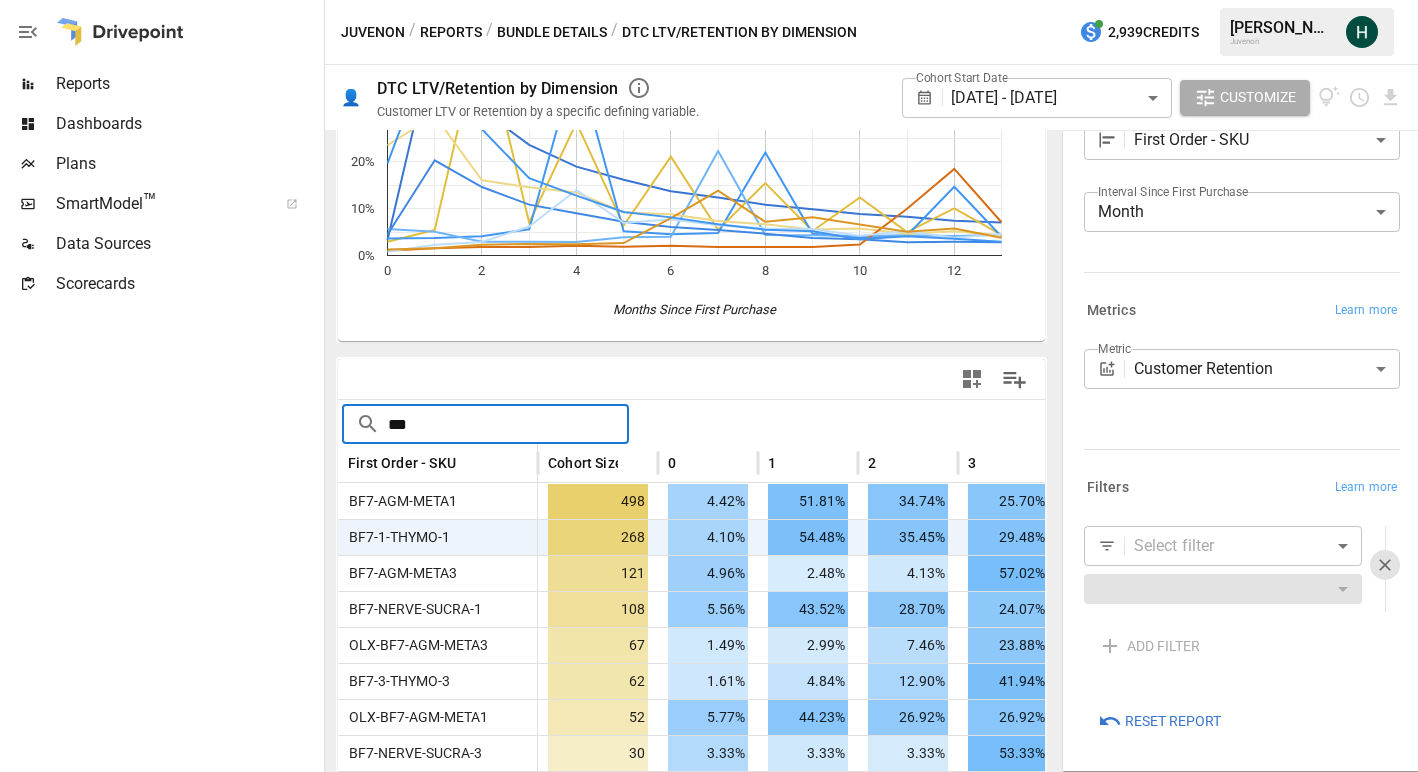 click on "***" at bounding box center (508, 424) 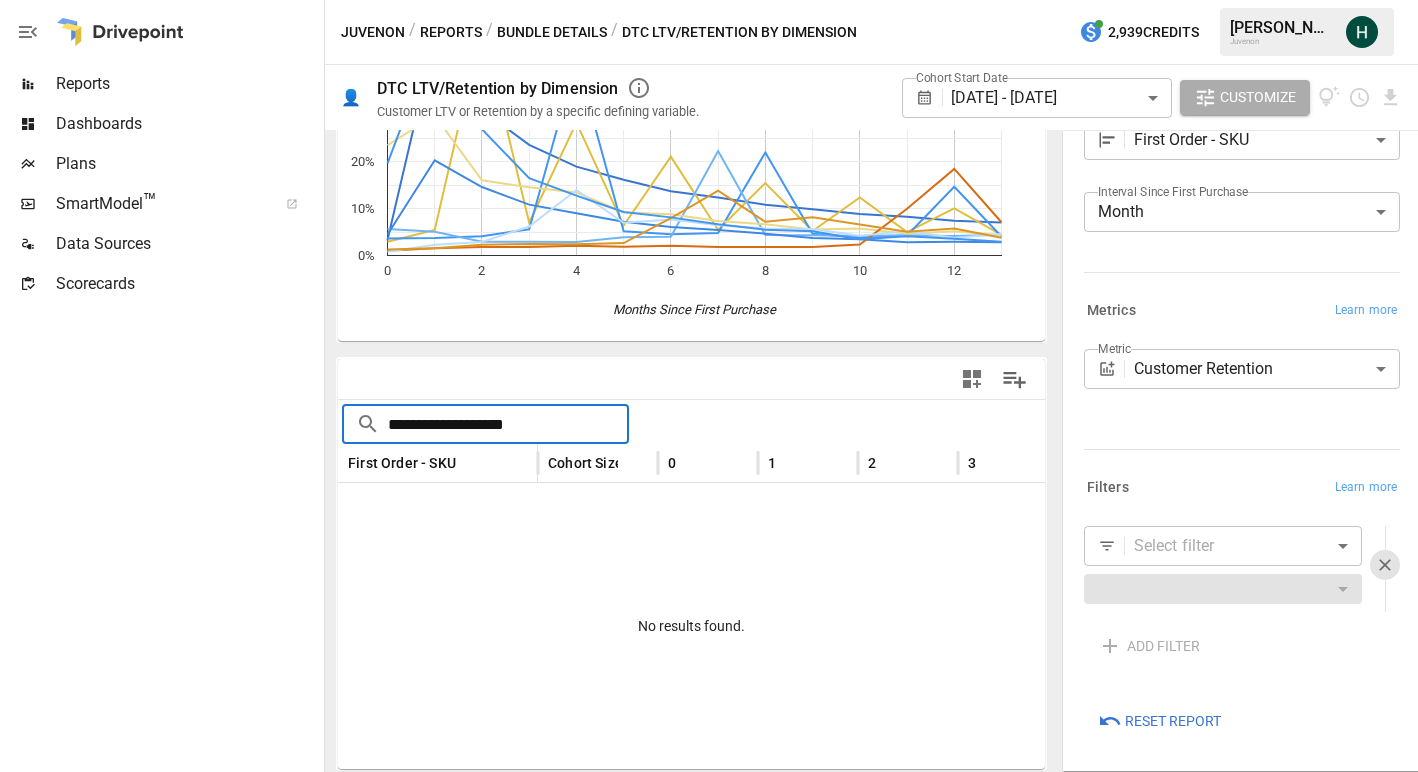 click on "**********" at bounding box center (508, 424) 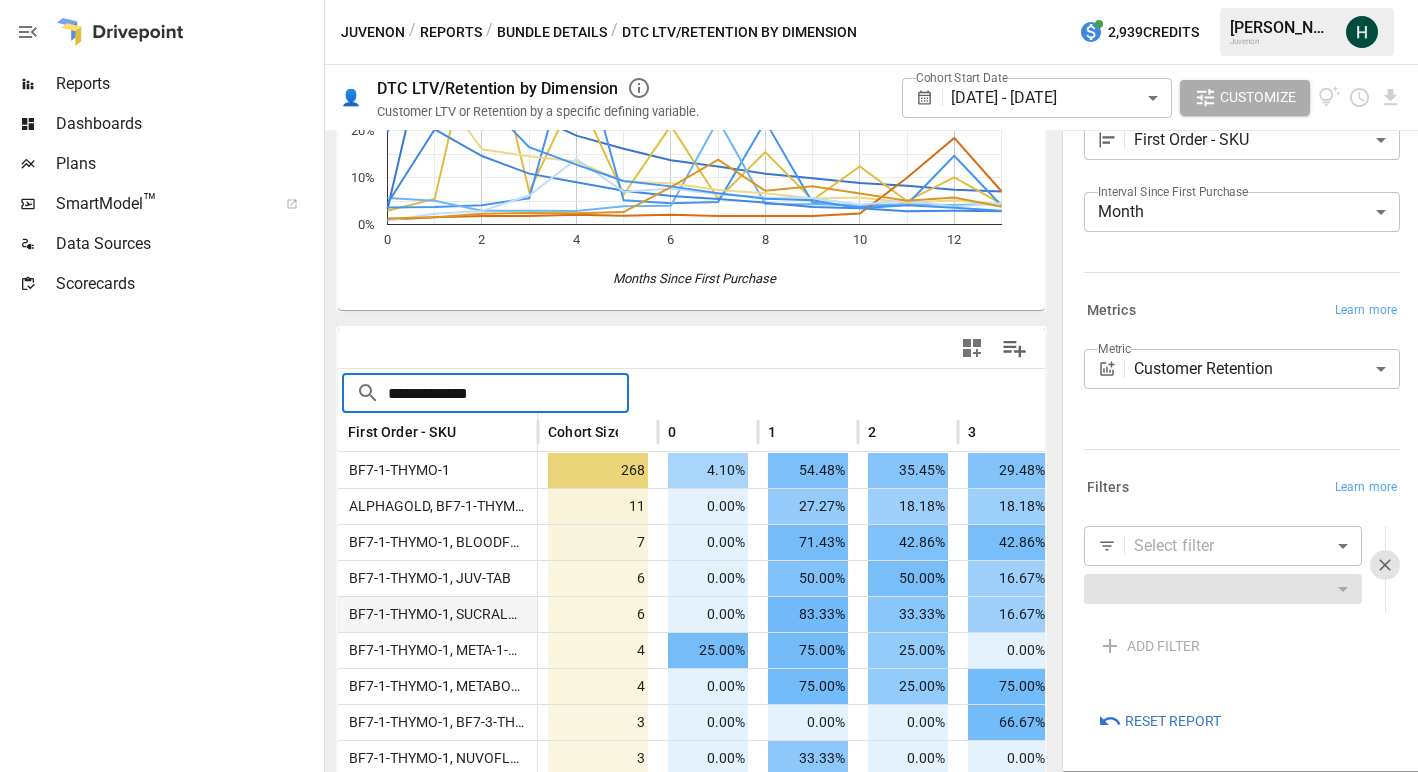 scroll, scrollTop: 250, scrollLeft: 0, axis: vertical 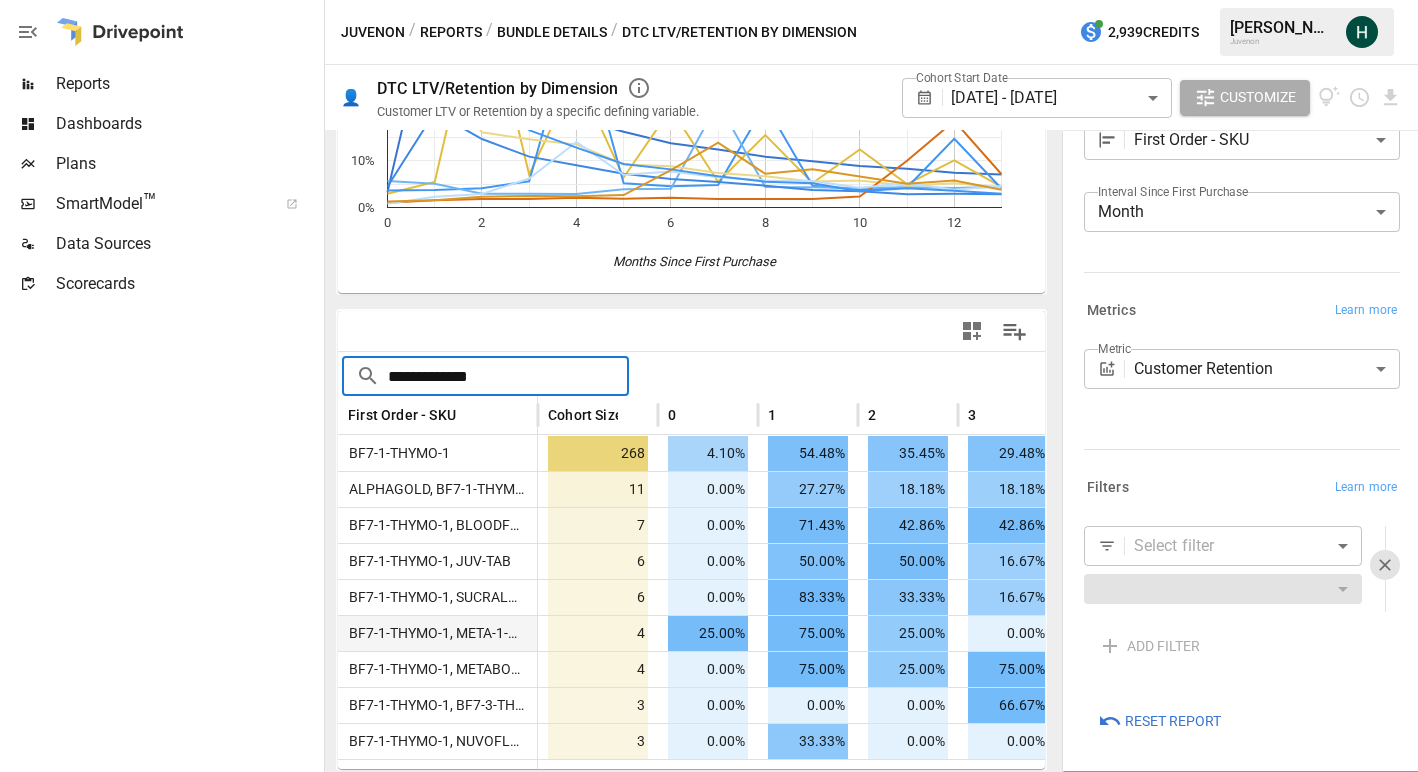 click on "BF7-1-THYMO-1, META-1-SERO-2" at bounding box center (448, 633) 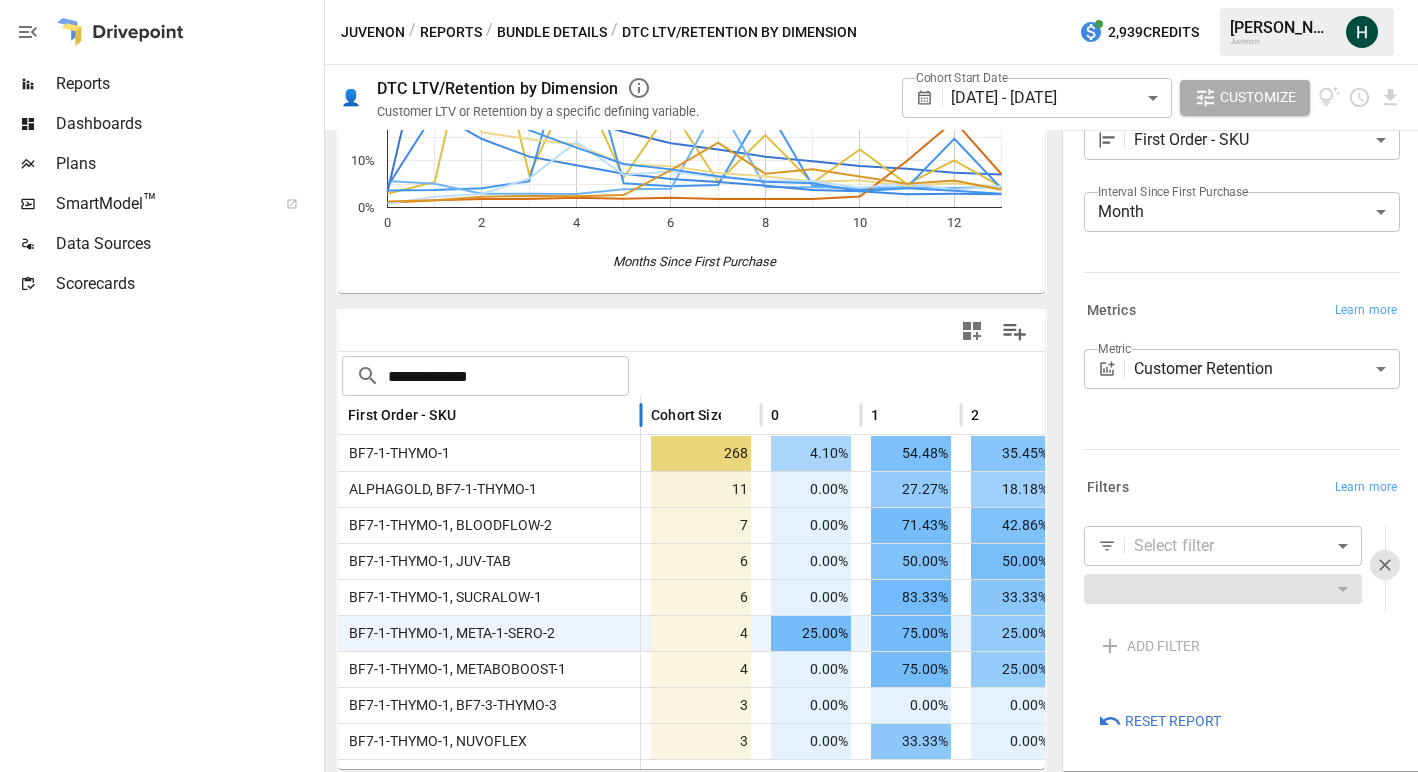 drag, startPoint x: 536, startPoint y: 416, endPoint x: 639, endPoint y: 416, distance: 103 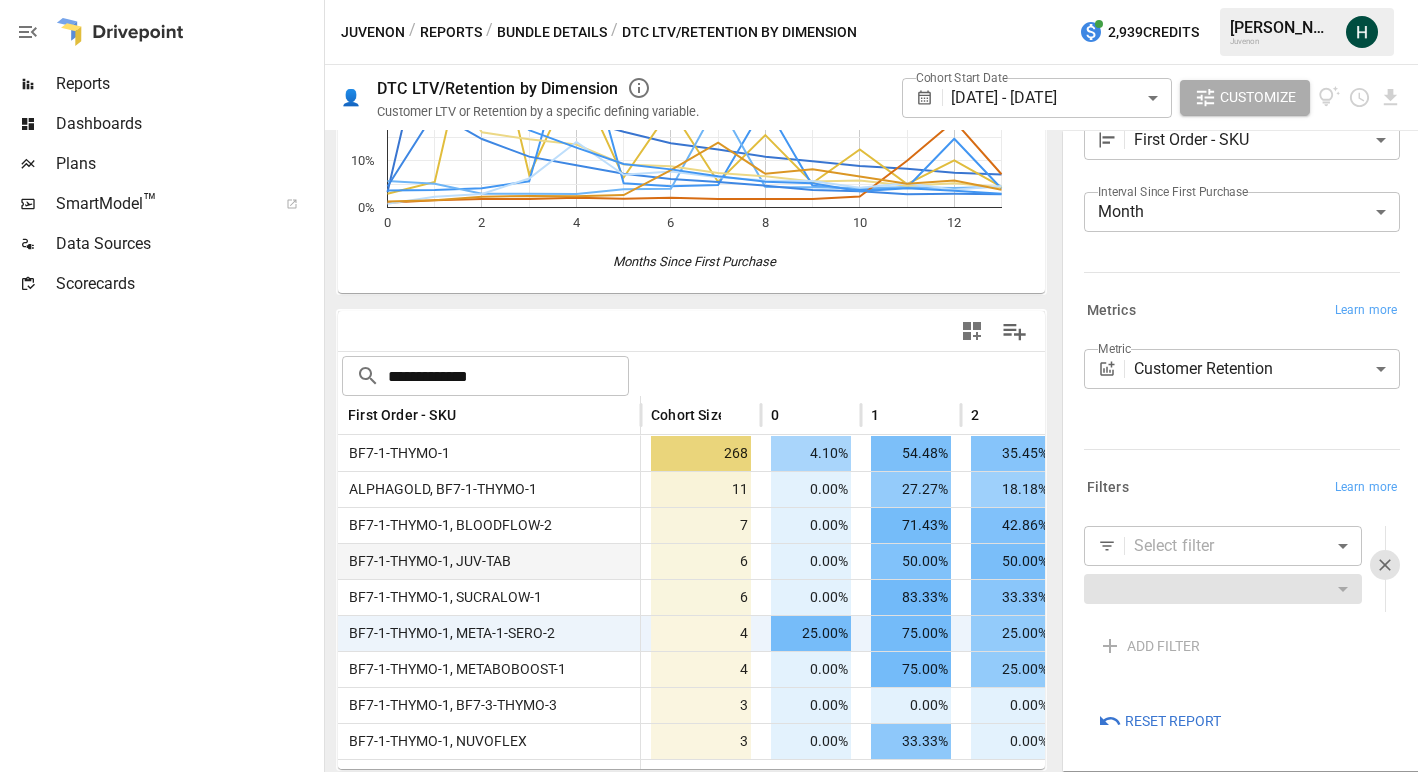 scroll, scrollTop: 222, scrollLeft: 0, axis: vertical 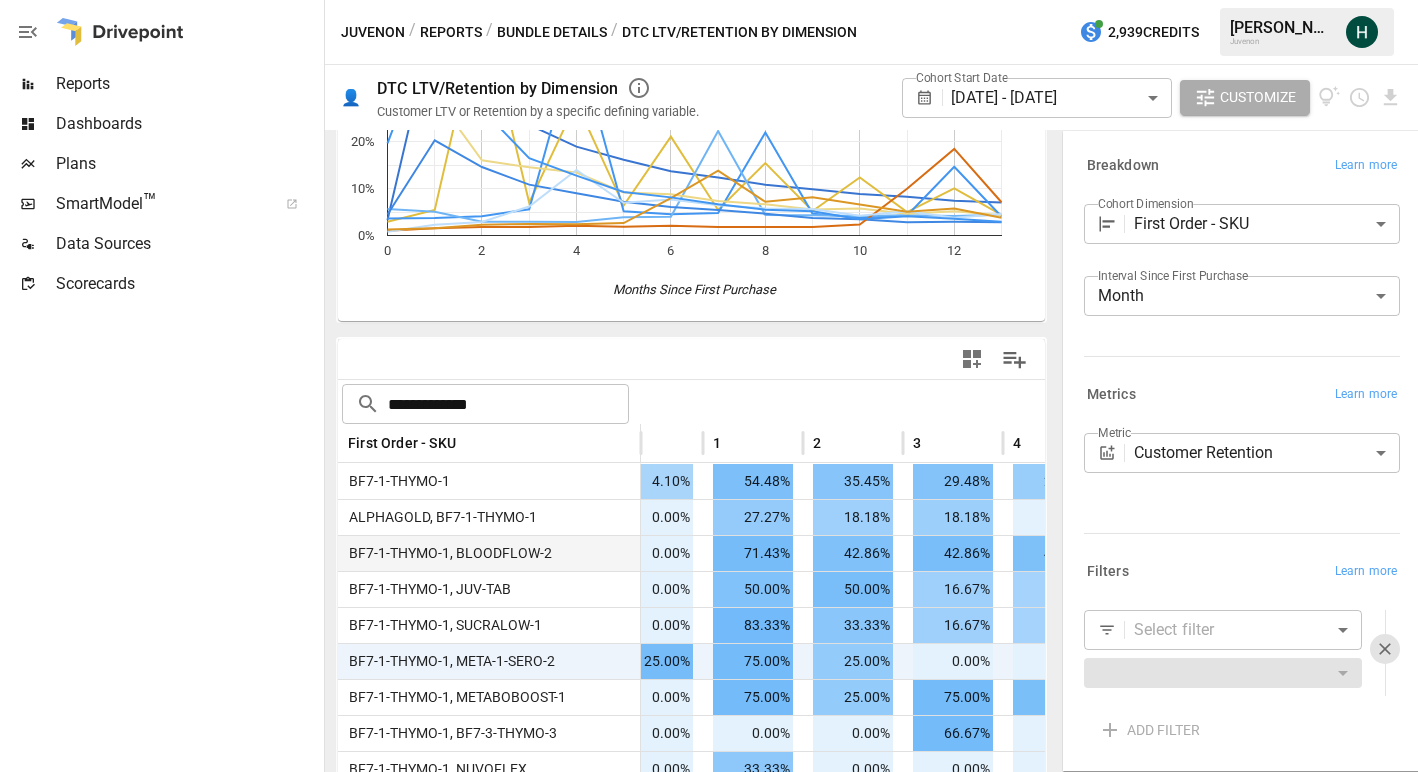 click on "**********" at bounding box center (508, 404) 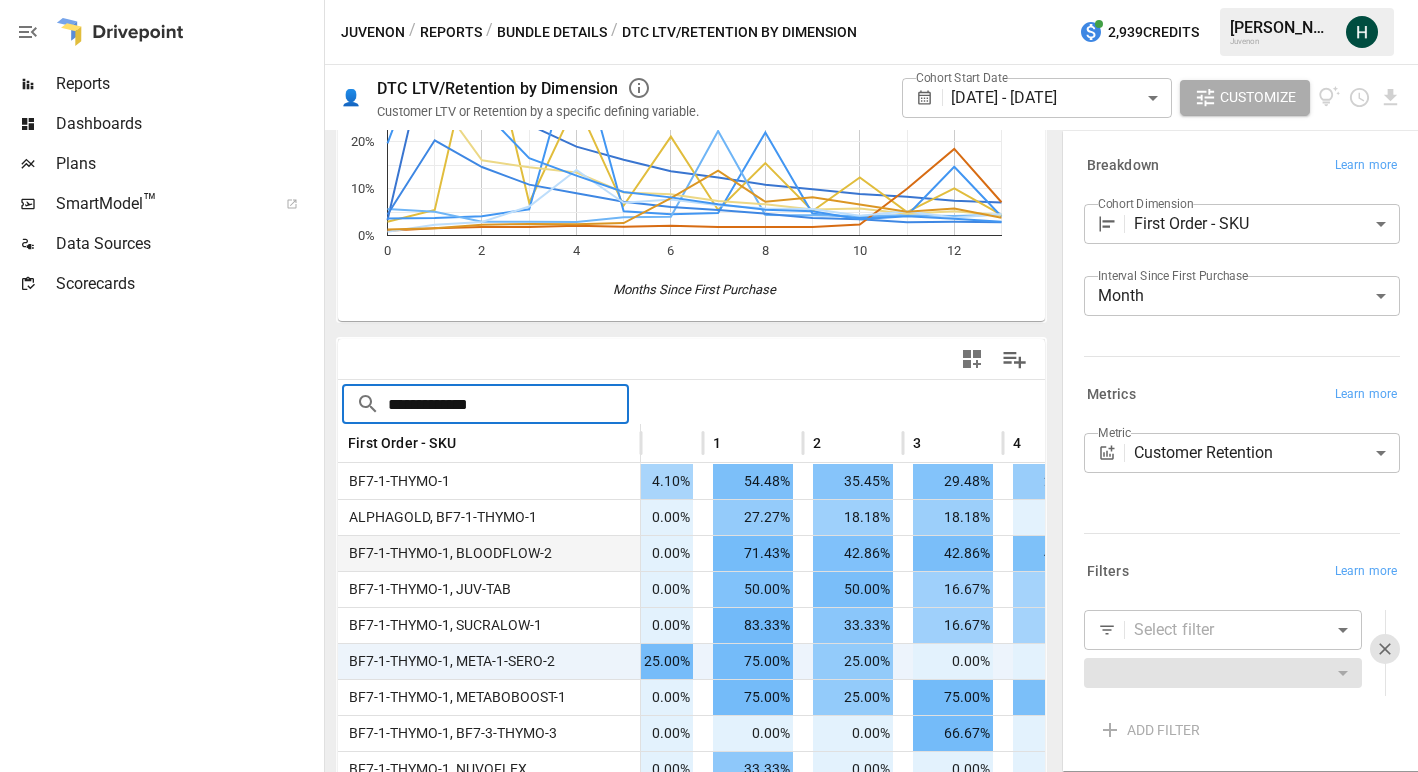 click on "**********" at bounding box center (508, 404) 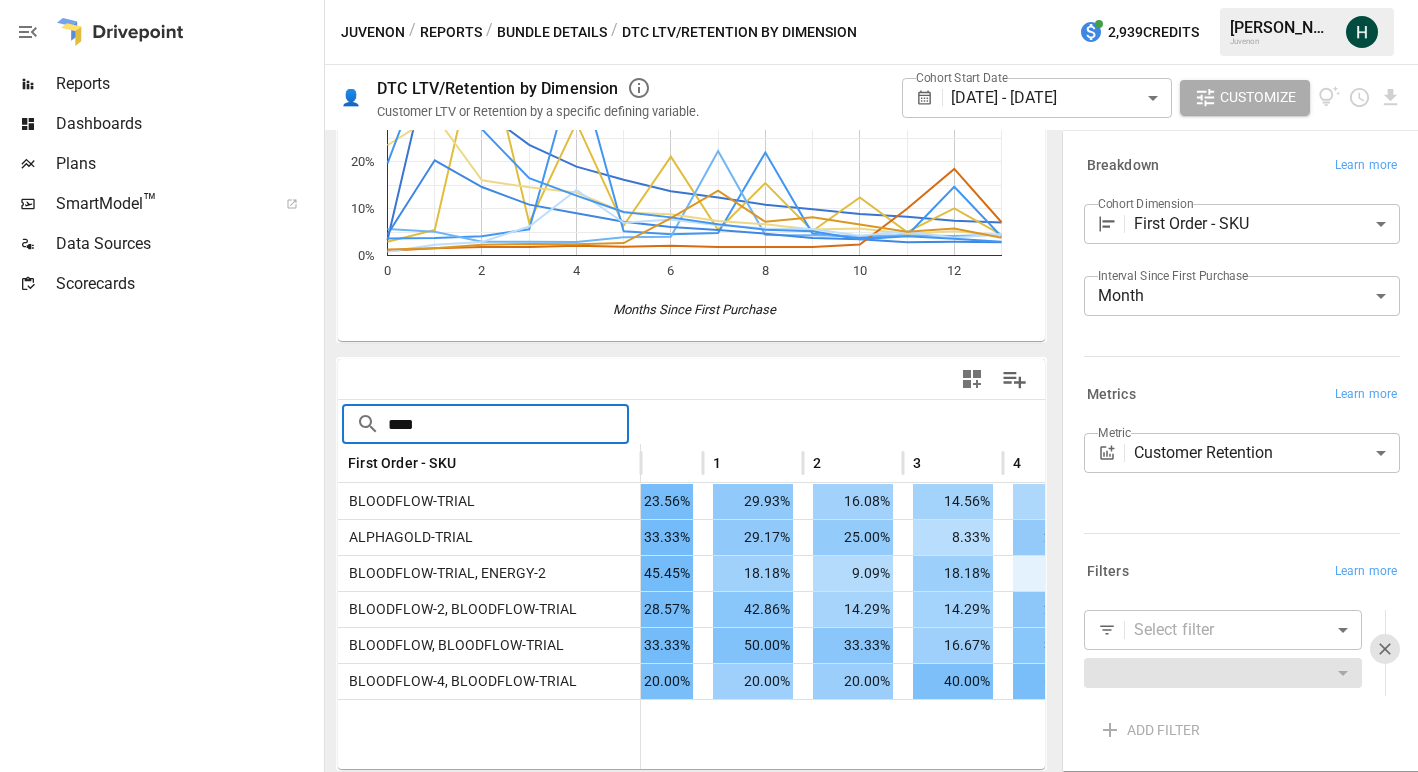 scroll, scrollTop: 202, scrollLeft: 0, axis: vertical 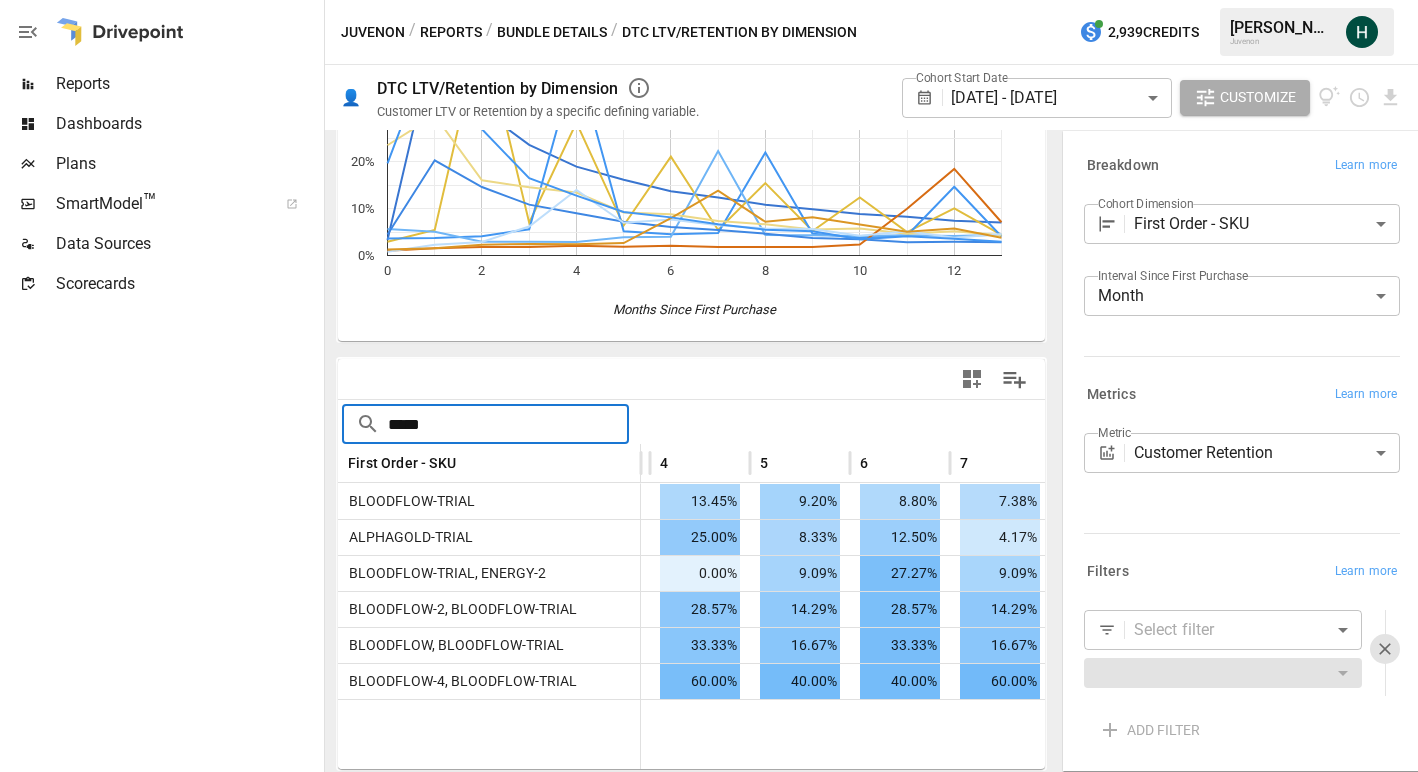 type on "*****" 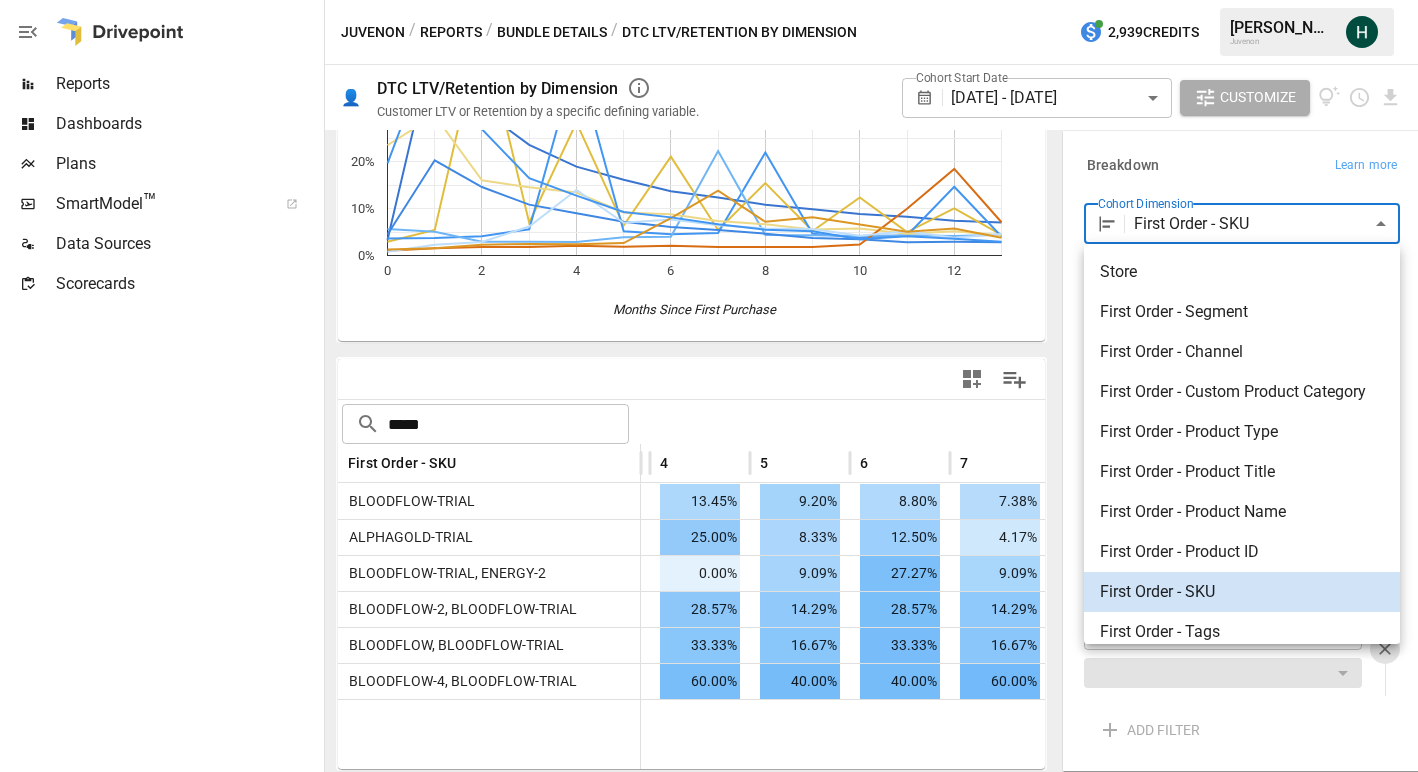 click on "Reports Dashboards Plans SmartModel ™ Data Sources Scorecards Juvenon / Reports / Bundle Details / DTC LTV/Retention by Dimension 2,939  Credits [PERSON_NAME] Juvenon 👤 DTC LTV/Retention by Dimension Customer LTV or Retention by a specific defining variable. Cohort Start Date [DATE] - [DATE] ****** ​ Customize For visual display, only the top 10 based on cohort size outputted in the chart below. 0 2 4 6 8 10 12 0% 10% 20% 30% 40% 50% Months Since First Purchase 50% ​ ***** ​ First Order - SKU   1   2   3   4   5   6   7   8   9 BLOODFLOW-TRIAL 29.93% 16.08% 14.56% 13.45% 9.20% 8.80% 7.38% 6.67% 5.56% ALPHAGOLD-TRIAL 29.17% 25.00% 8.33% 25.00% 8.33% 12.50% 4.17% 4.17% 4.17% BLOODFLOW-TRIAL, ENERGY-2 18.18% 9.09% 18.18% 0.00% 9.09% 27.27% 9.09% 9.09% 9.09% BLOODFLOW-2, BLOODFLOW-TRIAL 42.86% 14.29% 14.29% 28.57% 14.29% 28.57% 14.29% 14.29% 14.29% BLOODFLOW, BLOODFLOW-TRIAL 50.00% 33.33% 16.67% 33.33% 16.67% 33.33% 16.67% 16.67% 16.67% BLOODFLOW-4, BLOODFLOW-TRIAL 20.00% 20.00% 40.00% 60.00% ​" at bounding box center [709, 0] 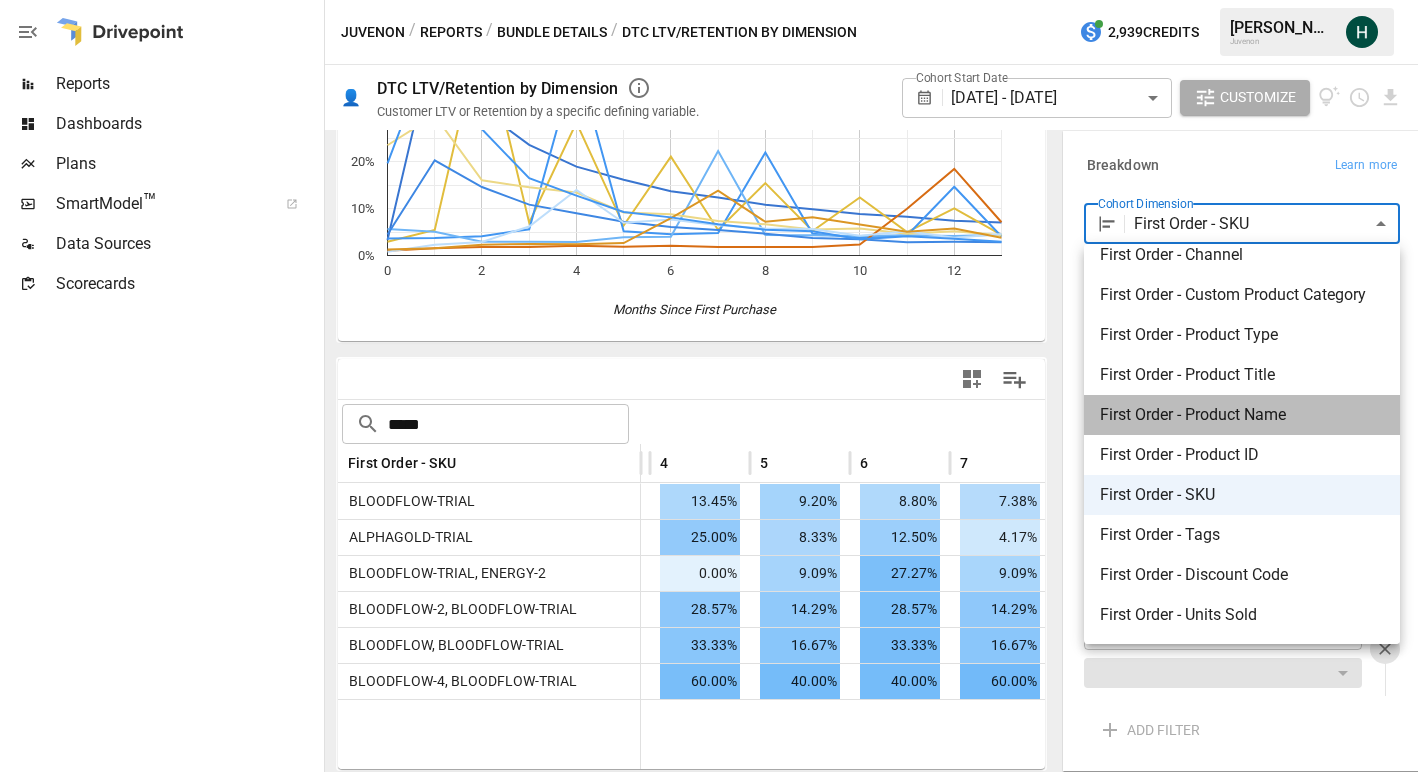 click on "First Order - Product Name" at bounding box center [1242, 415] 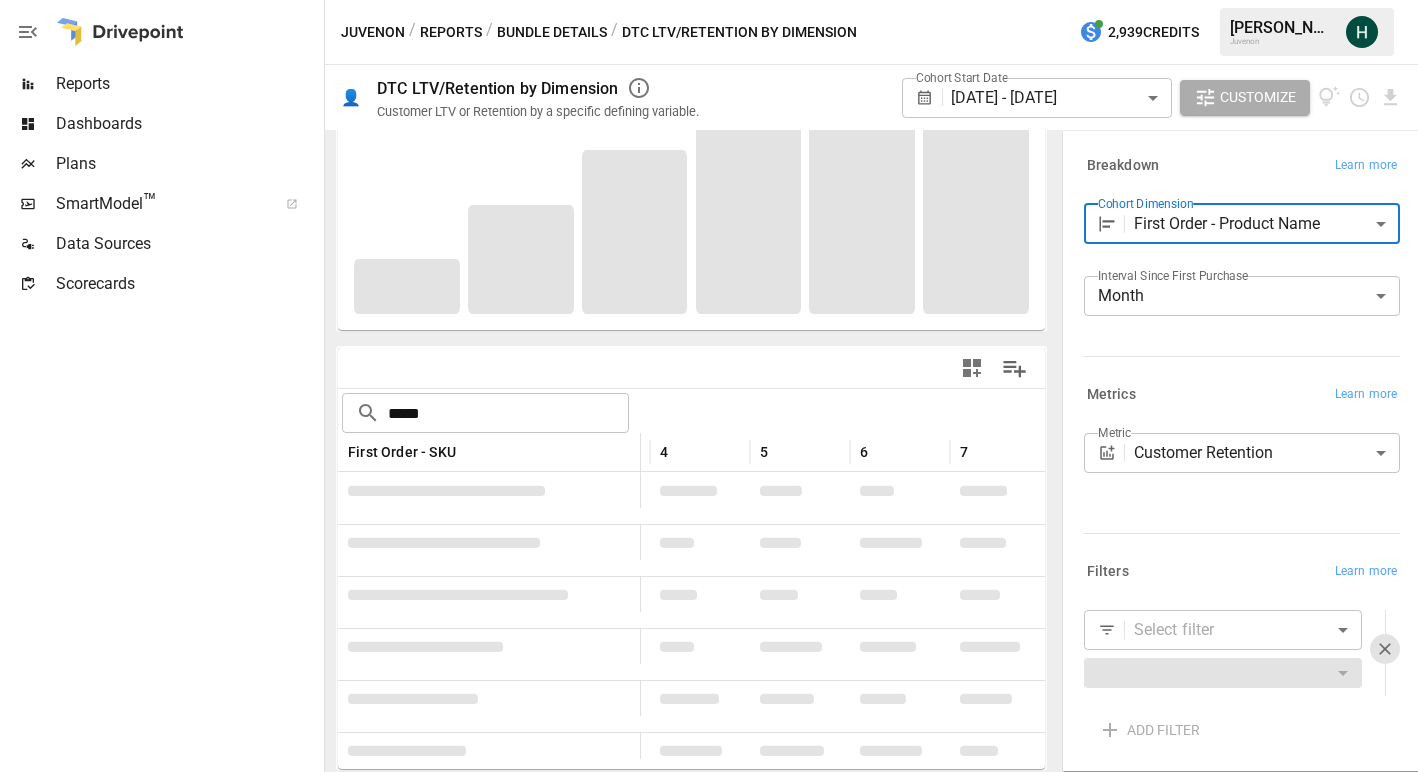 click on "*****" at bounding box center [508, 413] 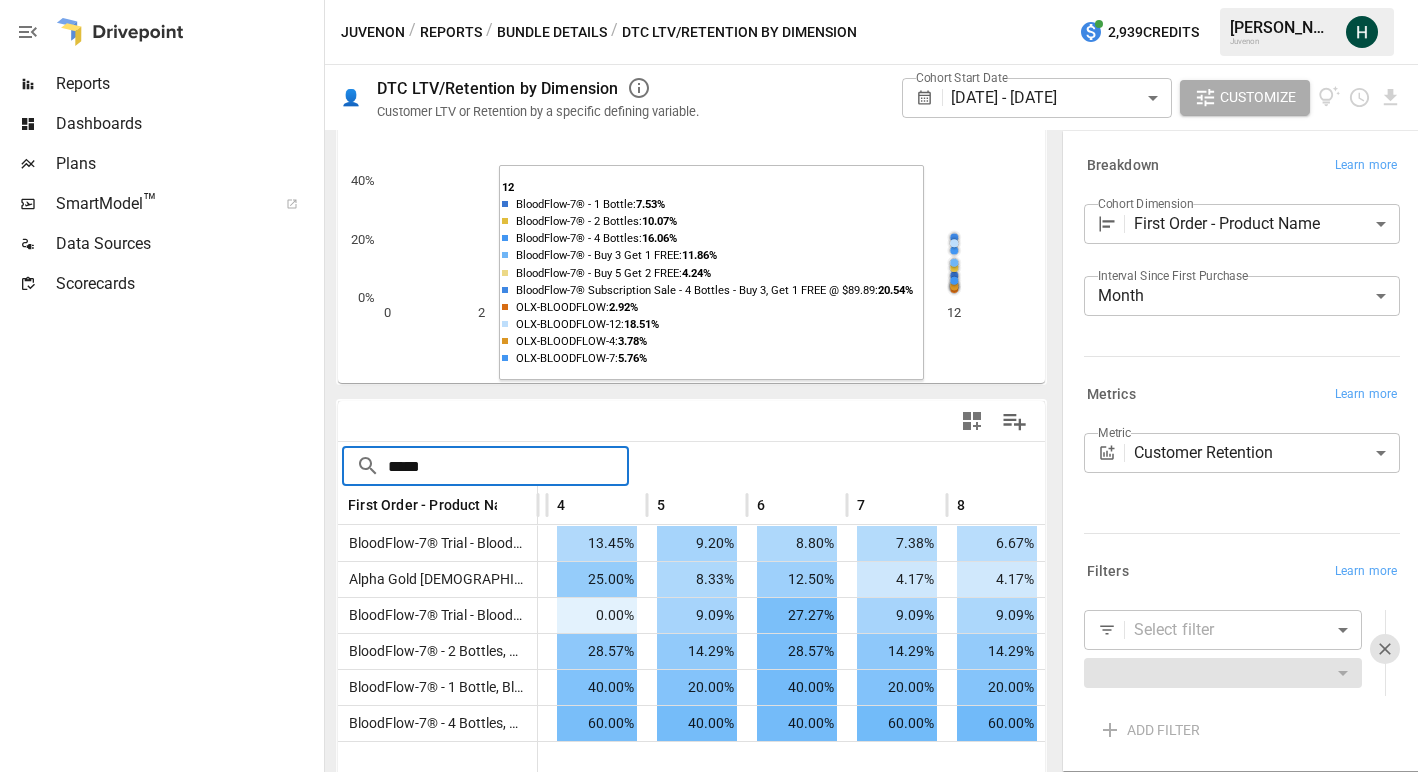scroll, scrollTop: 202, scrollLeft: 0, axis: vertical 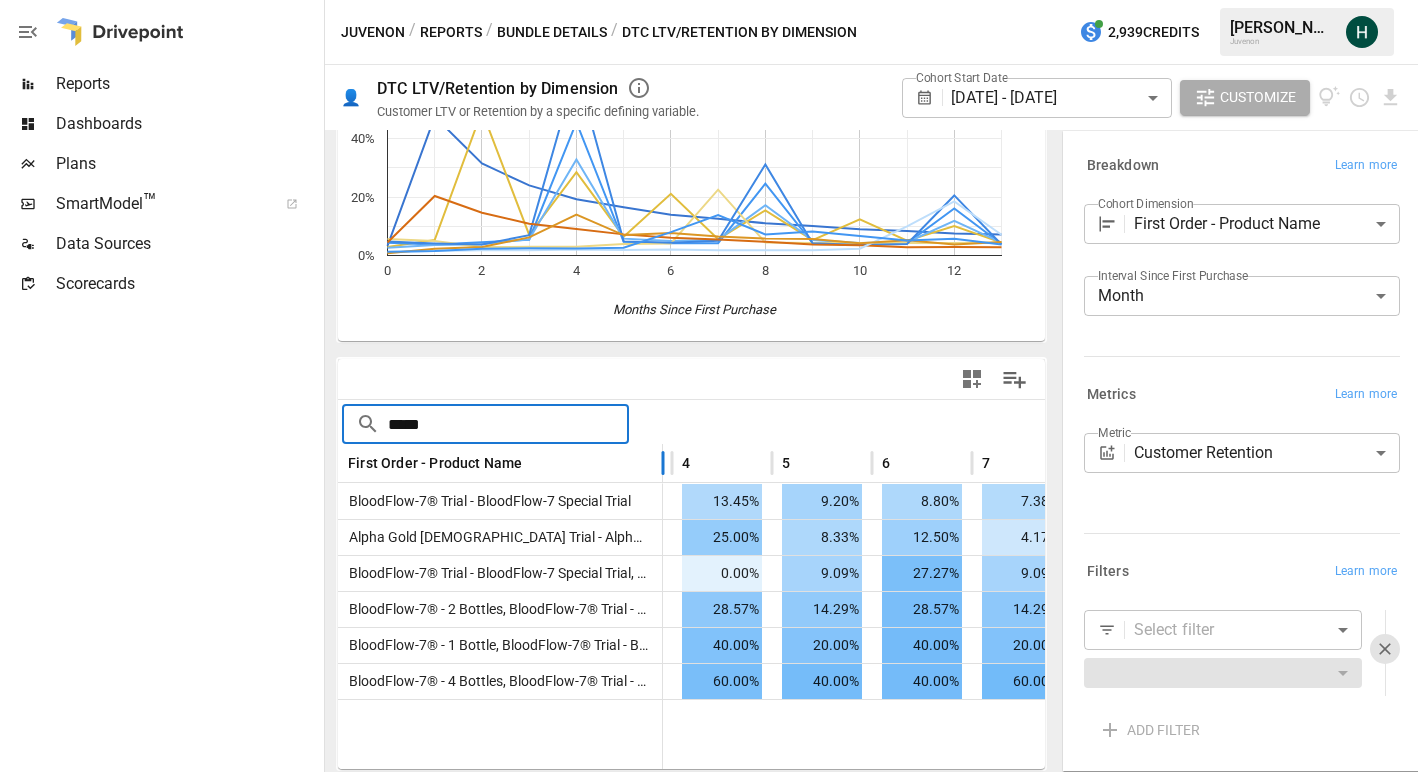 drag, startPoint x: 537, startPoint y: 460, endPoint x: 677, endPoint y: 463, distance: 140.03214 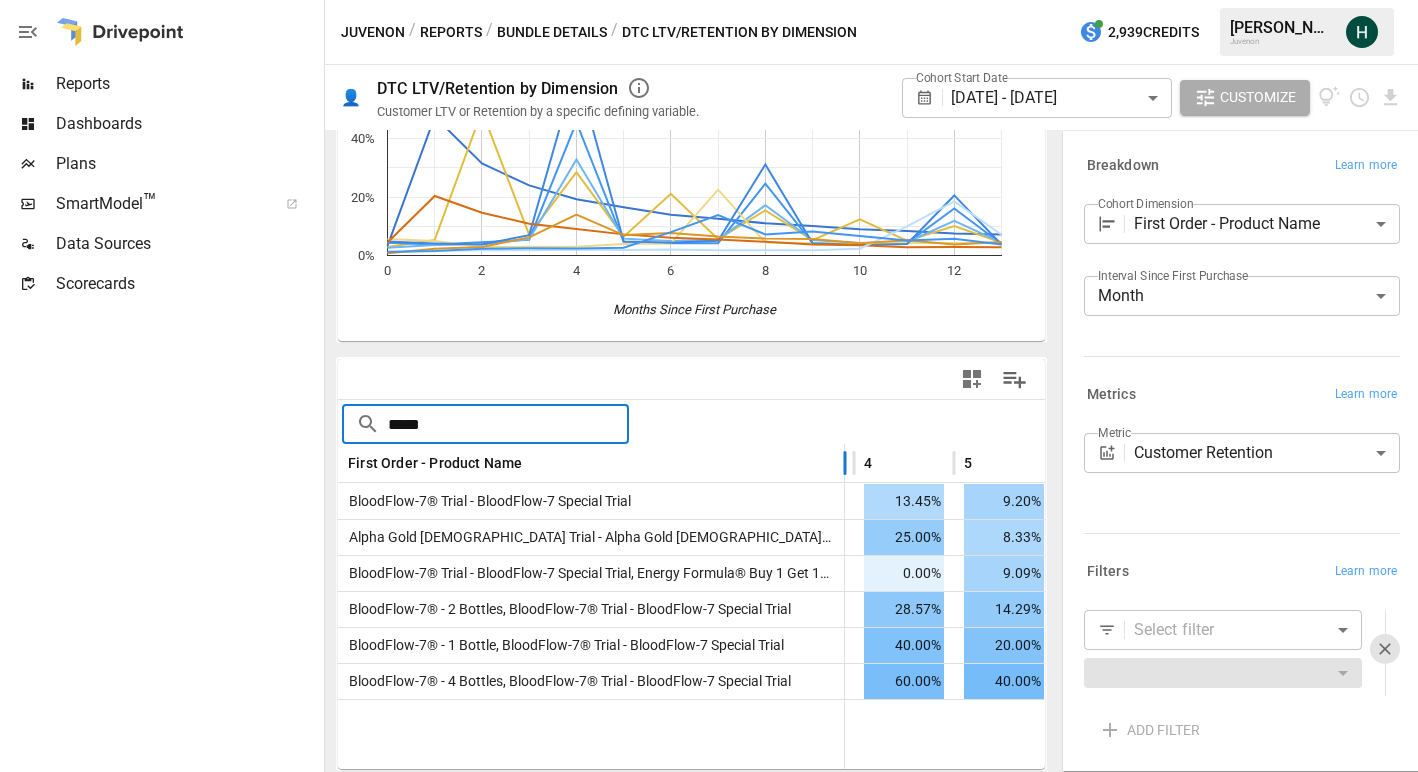drag, startPoint x: 677, startPoint y: 463, endPoint x: 844, endPoint y: 477, distance: 167.5858 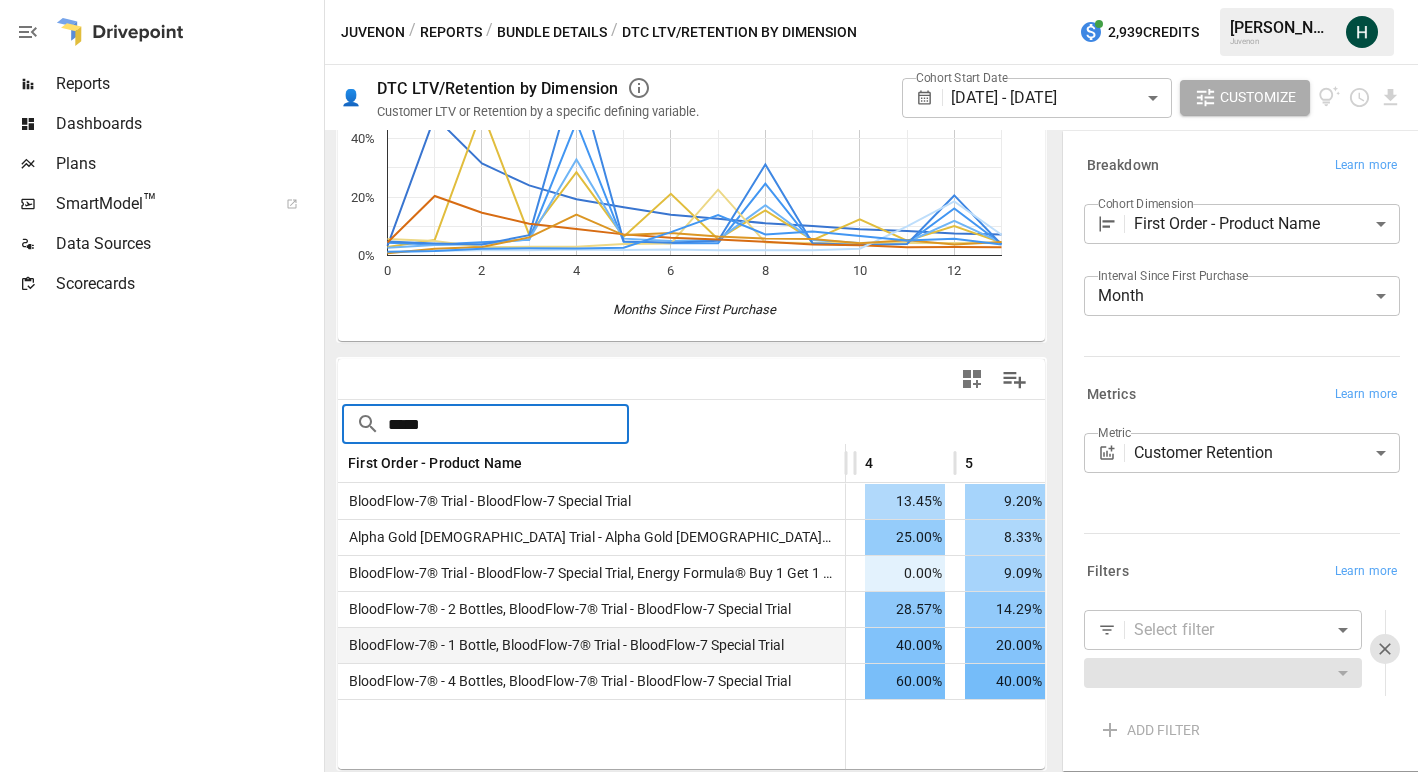 scroll, scrollTop: 0, scrollLeft: 528, axis: horizontal 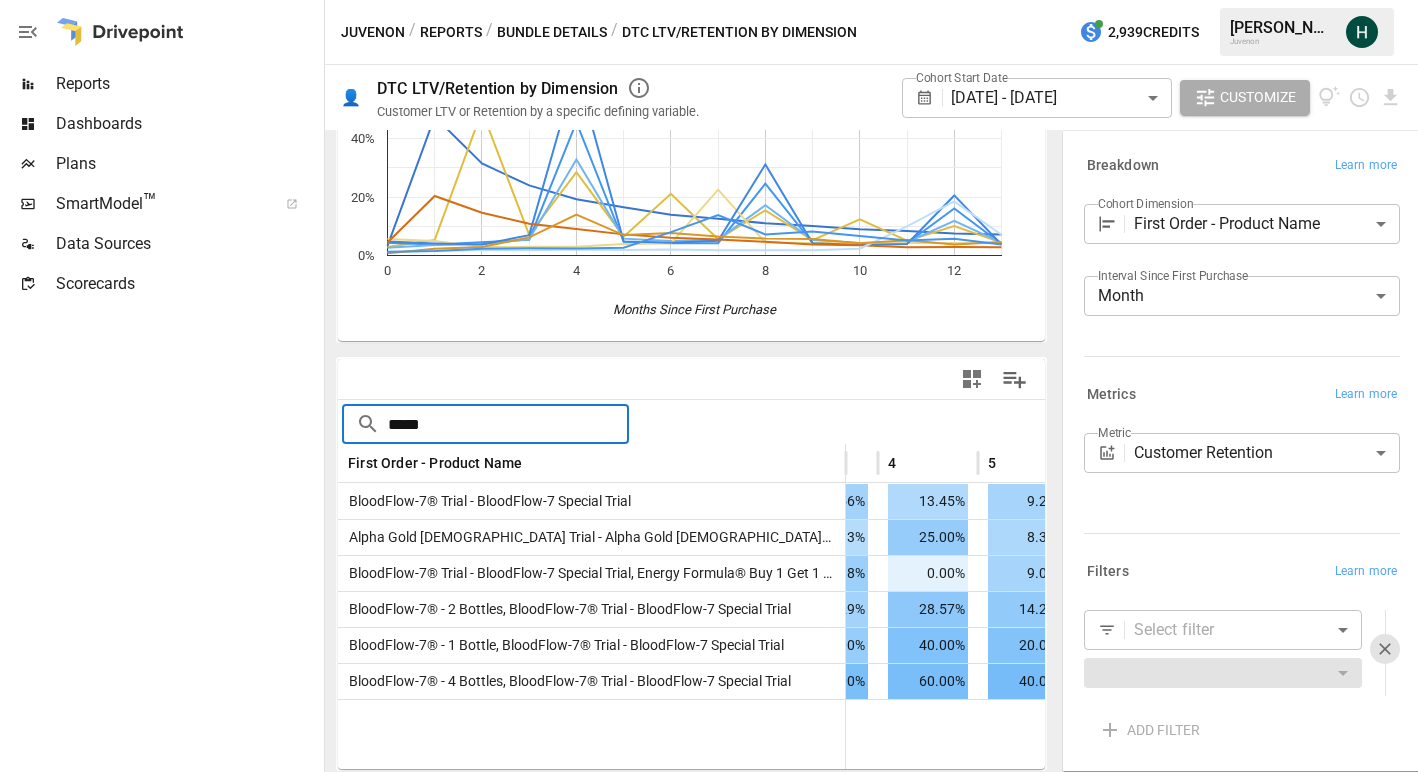 click on "Reports Dashboards Plans SmartModel ™ Data Sources Scorecards Juvenon / Reports / Bundle Details / DTC LTV/Retention by Dimension 2,939  Credits [PERSON_NAME] Juvenon 👤 DTC LTV/Retention by Dimension Customer LTV or Retention by a specific defining variable. Cohort Start Date [DATE] - [DATE] ****** ​ Customize For visual display, only the top 10 based on cohort size outputted in the chart below. 0 2 4 6 8 10 12 0% 20% 40% 60% 80% Months Since First Purchase 80% ​ ***** ​ First Order - Product Name   1   2   3   4   5   6   7 BloodFlow-7® Trial - BloodFlow-7 Special Trial 29.93% 16.08% 14.56% 13.45% 9.20% 8.80% 7.38% Alpha Gold [DEMOGRAPHIC_DATA] Trial - Alpha Gold [DEMOGRAPHIC_DATA] Special Trial 29.17% 25.00% 8.33% 25.00% 8.33% 12.50% 4.17% BloodFlow-7® Trial - BloodFlow-7 Special Trial, Energy Formula® Buy 1 Get 1 FREE 18.18% 9.09% 18.18% 0.00% 9.09% 27.27% 9.09% BloodFlow-7® - 2 Bottles, BloodFlow-7® Trial - BloodFlow-7 Special Trial 42.86% 14.29% 14.29% 28.57% 14.29% 28.57% 14.29% 40.00% 40.00% 20.00% 40.00% ​" at bounding box center [709, 0] 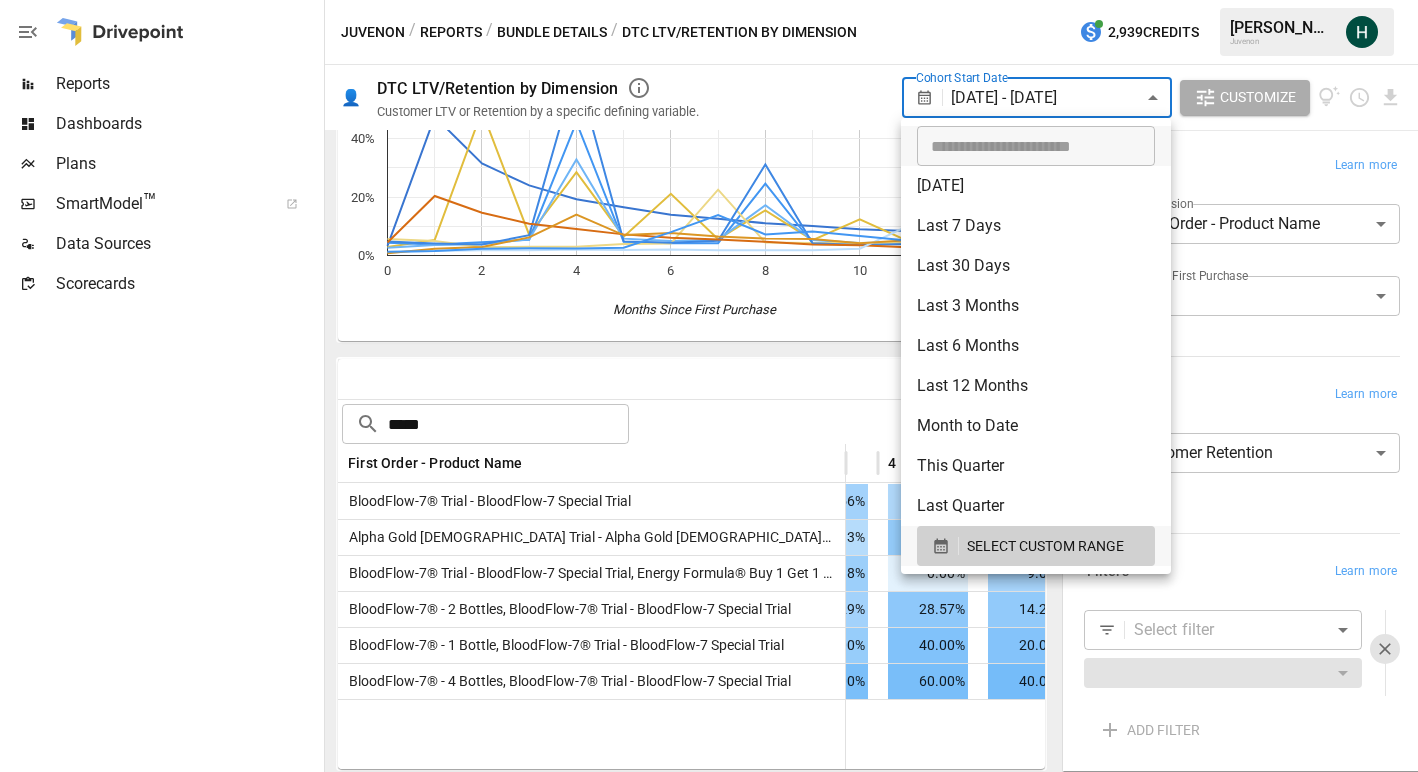 click on "Last 12 Months" at bounding box center (1036, 386) 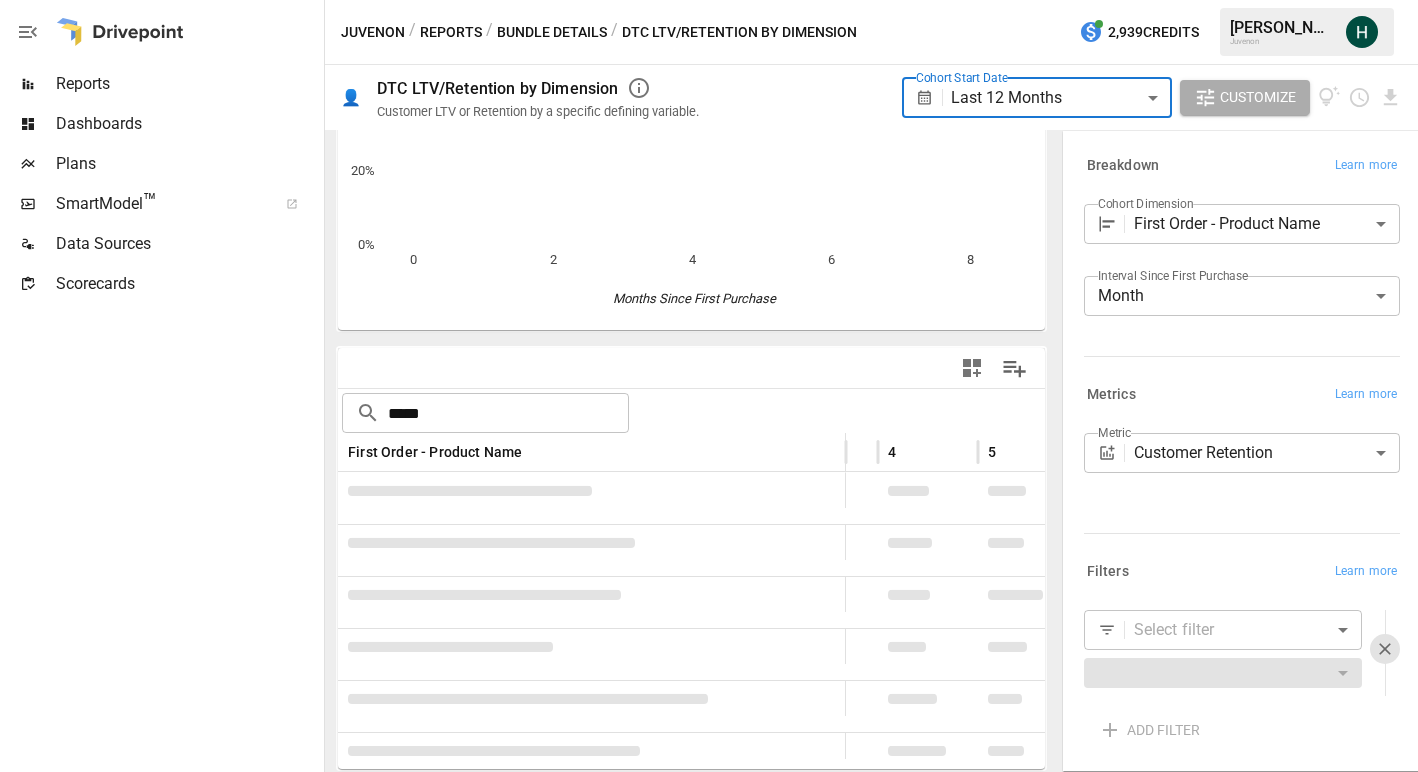 scroll, scrollTop: 202, scrollLeft: 0, axis: vertical 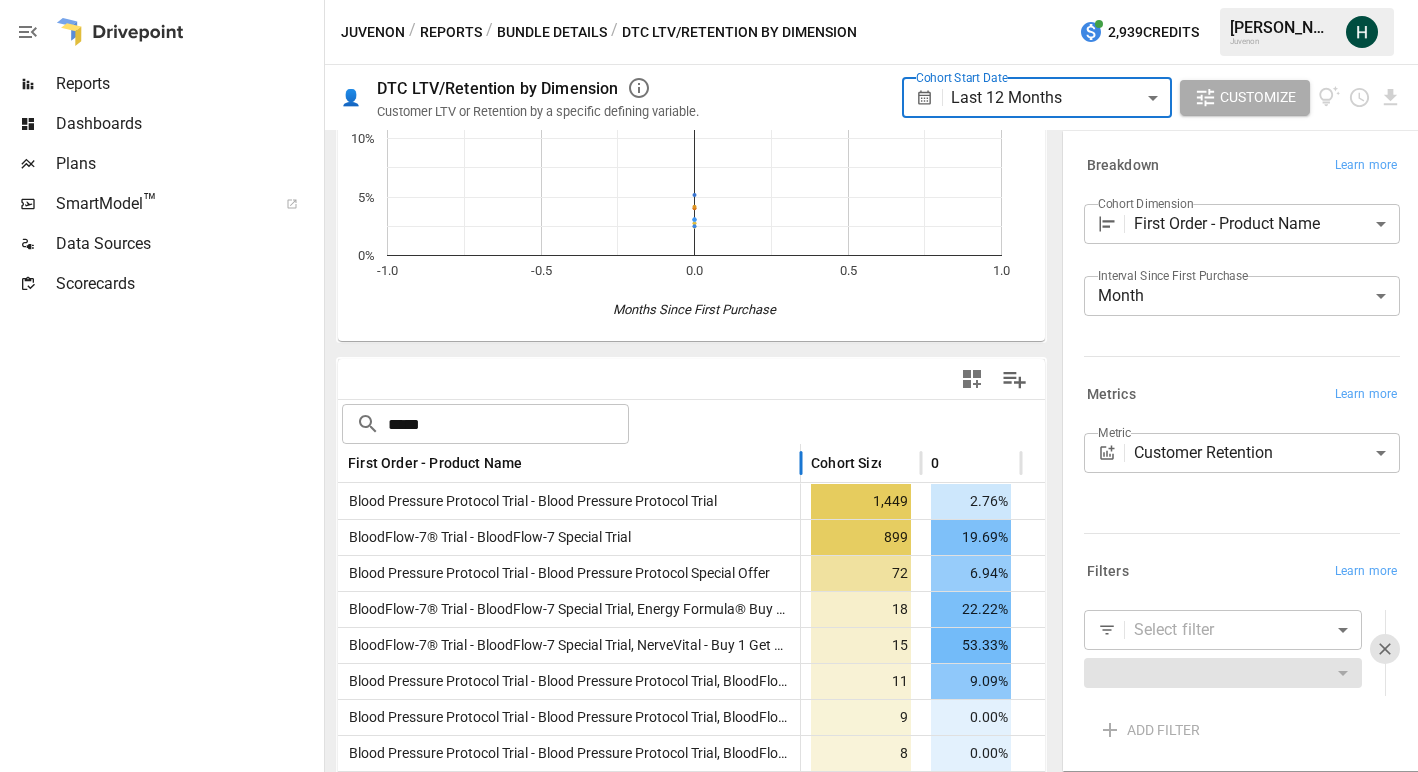 drag, startPoint x: 535, startPoint y: 457, endPoint x: 797, endPoint y: 464, distance: 262.0935 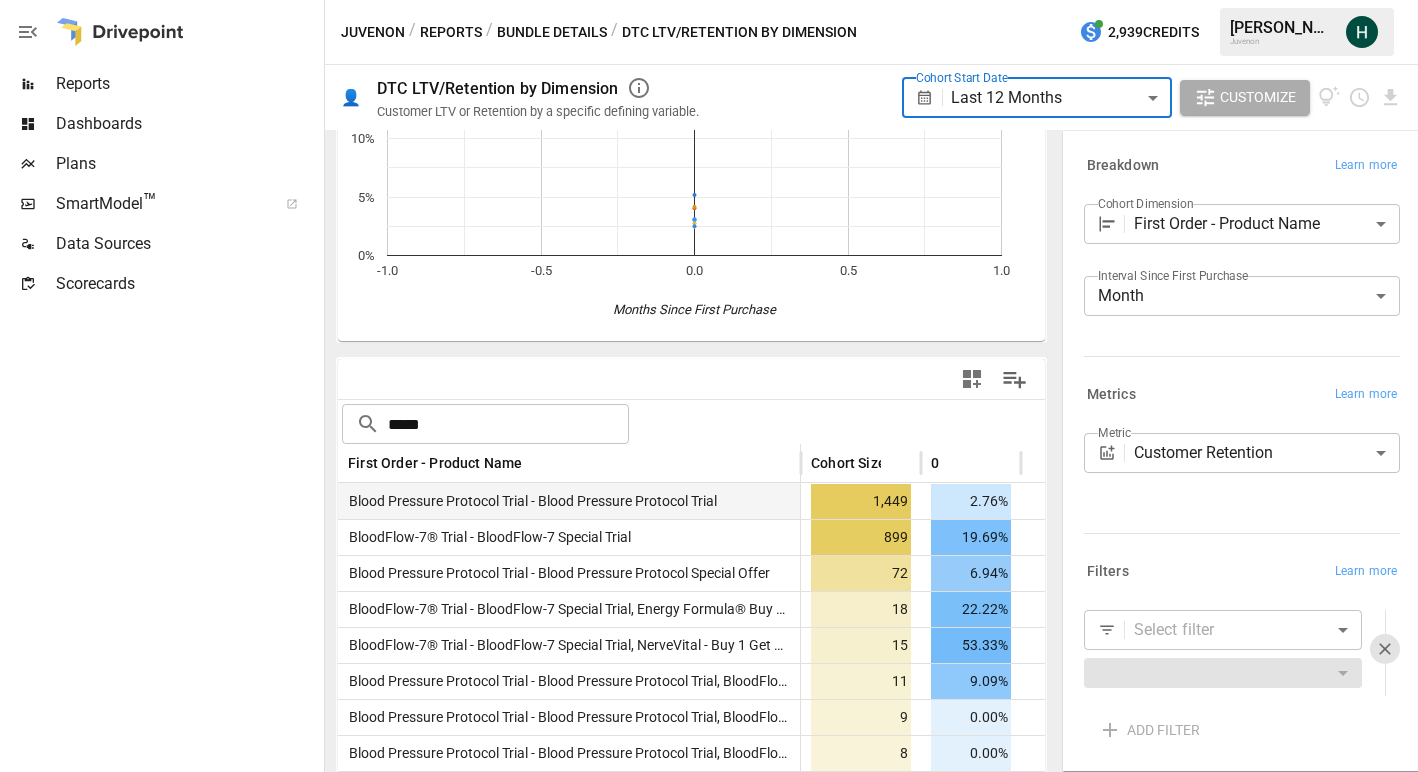 click on "Blood Pressure Protocol Trial - Blood Pressure Protocol Trial" at bounding box center [529, 501] 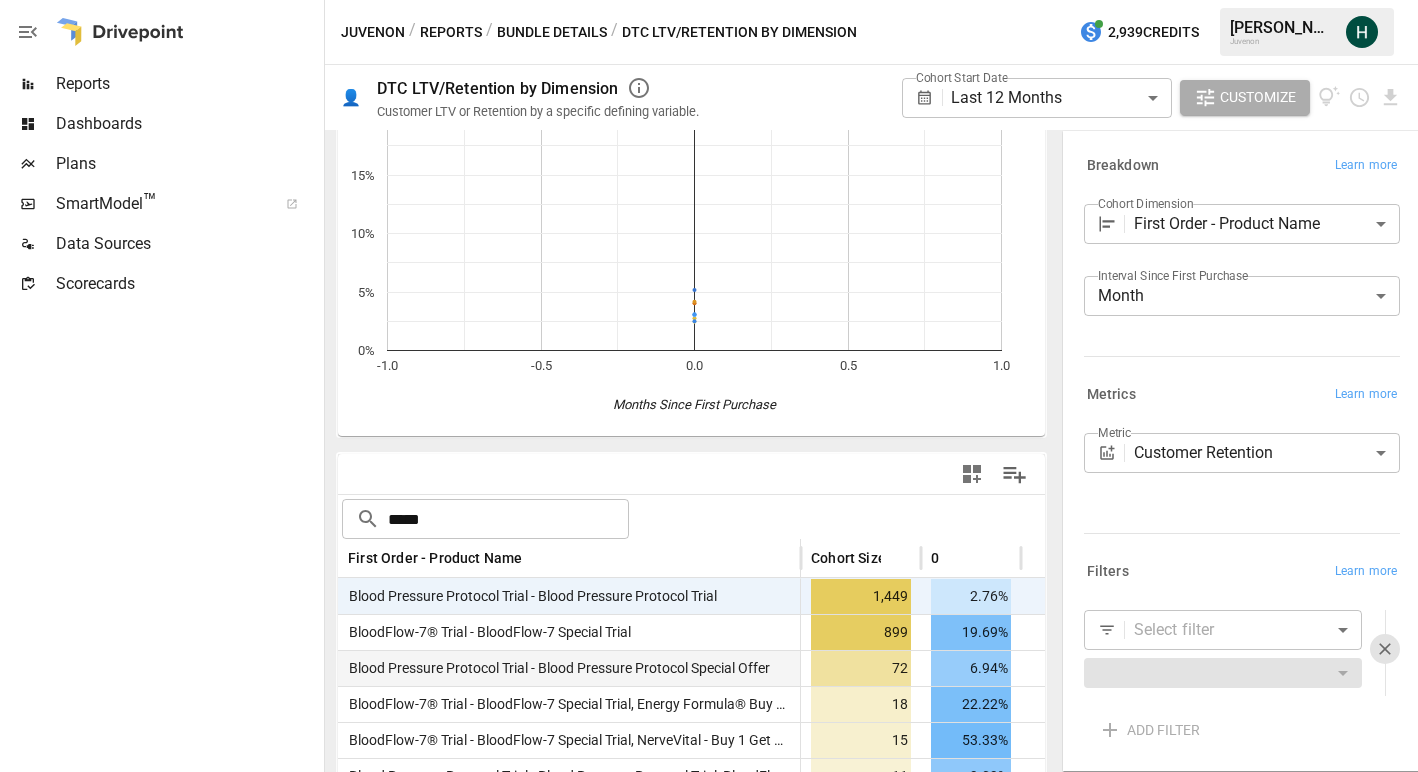 scroll, scrollTop: 166, scrollLeft: 0, axis: vertical 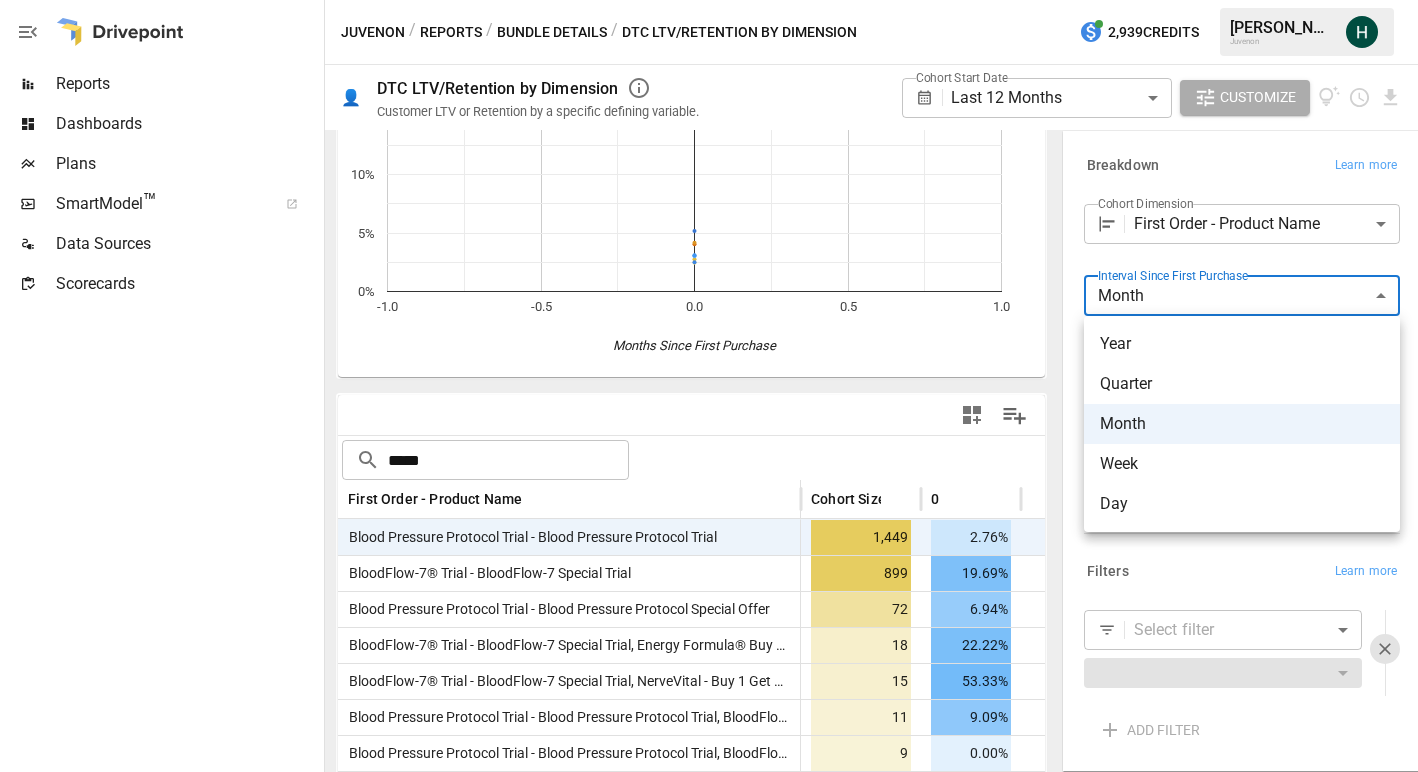 click on "**********" at bounding box center [709, 0] 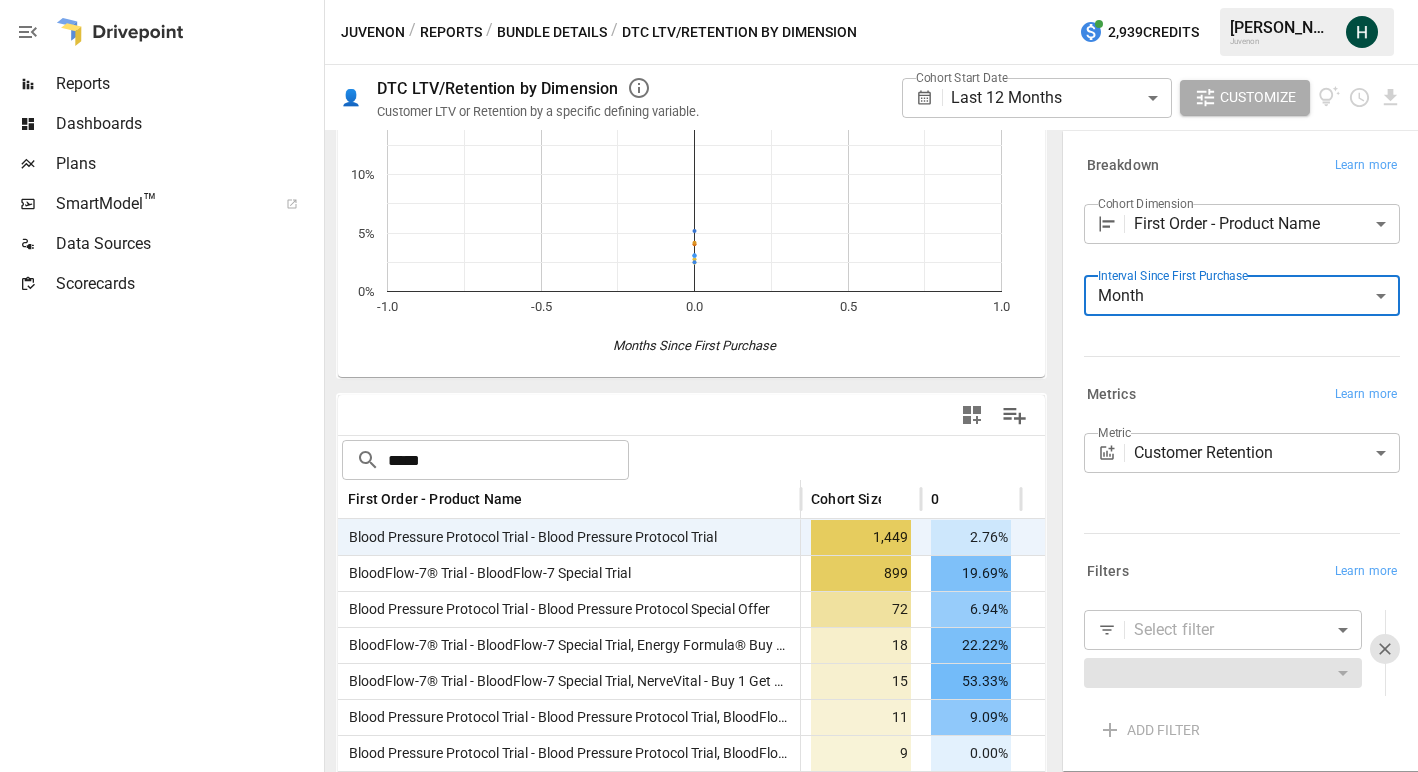 click on "**********" at bounding box center (709, 0) 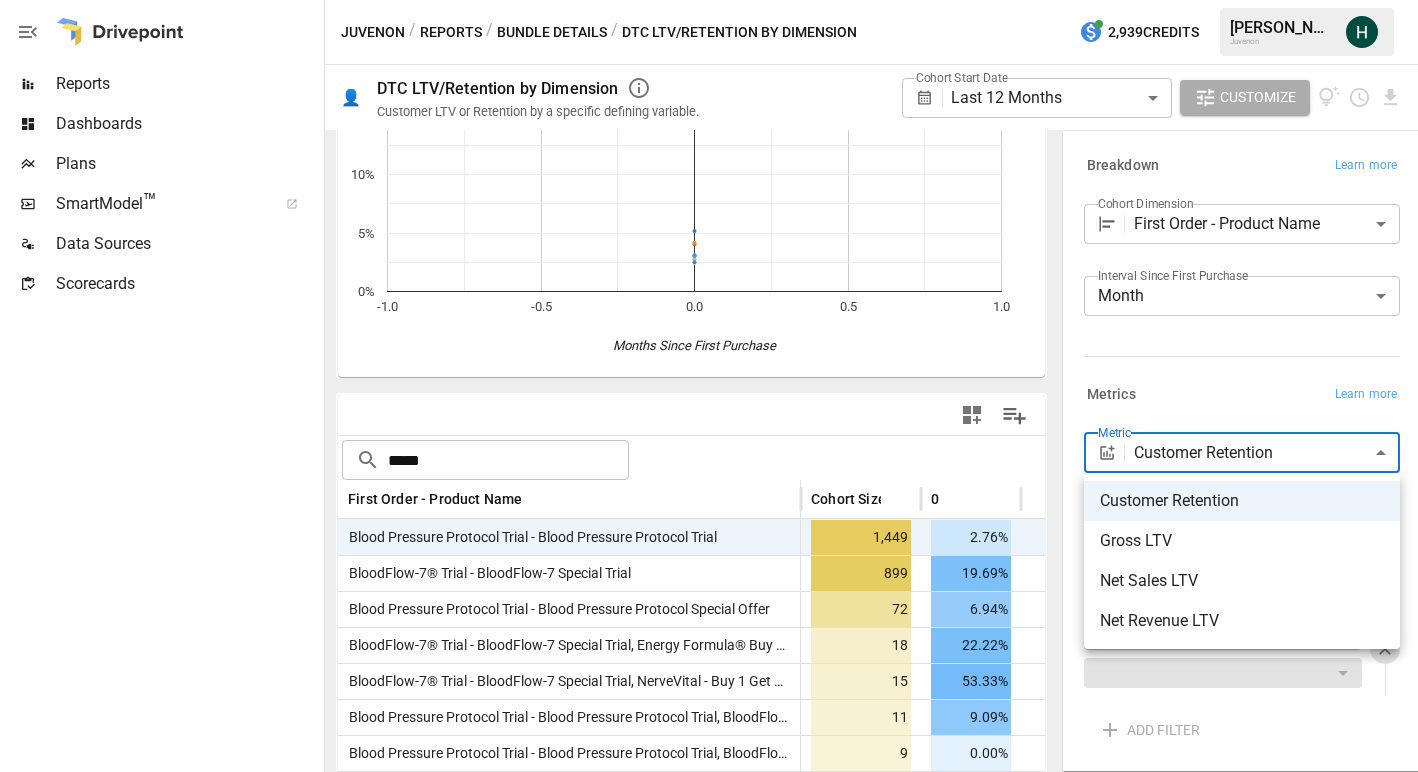 click at bounding box center (709, 386) 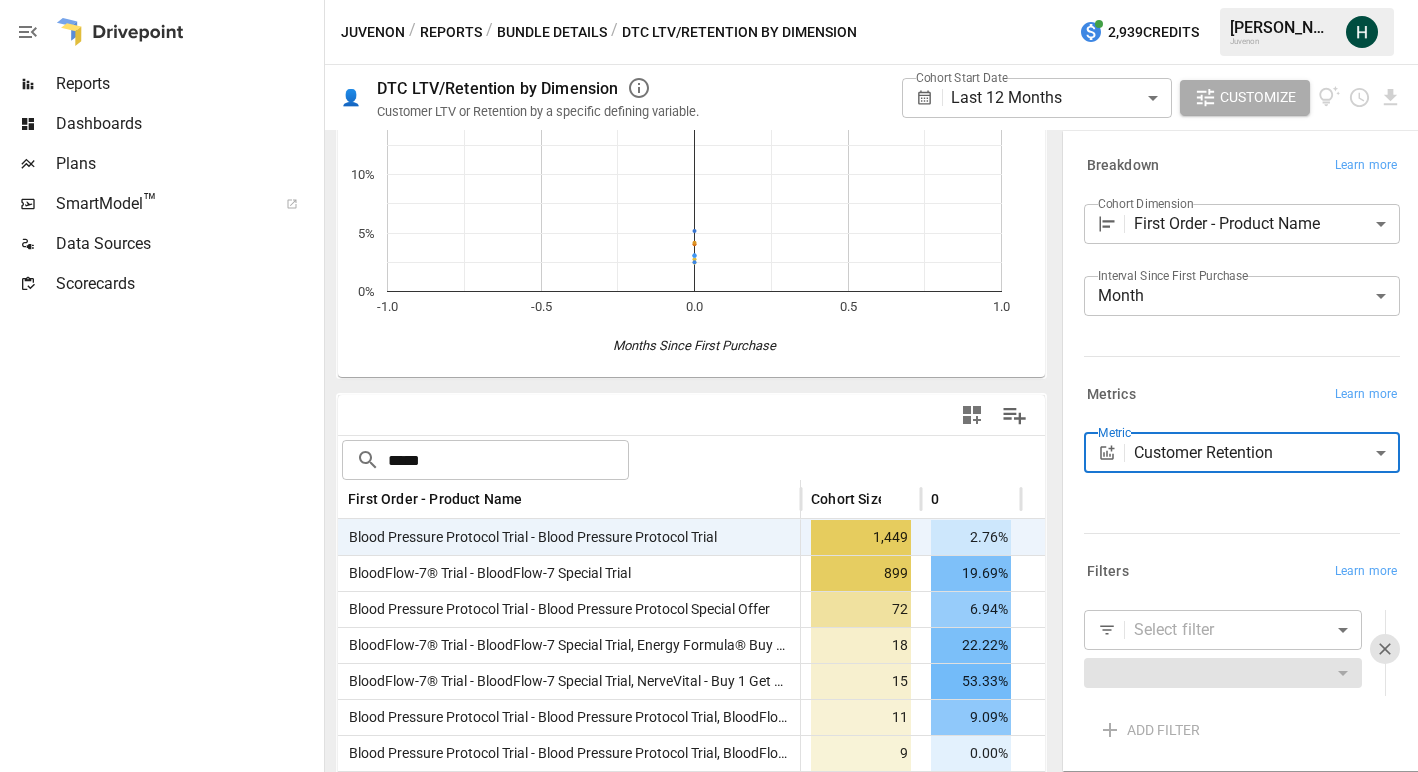 click on "**********" at bounding box center [709, 0] 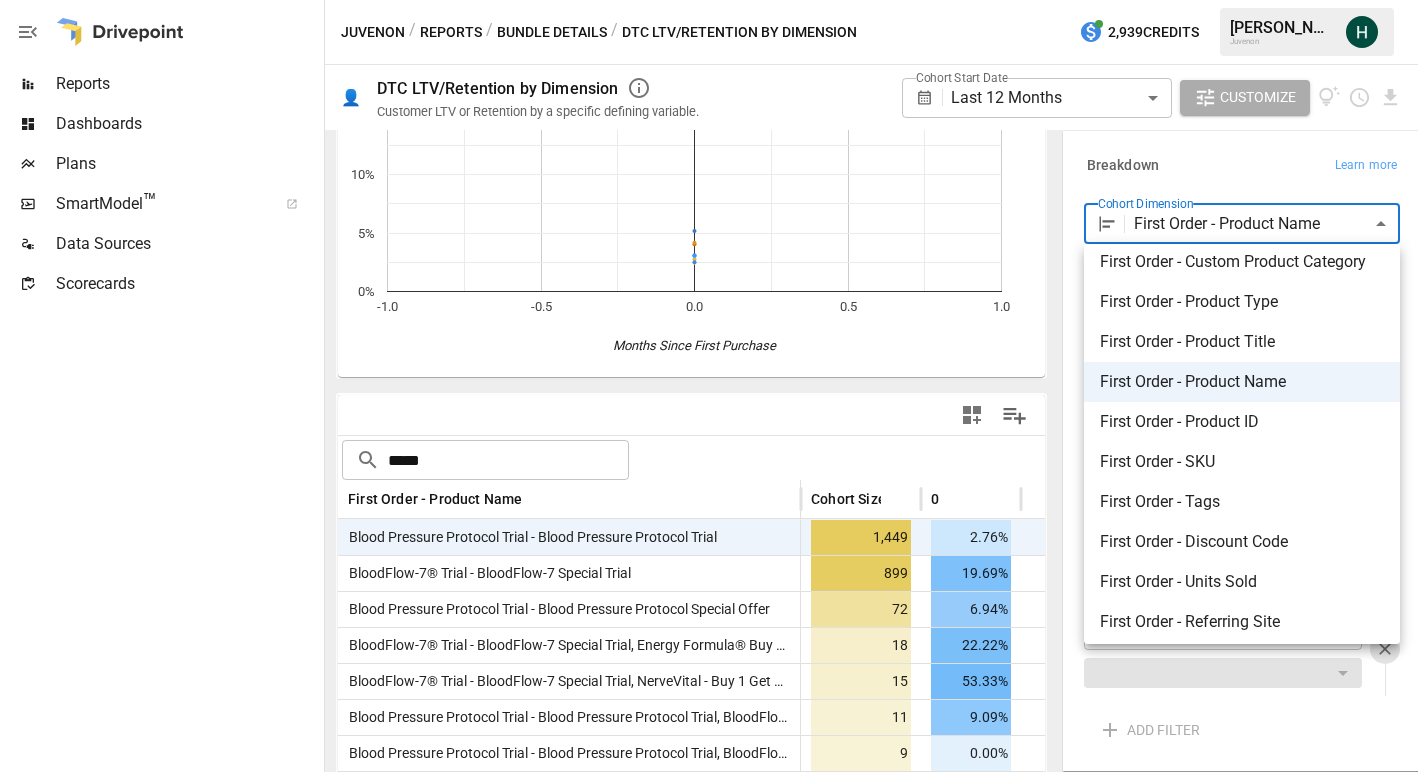 scroll, scrollTop: 0, scrollLeft: 0, axis: both 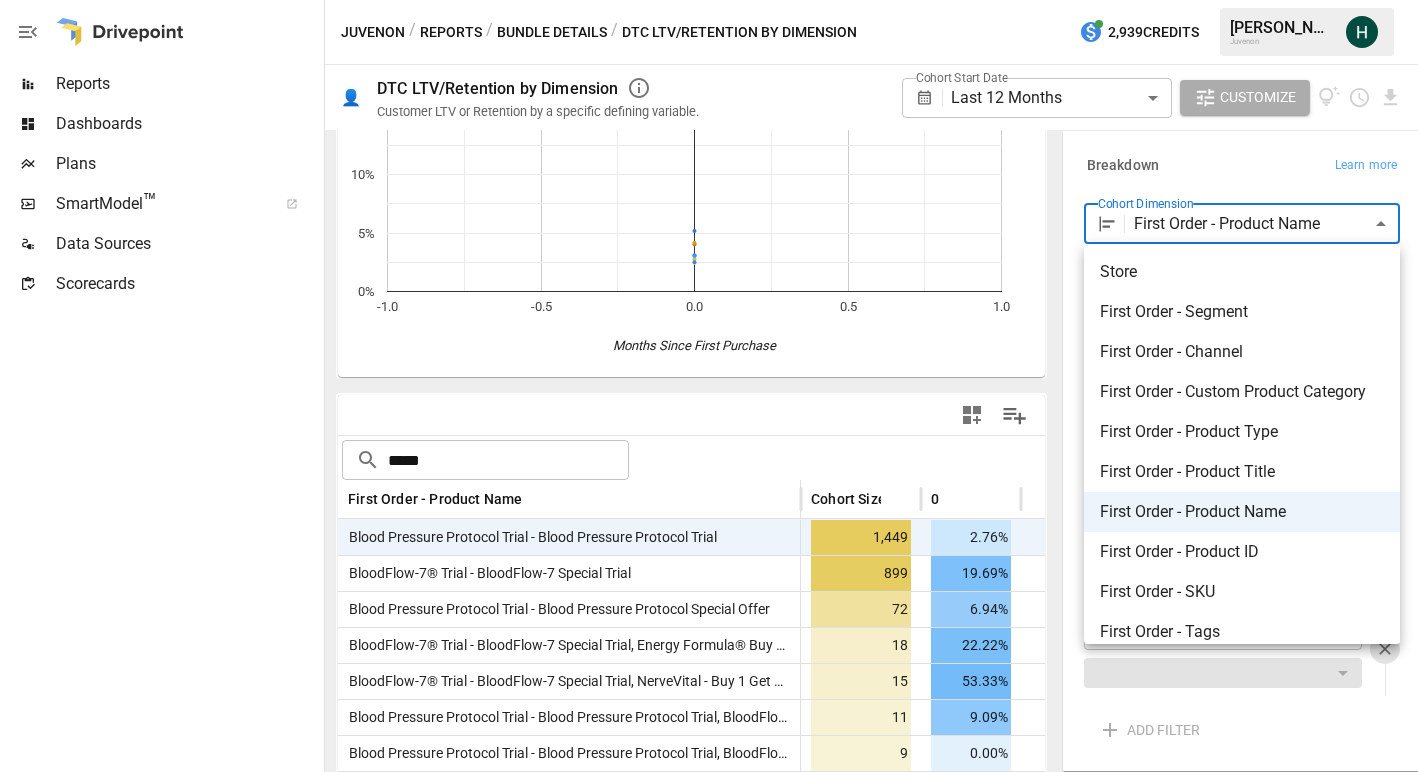 click at bounding box center [709, 386] 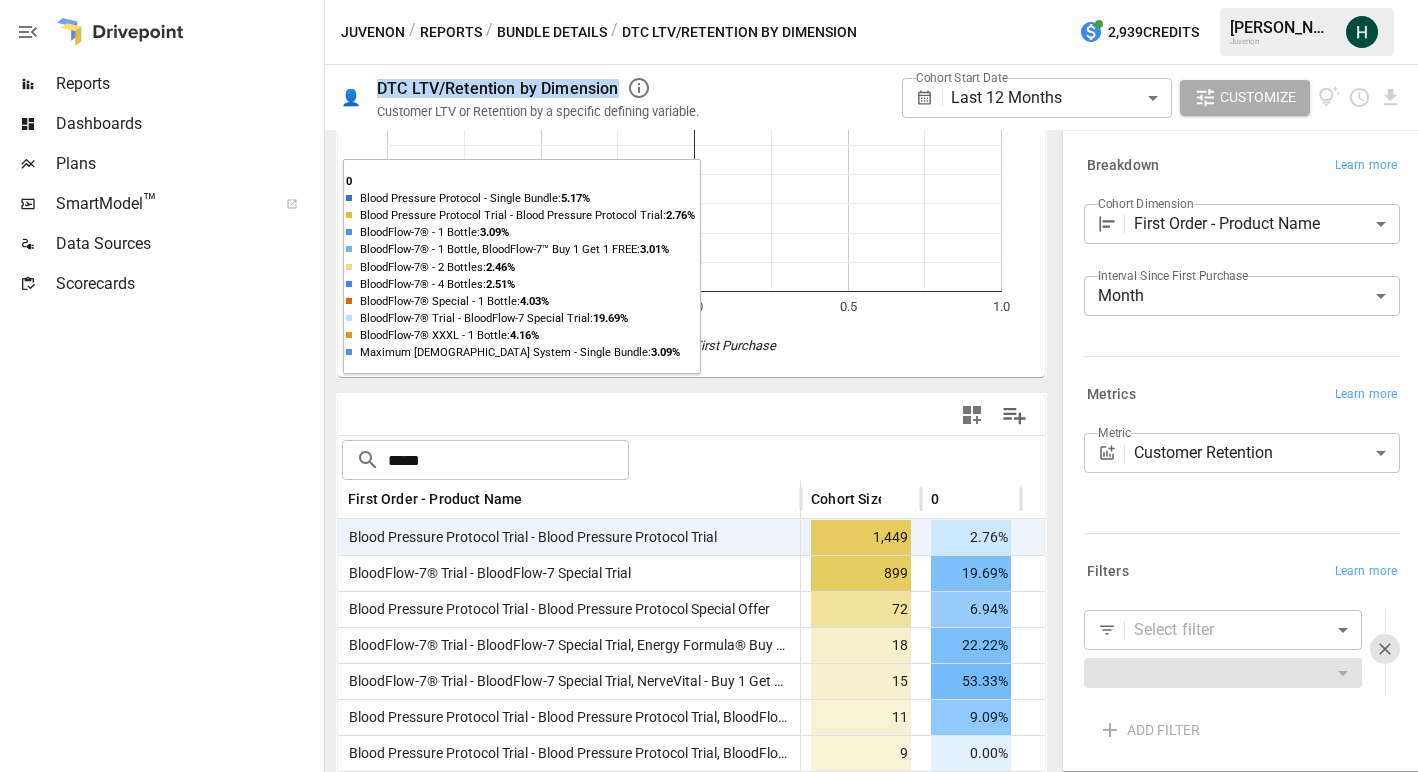 drag, startPoint x: 615, startPoint y: 92, endPoint x: 370, endPoint y: 93, distance: 245.00204 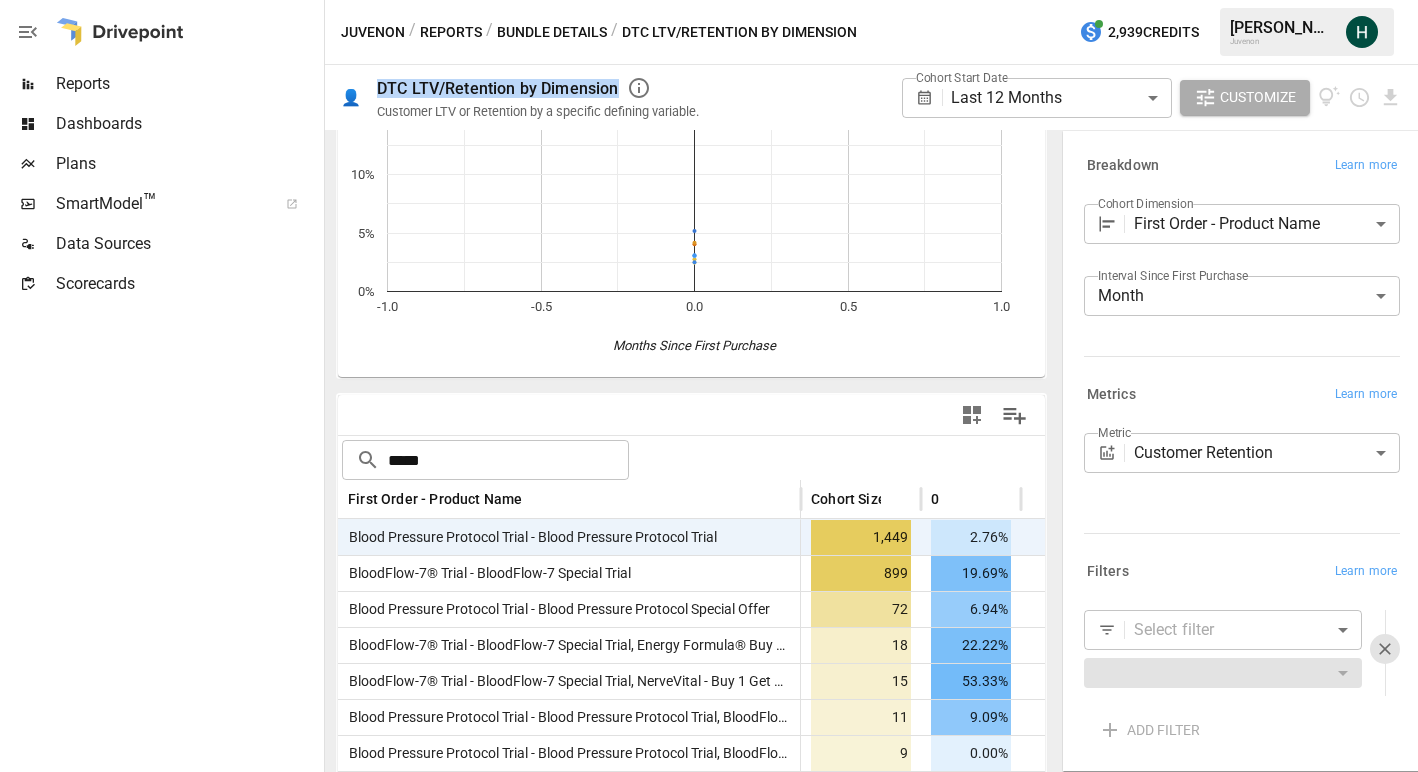 click on "Dashboards" at bounding box center [188, 124] 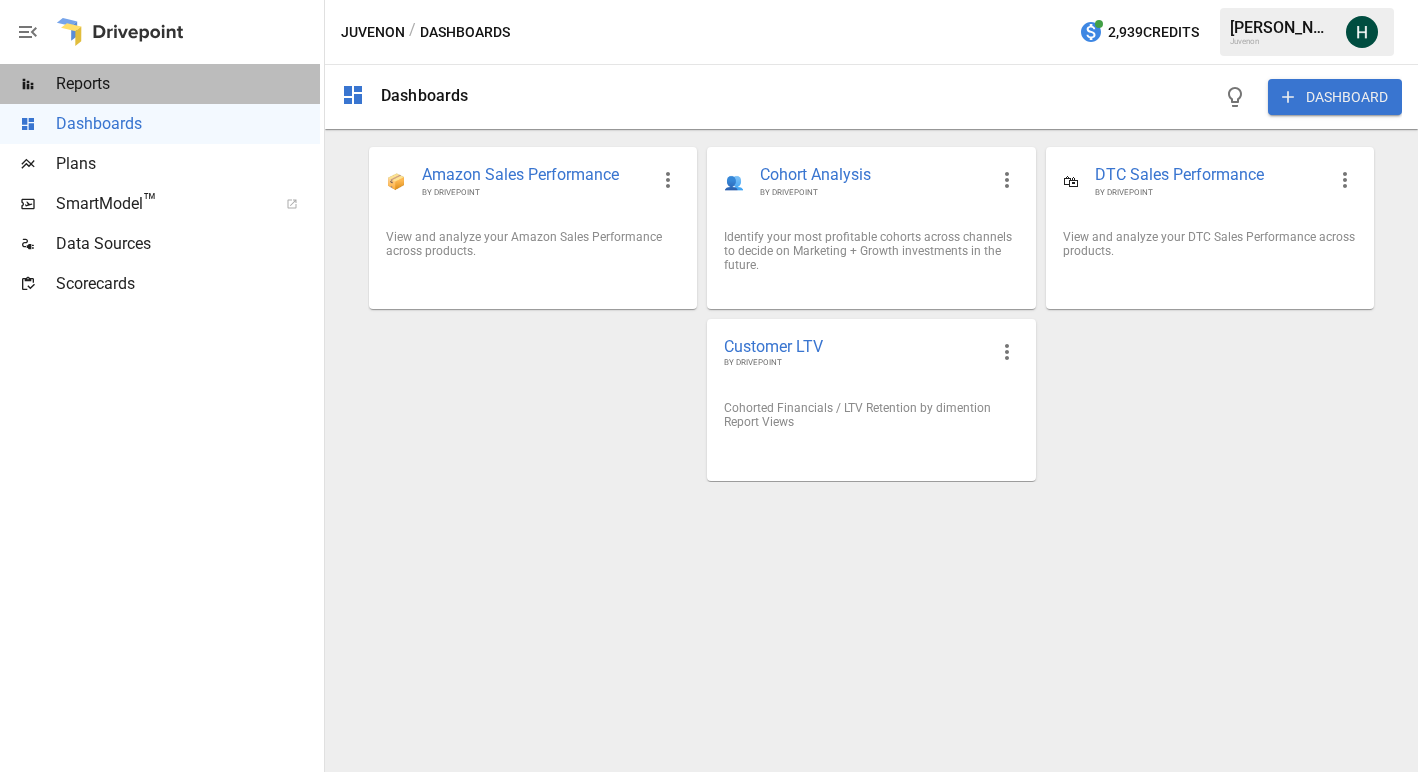 click on "Reports" at bounding box center [188, 84] 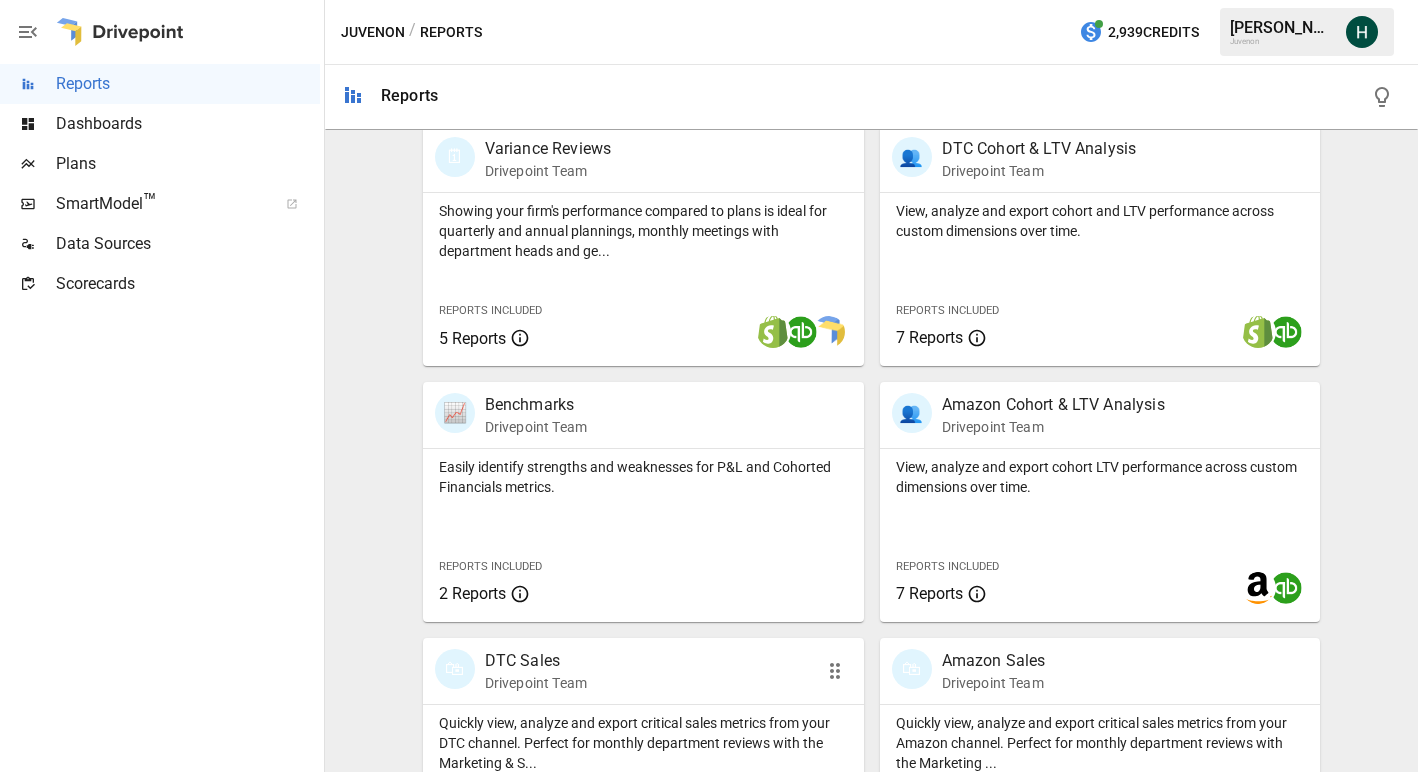 scroll, scrollTop: 653, scrollLeft: 0, axis: vertical 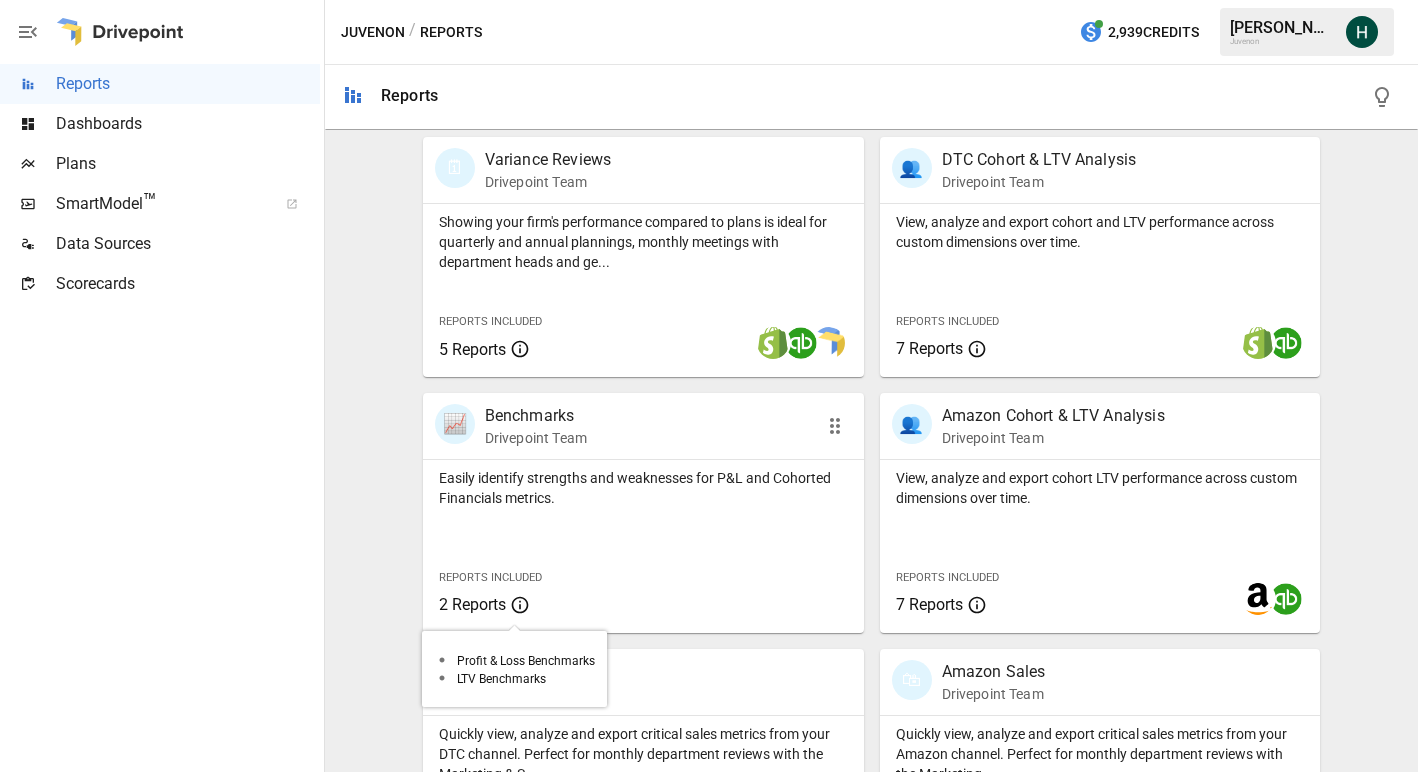 click 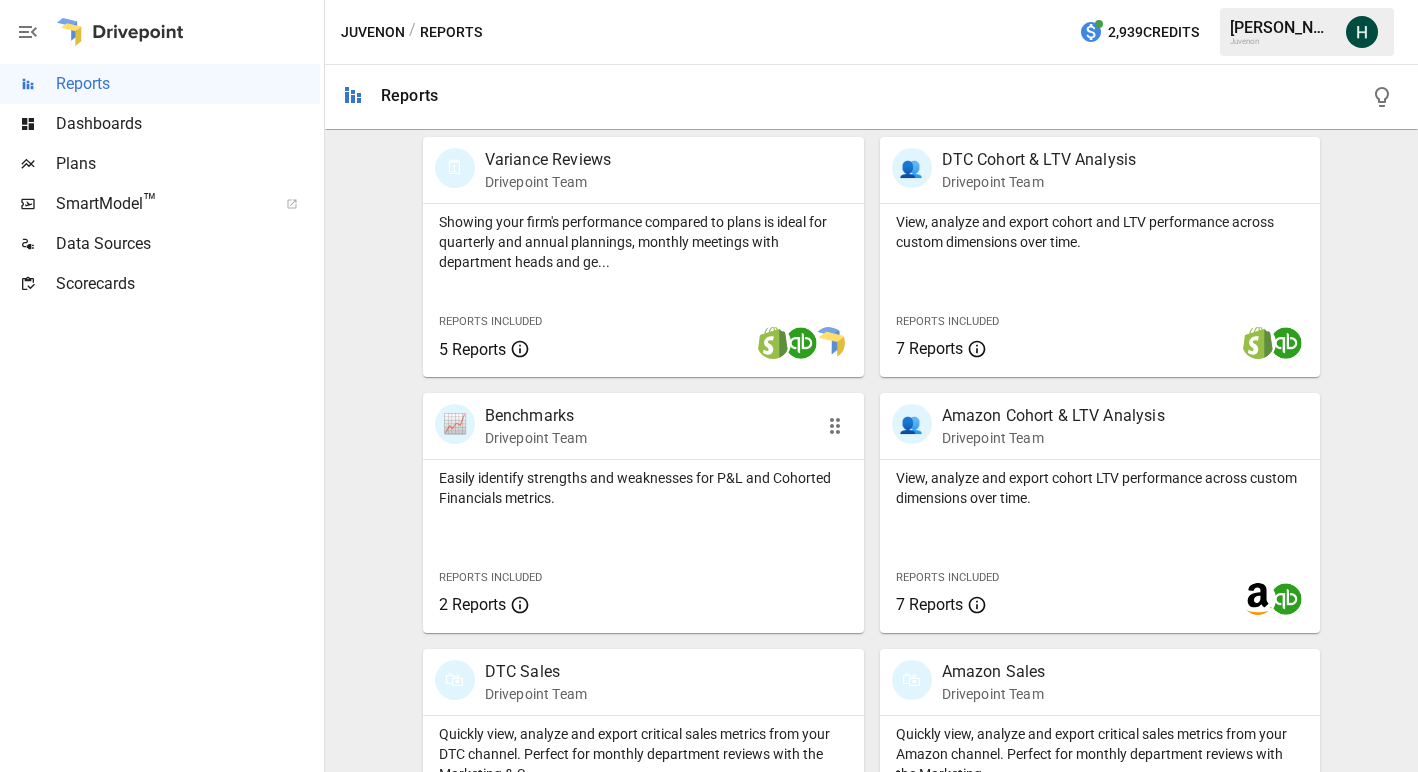 click on "Benchmarks" at bounding box center [536, 416] 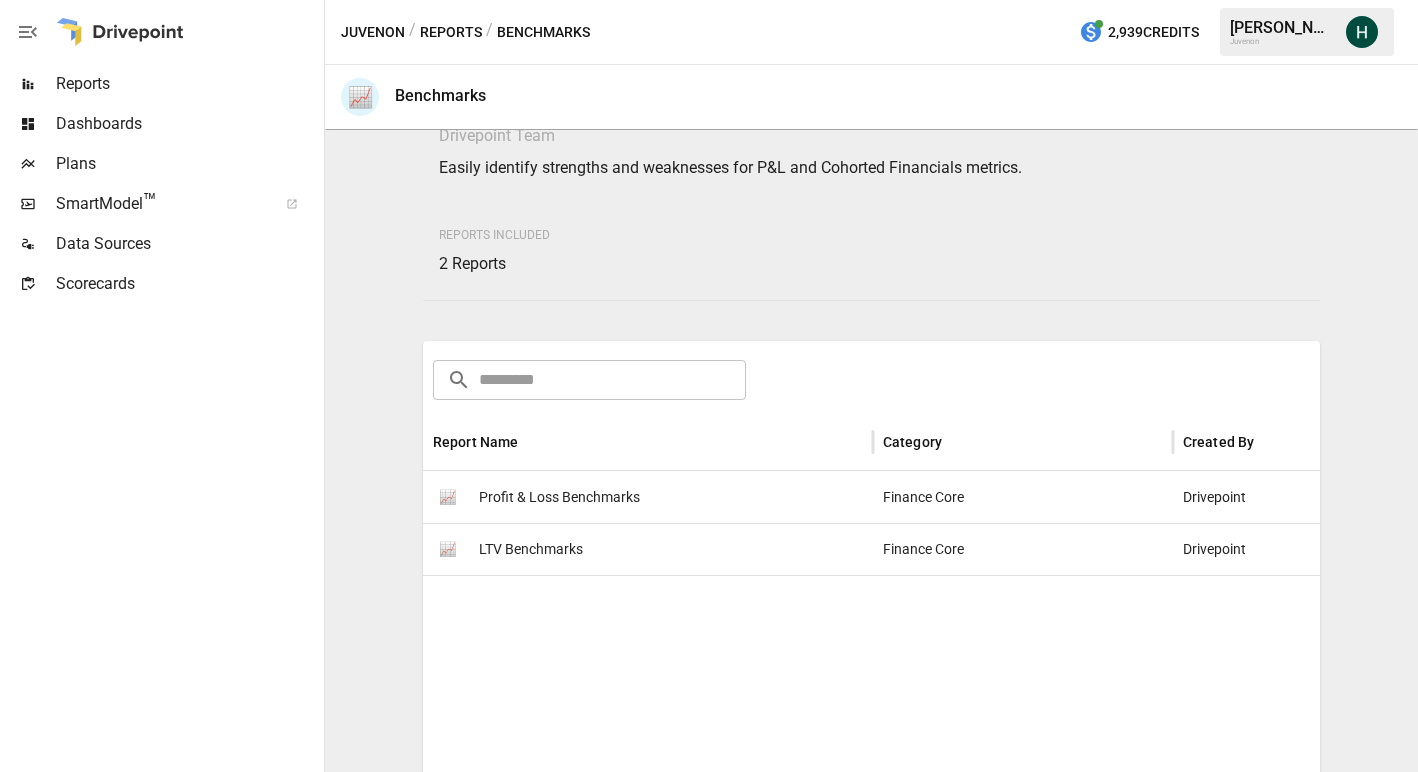 scroll, scrollTop: 144, scrollLeft: 0, axis: vertical 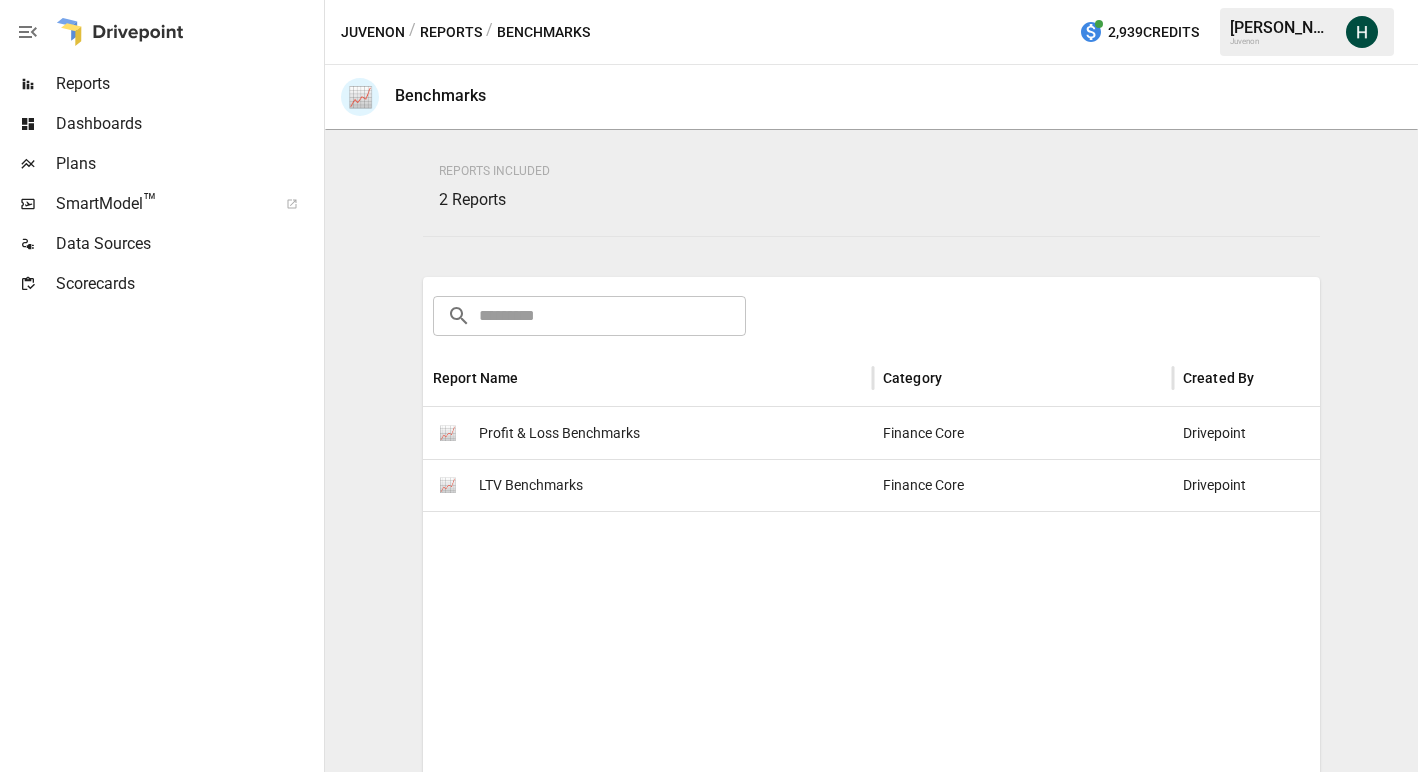 click on "LTV Benchmarks" at bounding box center [531, 485] 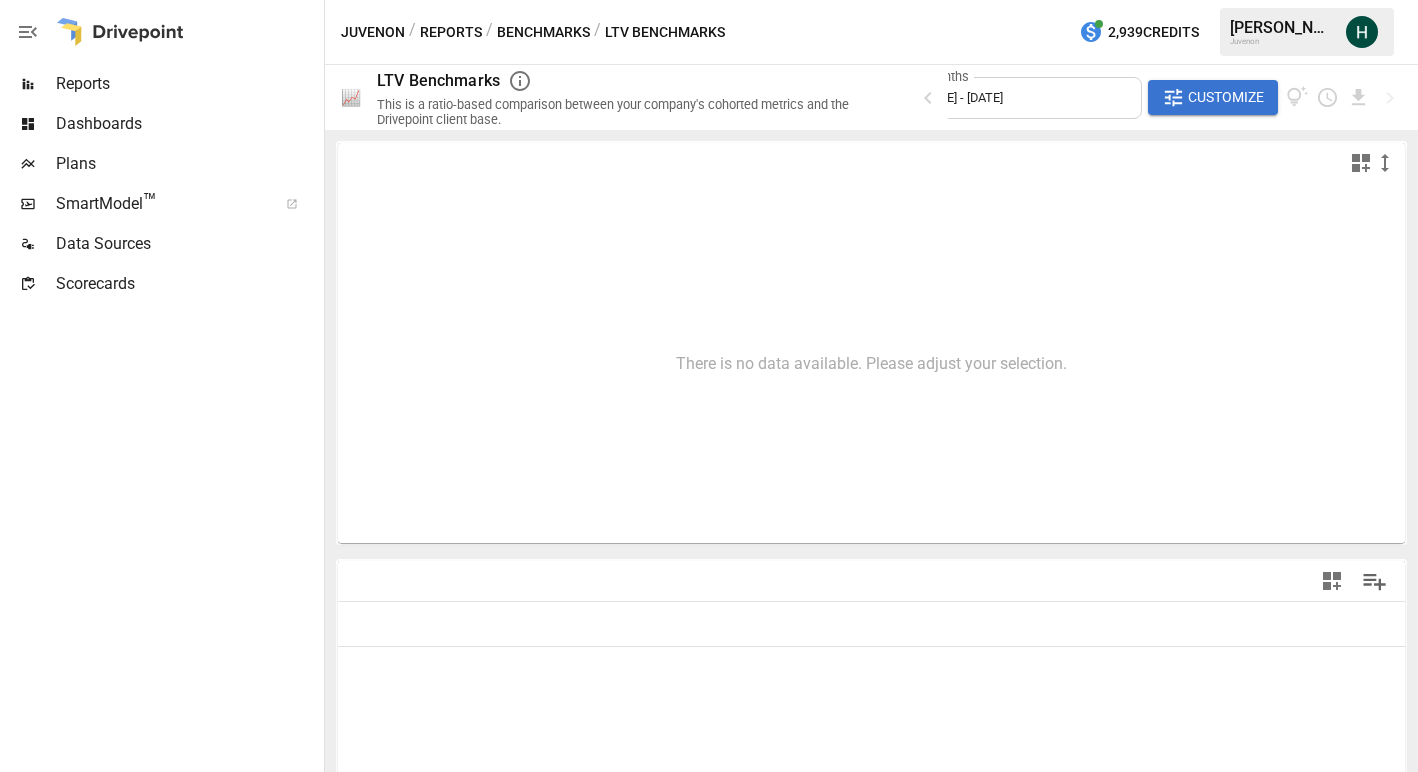type on "**********" 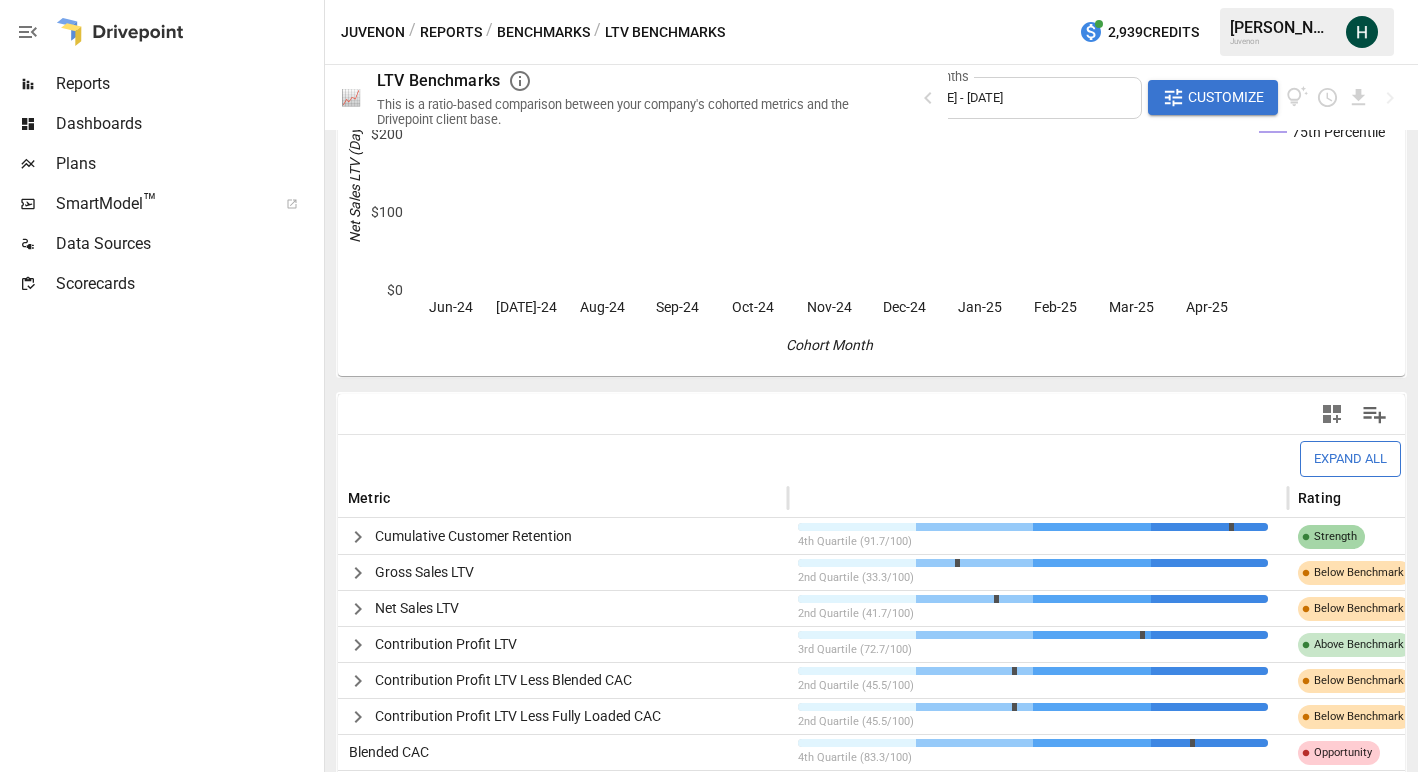 scroll, scrollTop: 250, scrollLeft: 0, axis: vertical 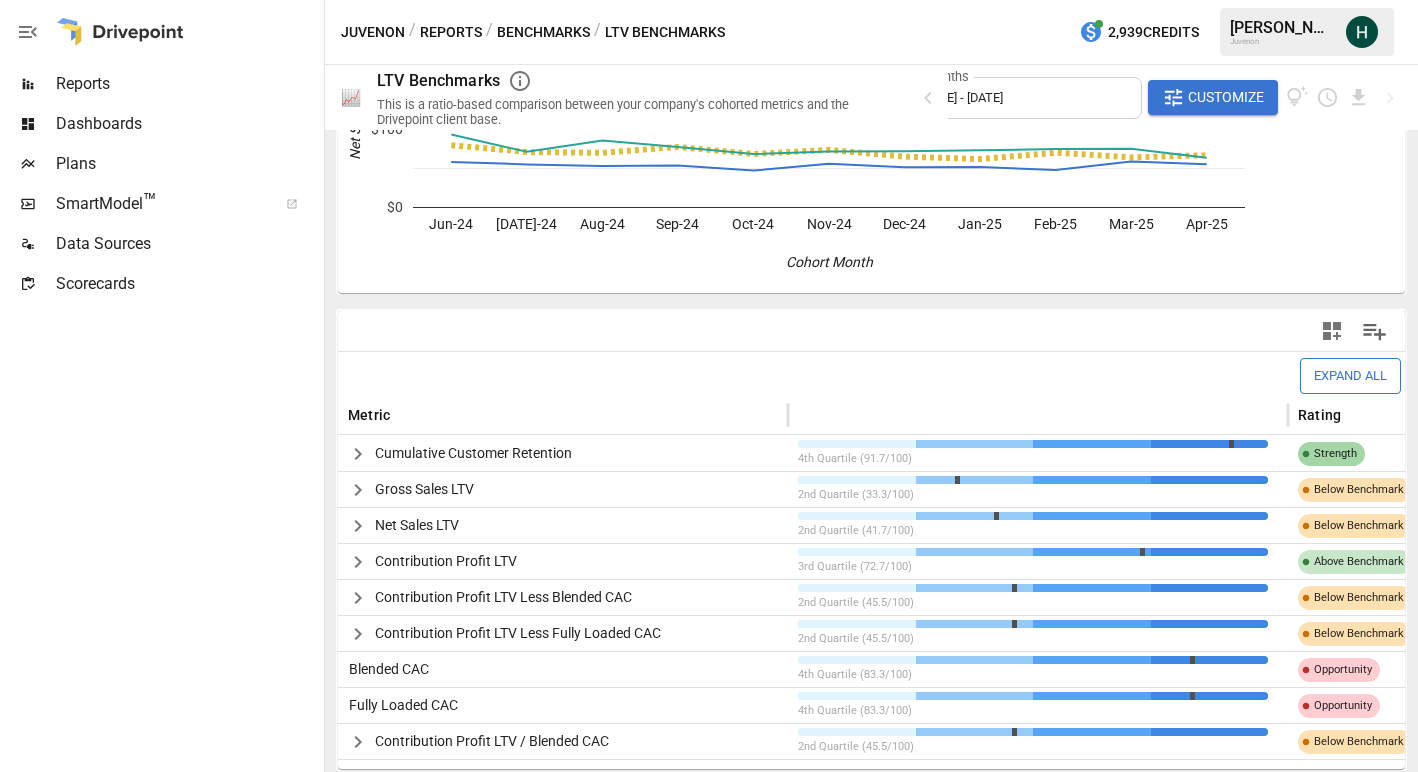 click on "Blended CAC" at bounding box center (563, 669) 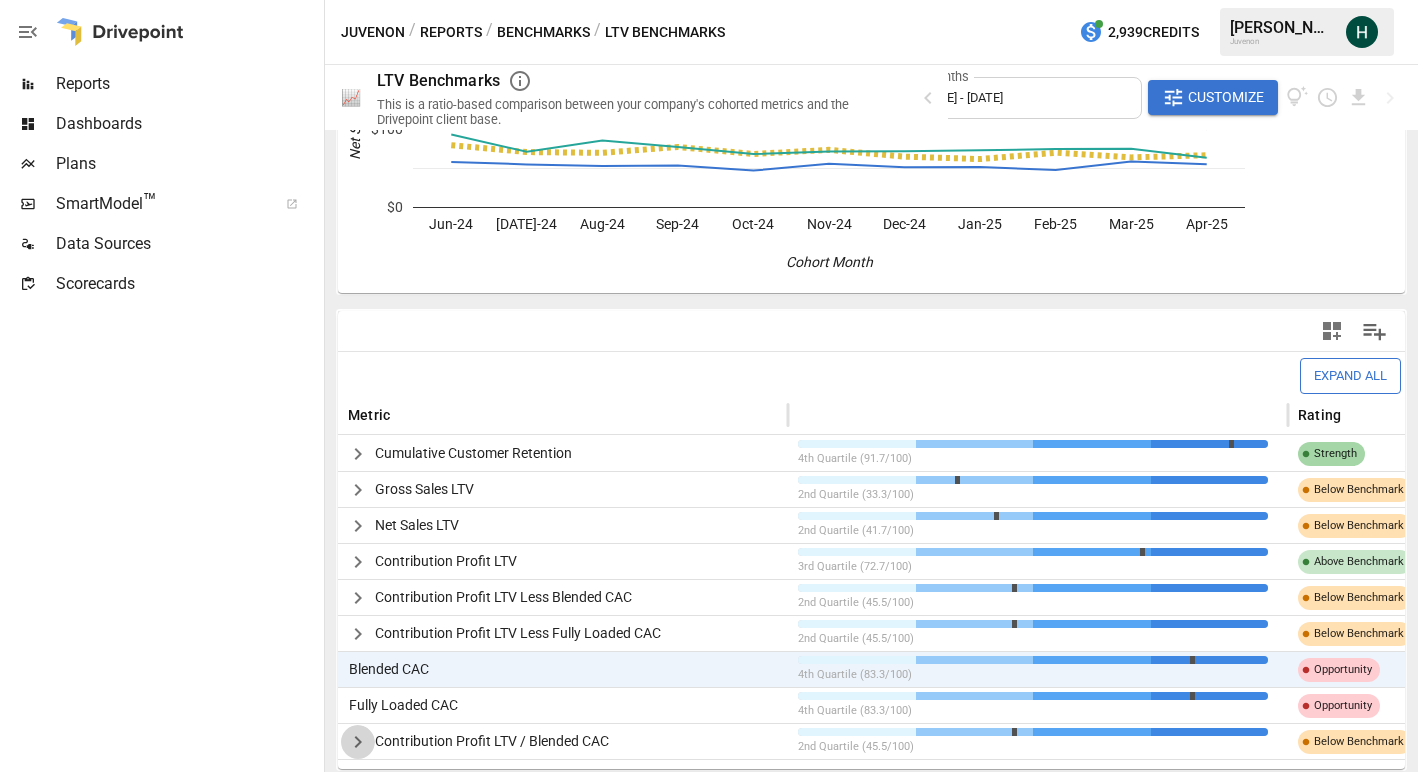 click 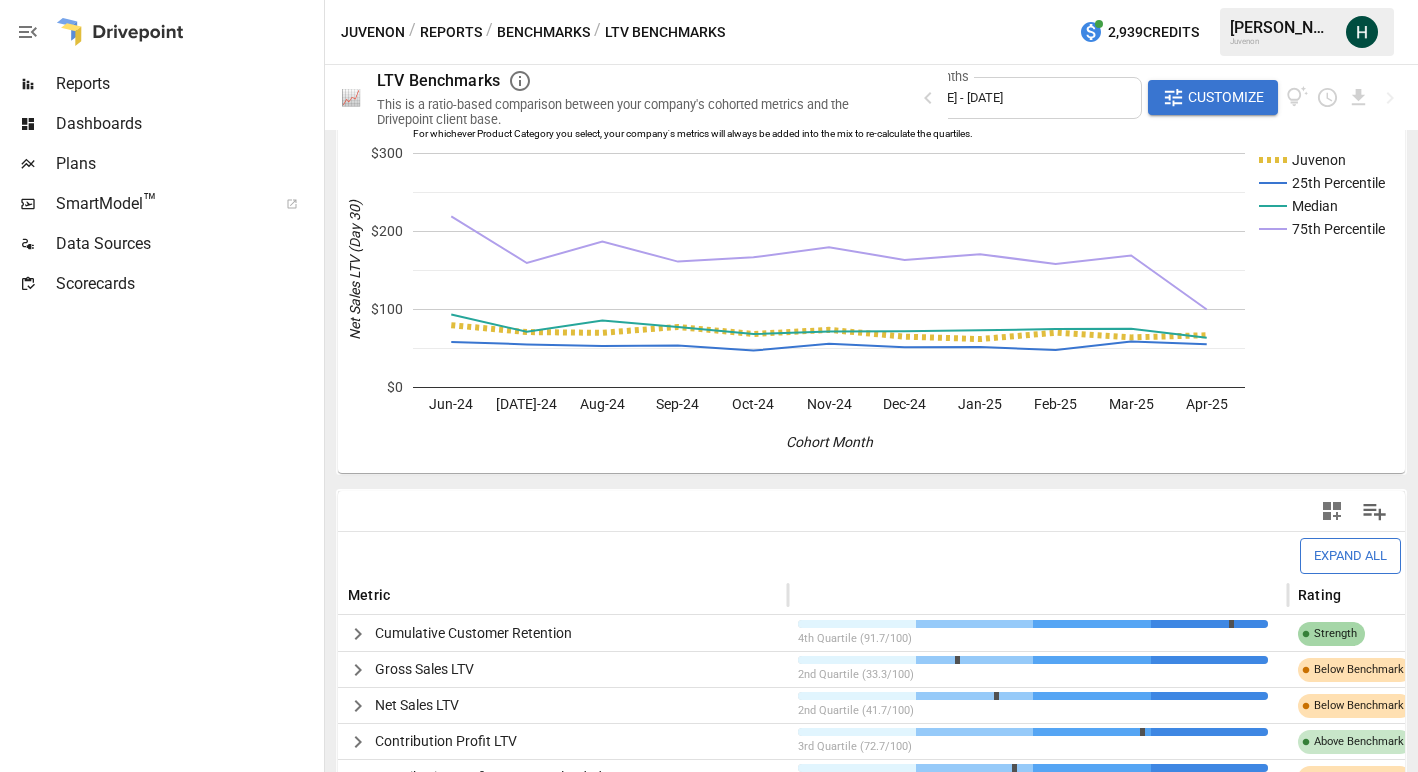 scroll, scrollTop: 0, scrollLeft: 0, axis: both 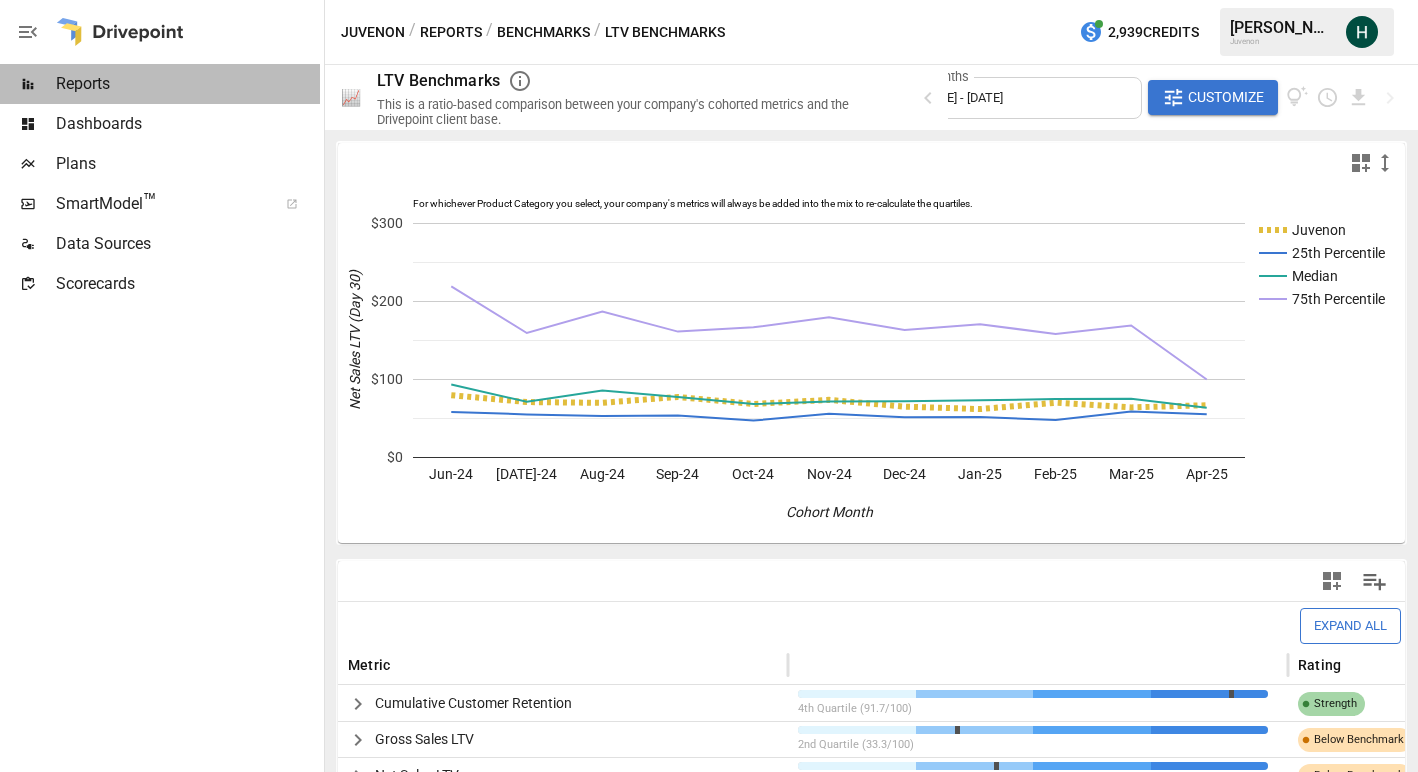 click on "Reports" at bounding box center (188, 84) 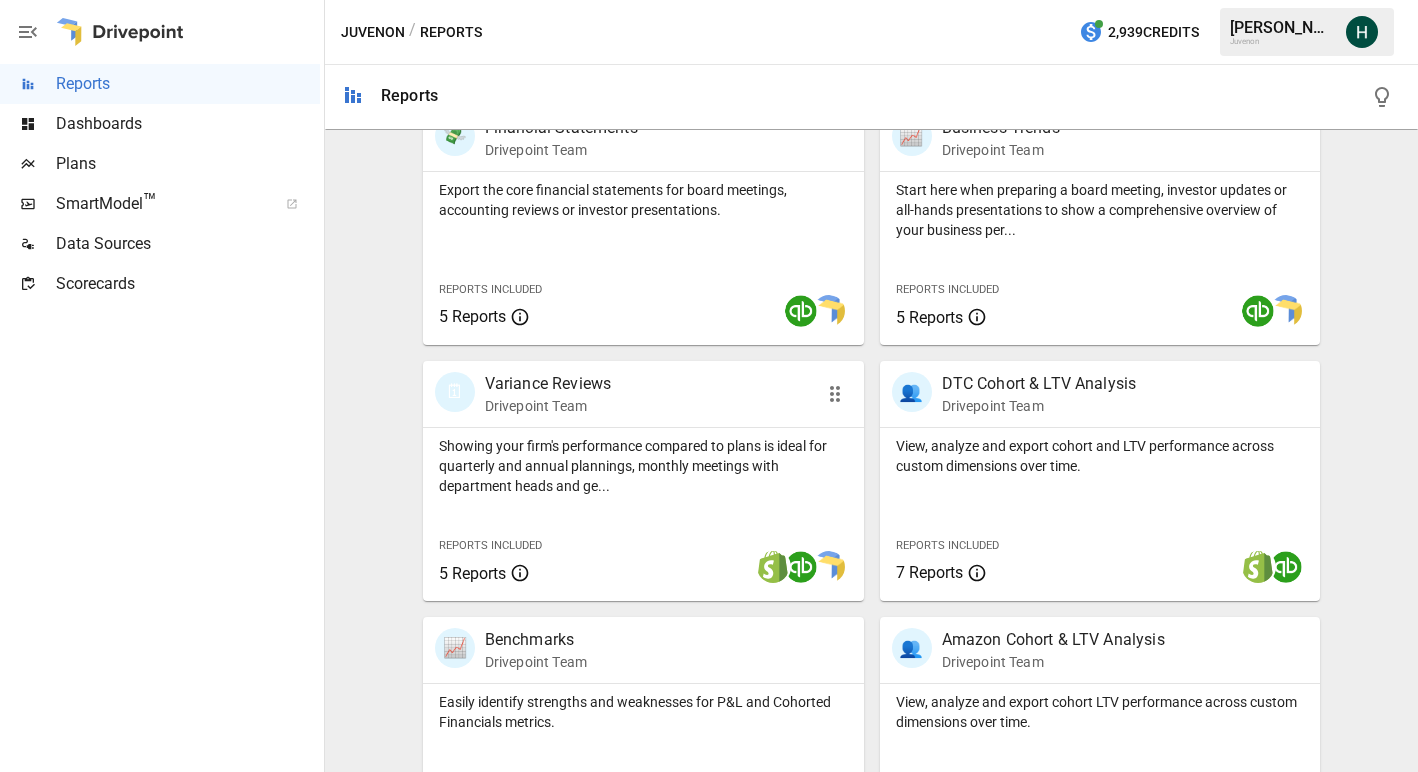 scroll, scrollTop: 334, scrollLeft: 0, axis: vertical 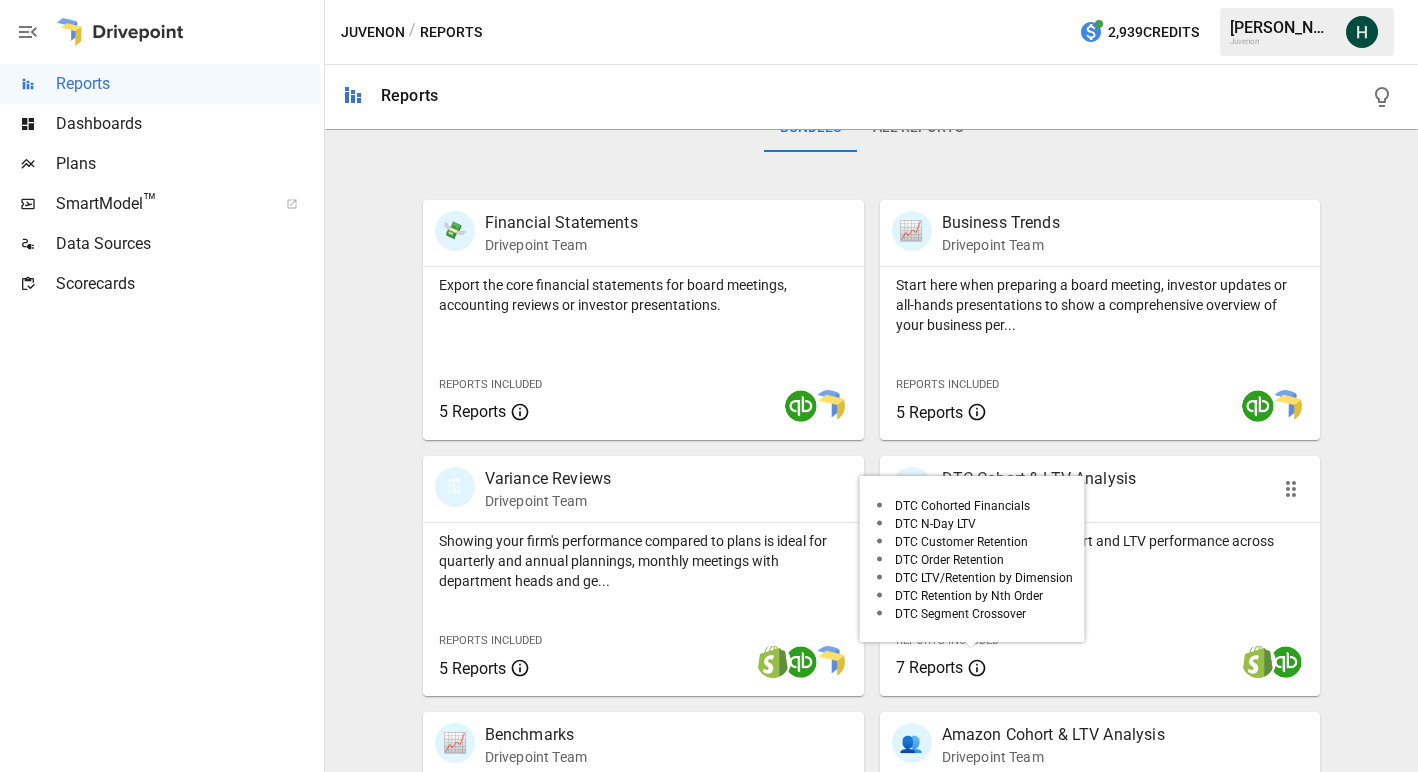 click 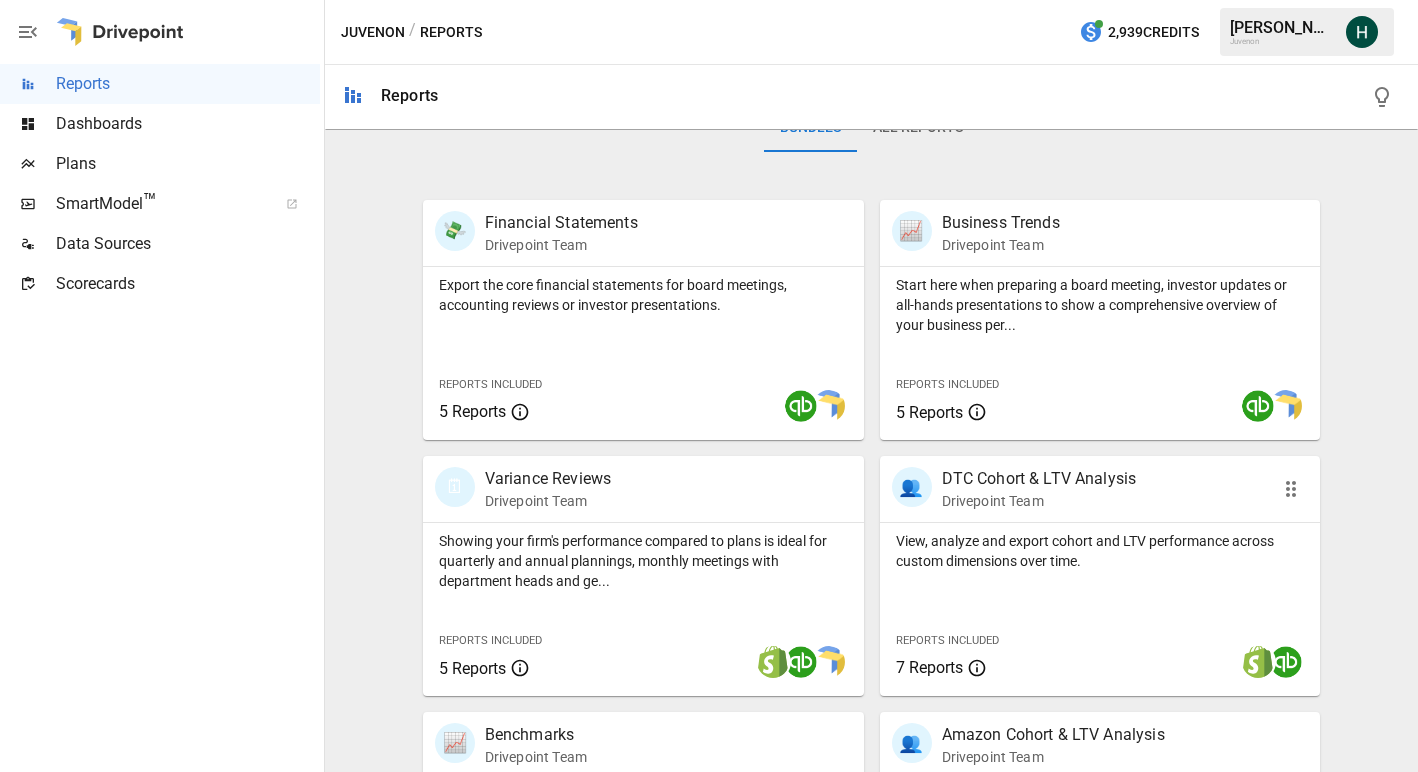 click on "DTC Cohort & LTV Analysis" at bounding box center (1039, 479) 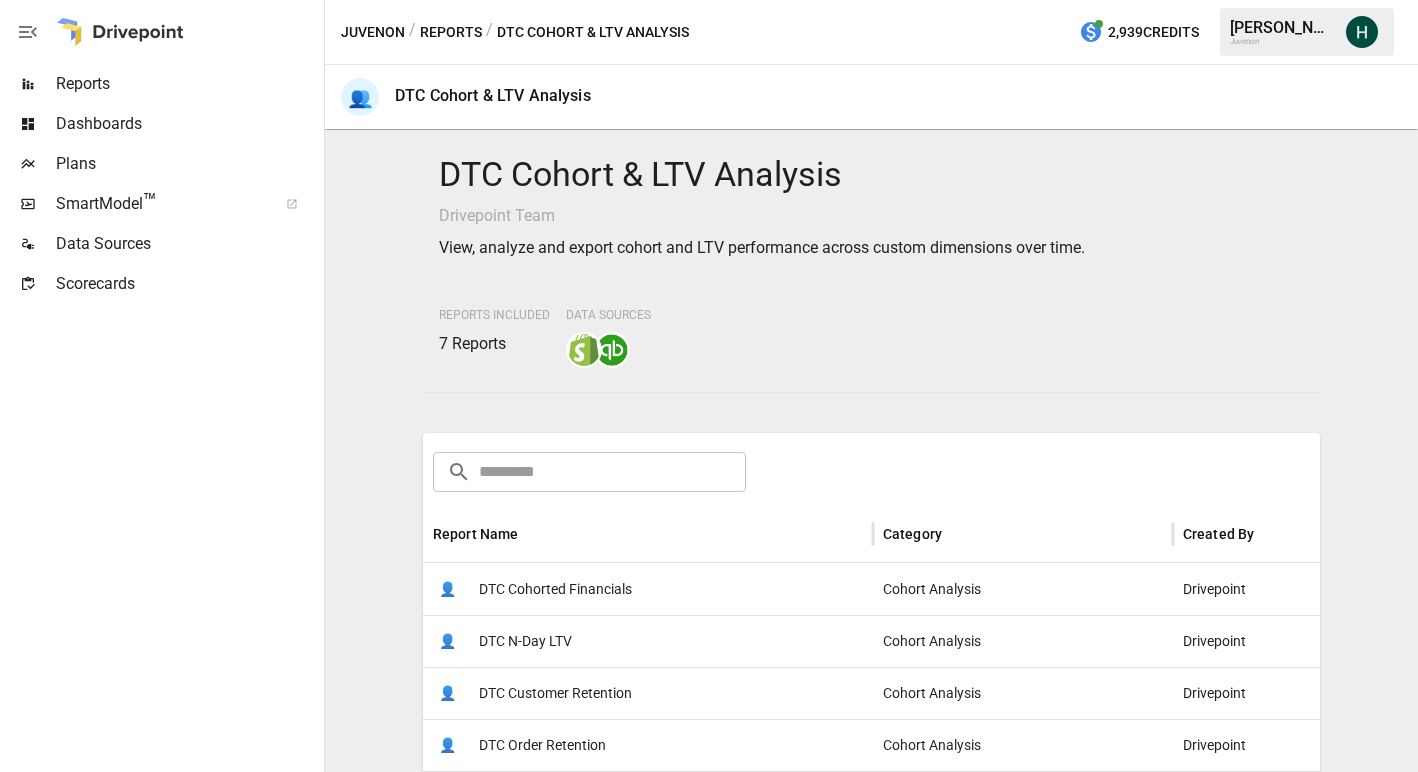 scroll, scrollTop: 247, scrollLeft: 0, axis: vertical 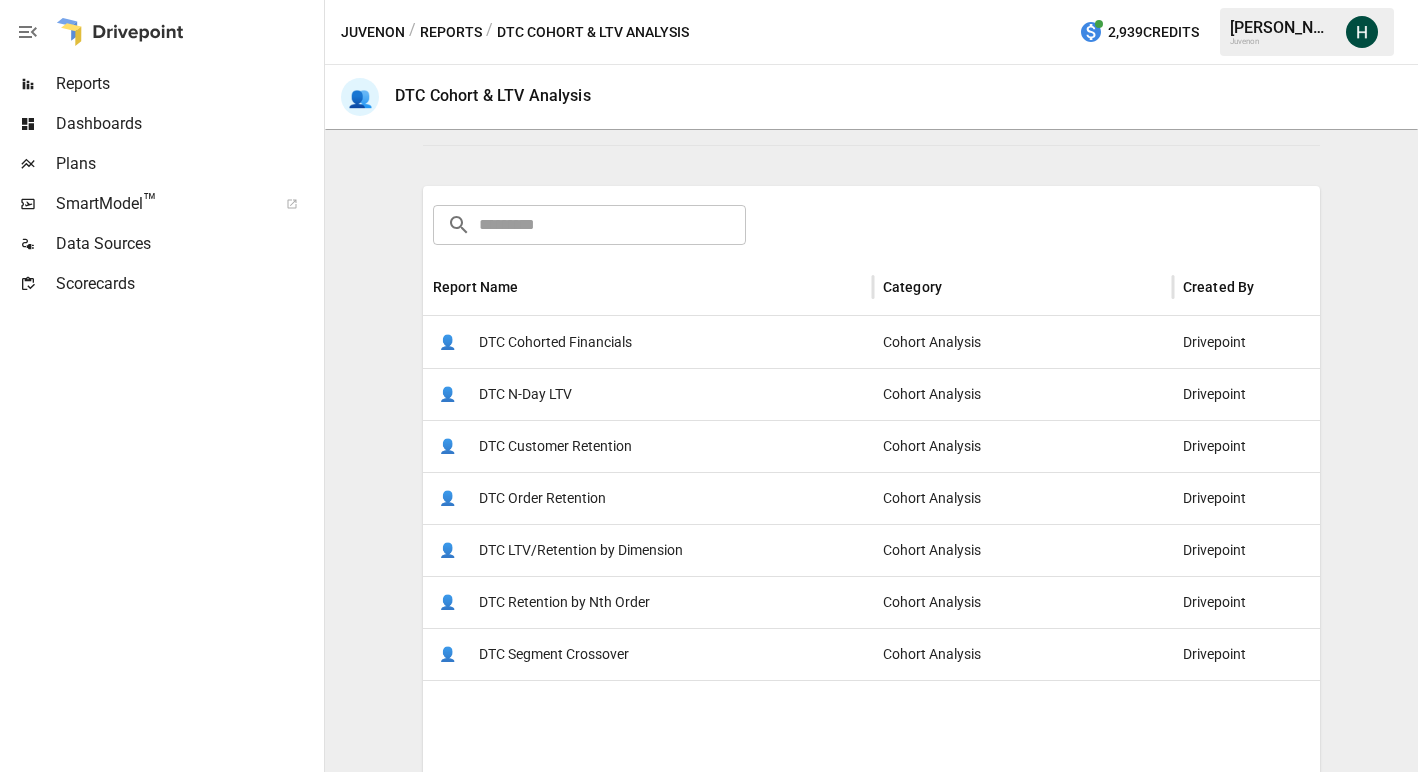 click on "DTC N-Day LTV" at bounding box center [525, 394] 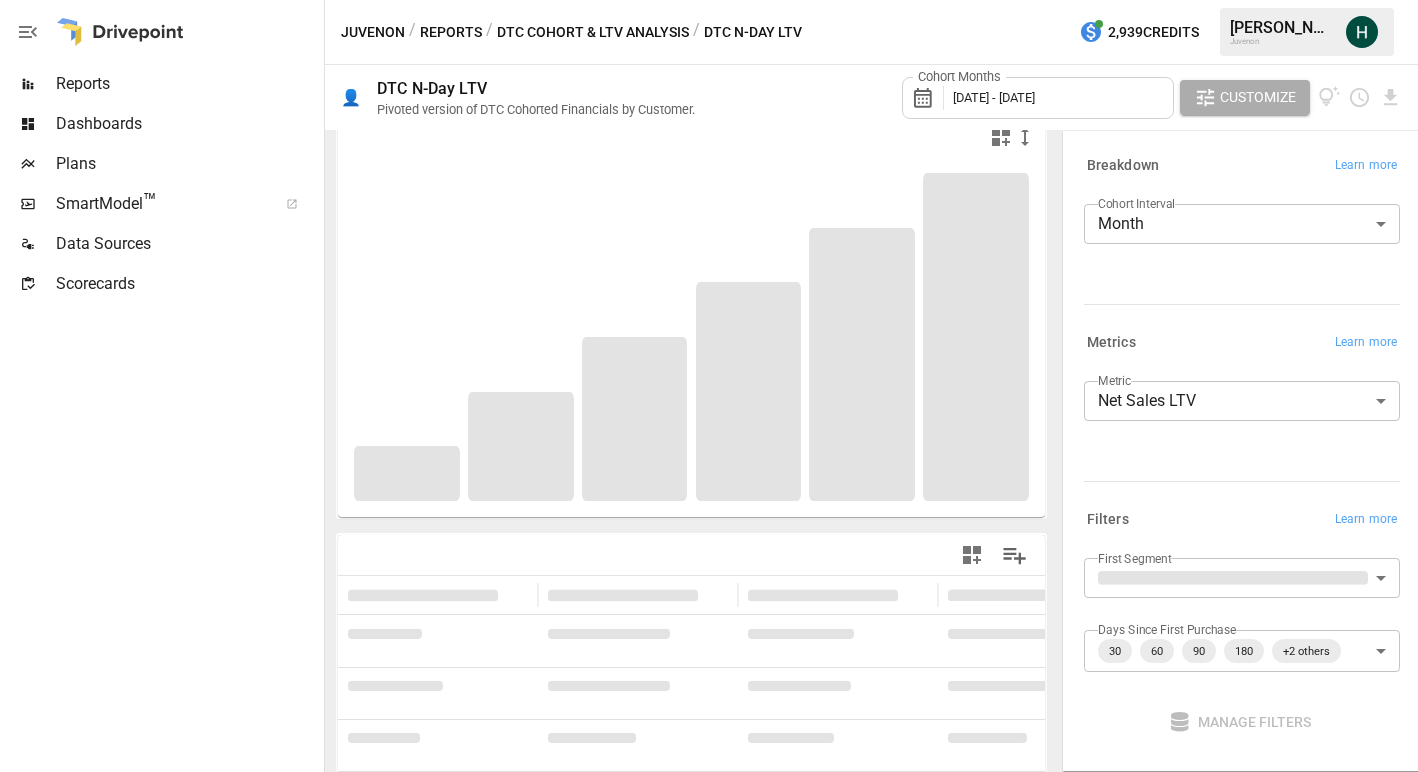 scroll, scrollTop: 0, scrollLeft: 0, axis: both 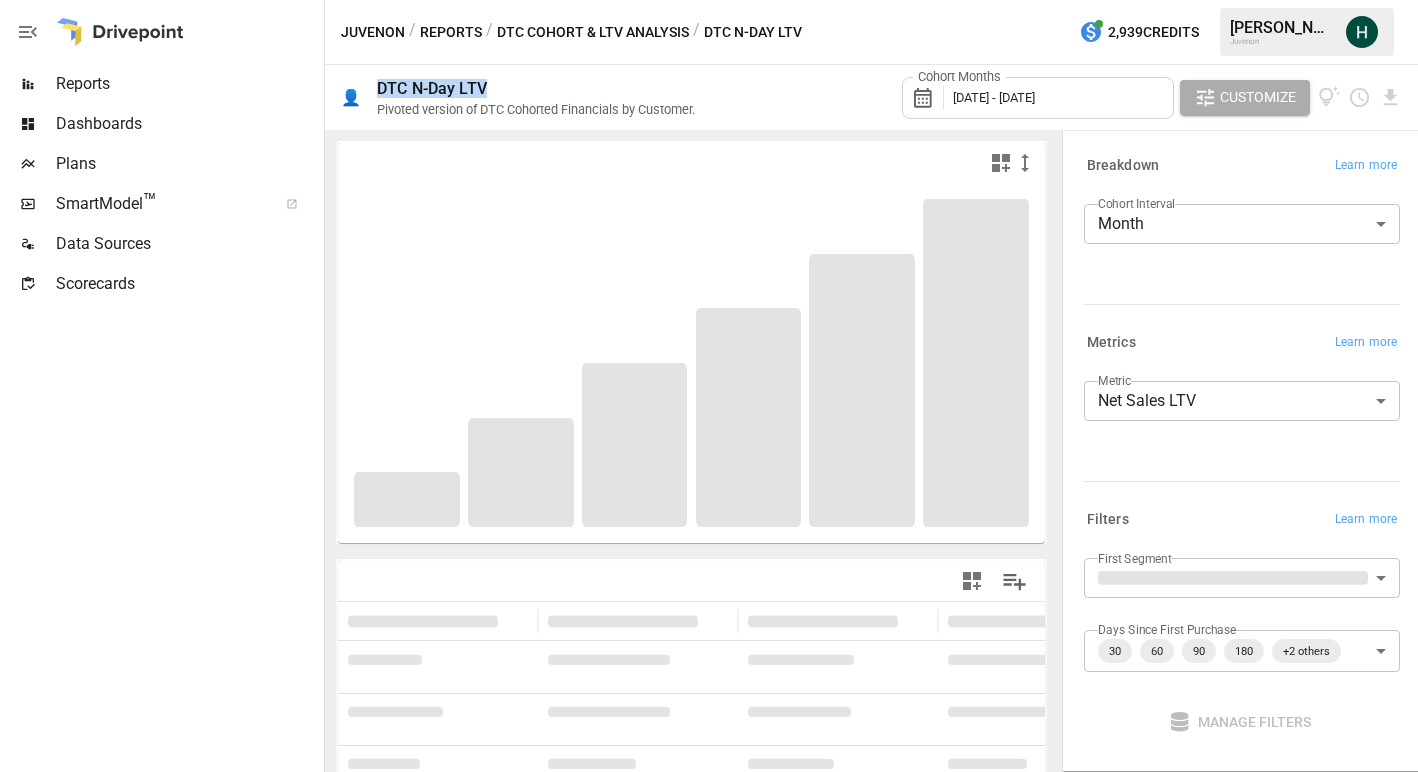 drag, startPoint x: 495, startPoint y: 89, endPoint x: 374, endPoint y: 88, distance: 121.004135 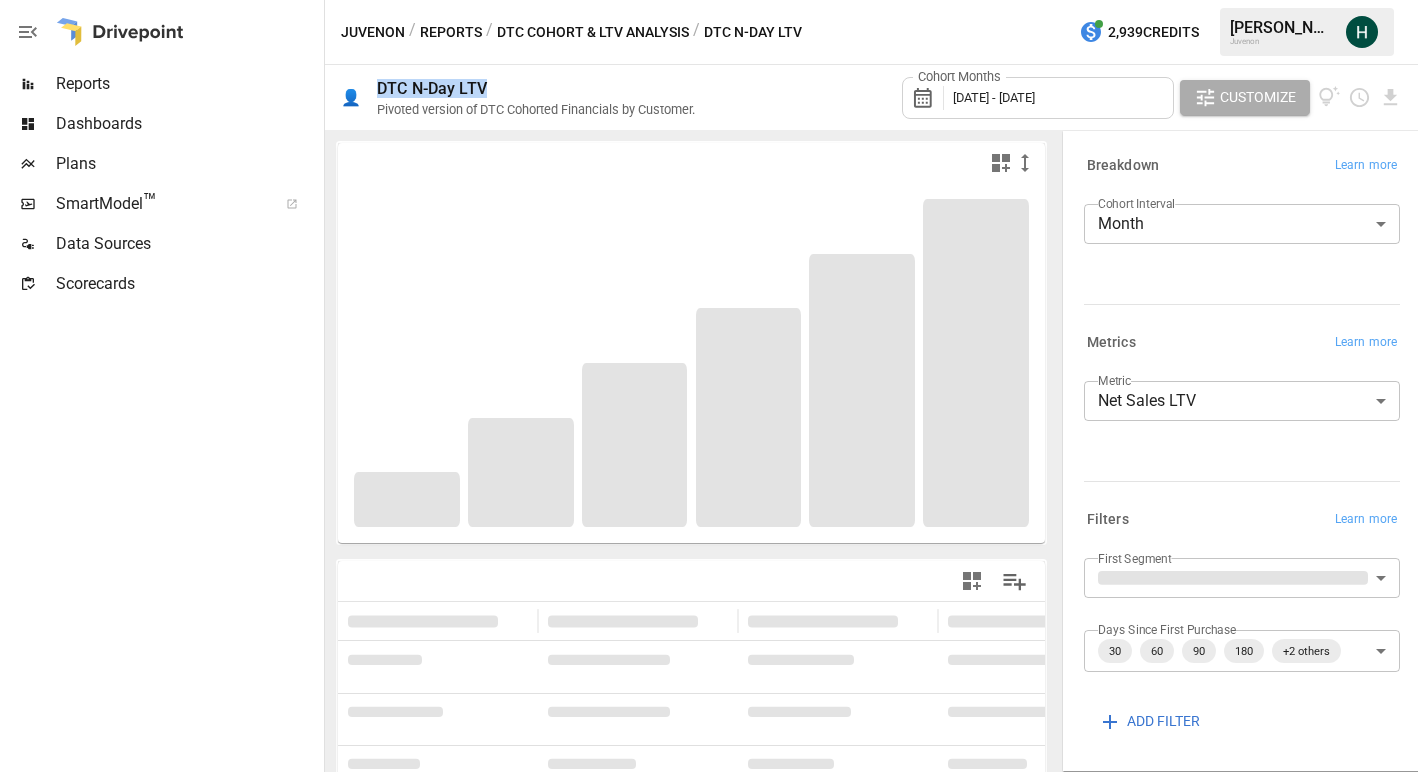 copy on "DTC N-Day LTV" 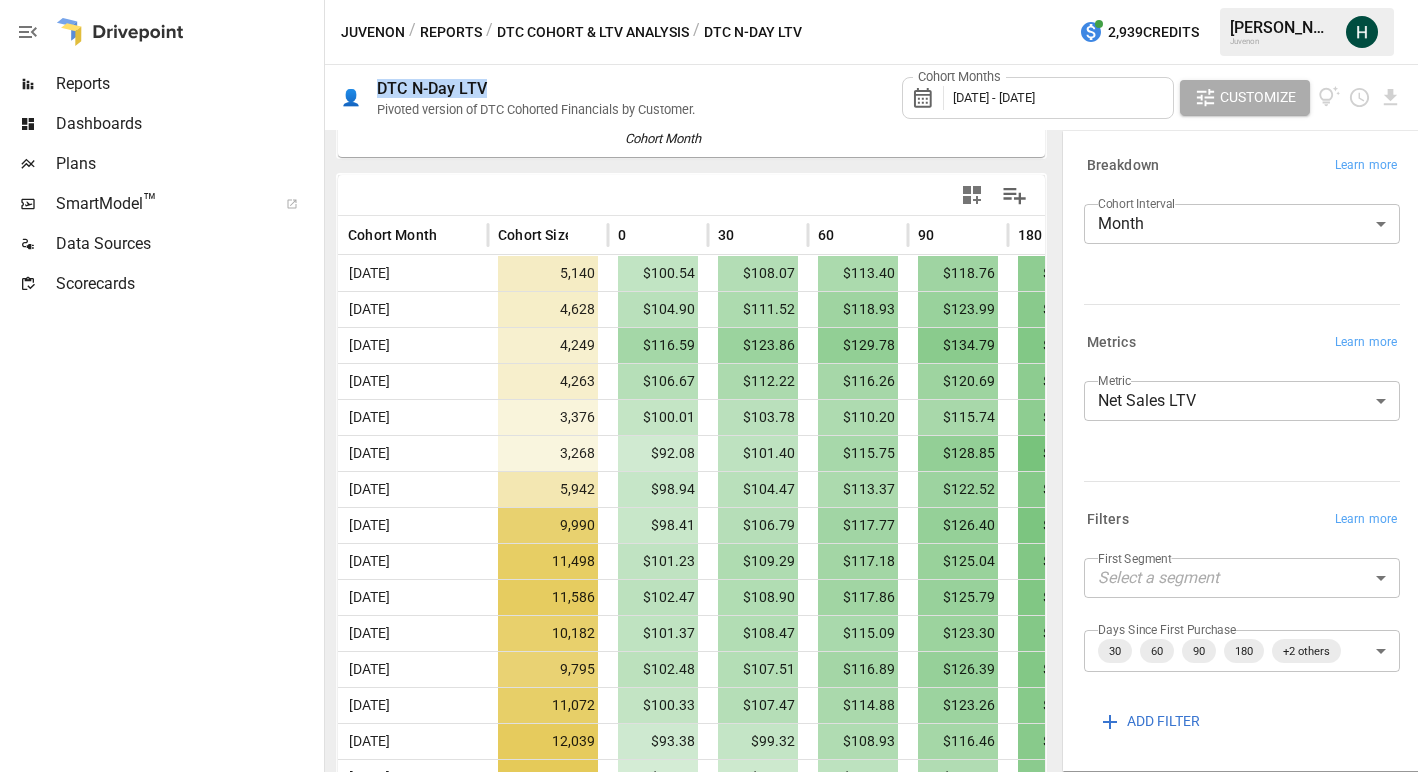 scroll, scrollTop: 382, scrollLeft: 0, axis: vertical 